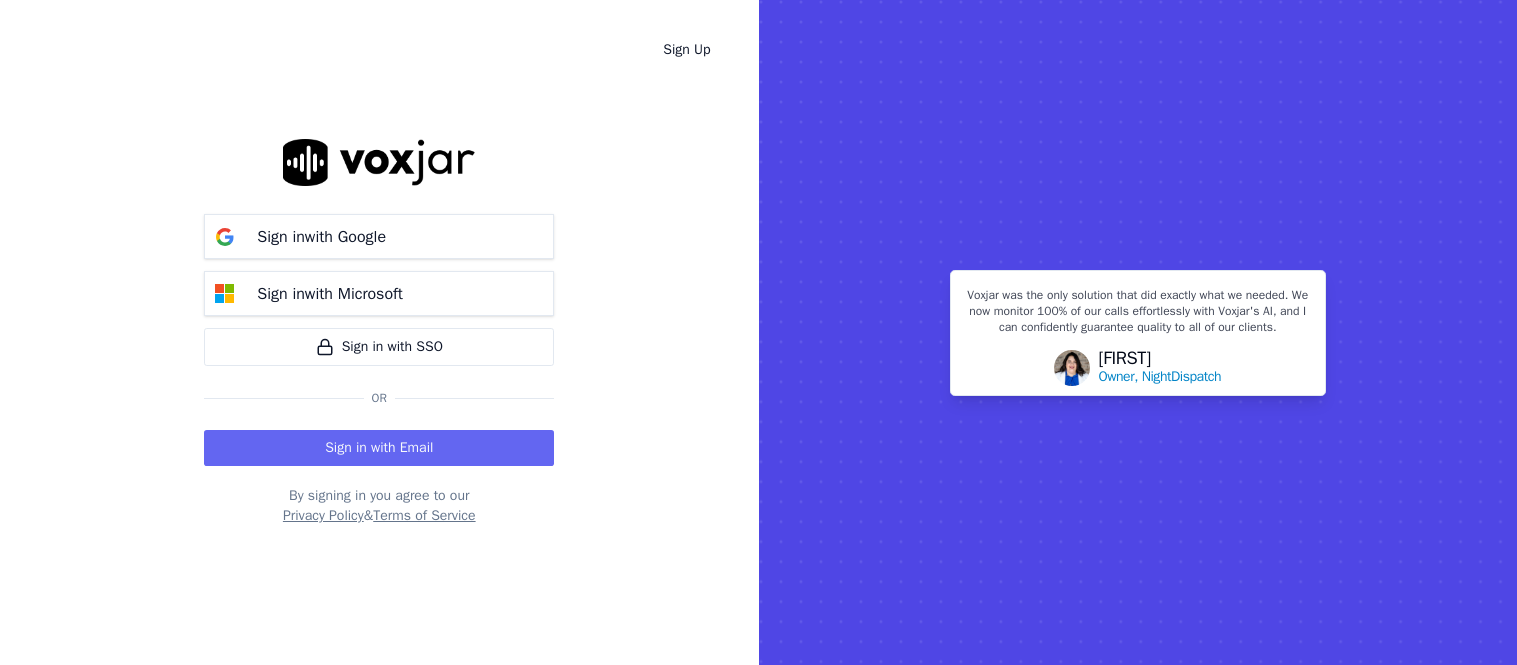 scroll, scrollTop: 0, scrollLeft: 0, axis: both 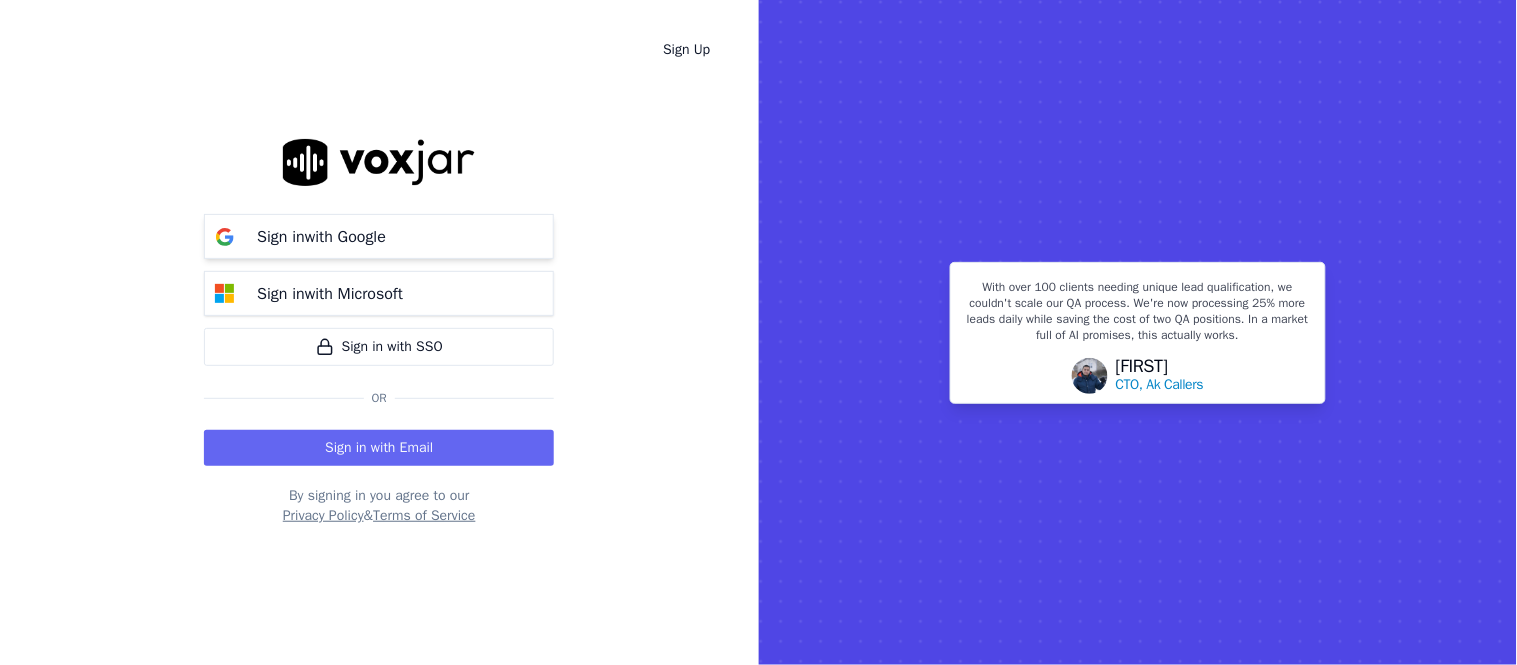 click on "Sign in  with Google" at bounding box center (321, 237) 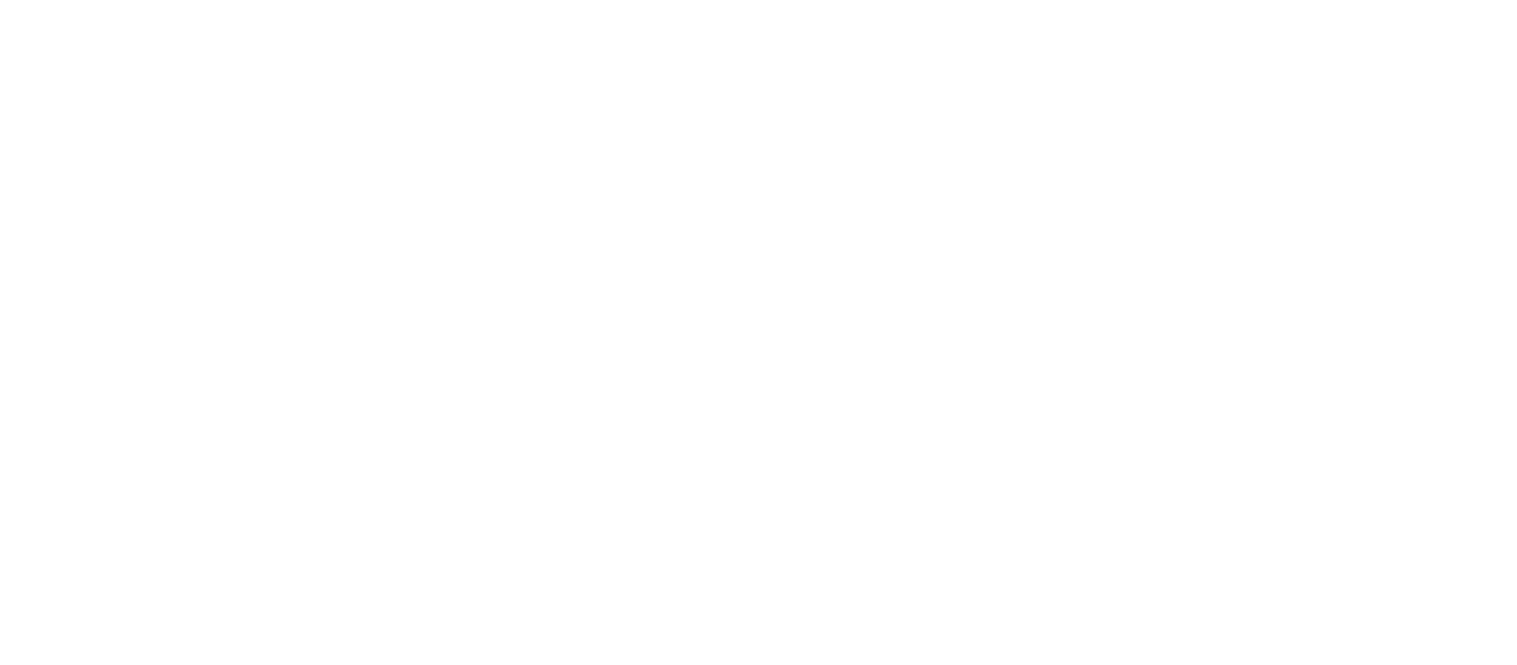 scroll, scrollTop: 0, scrollLeft: 0, axis: both 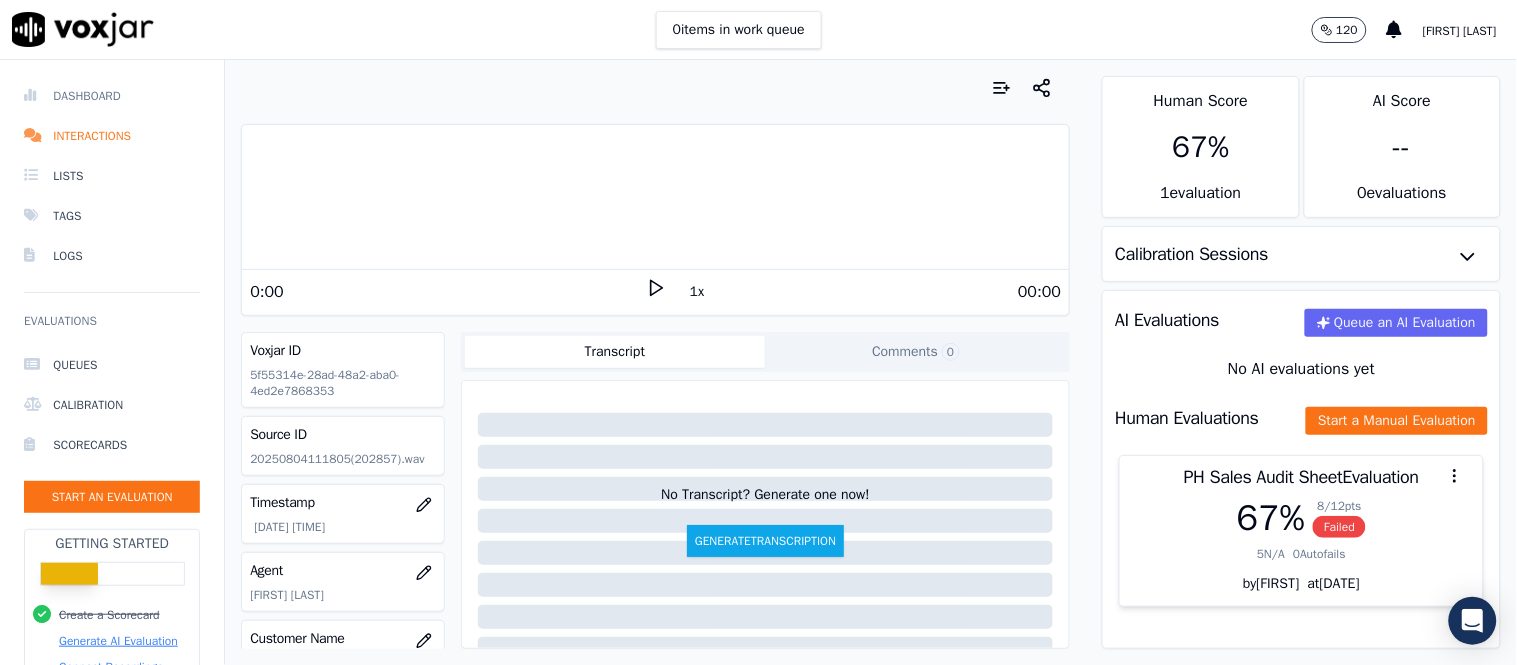 click on "Dashboard" at bounding box center [112, 96] 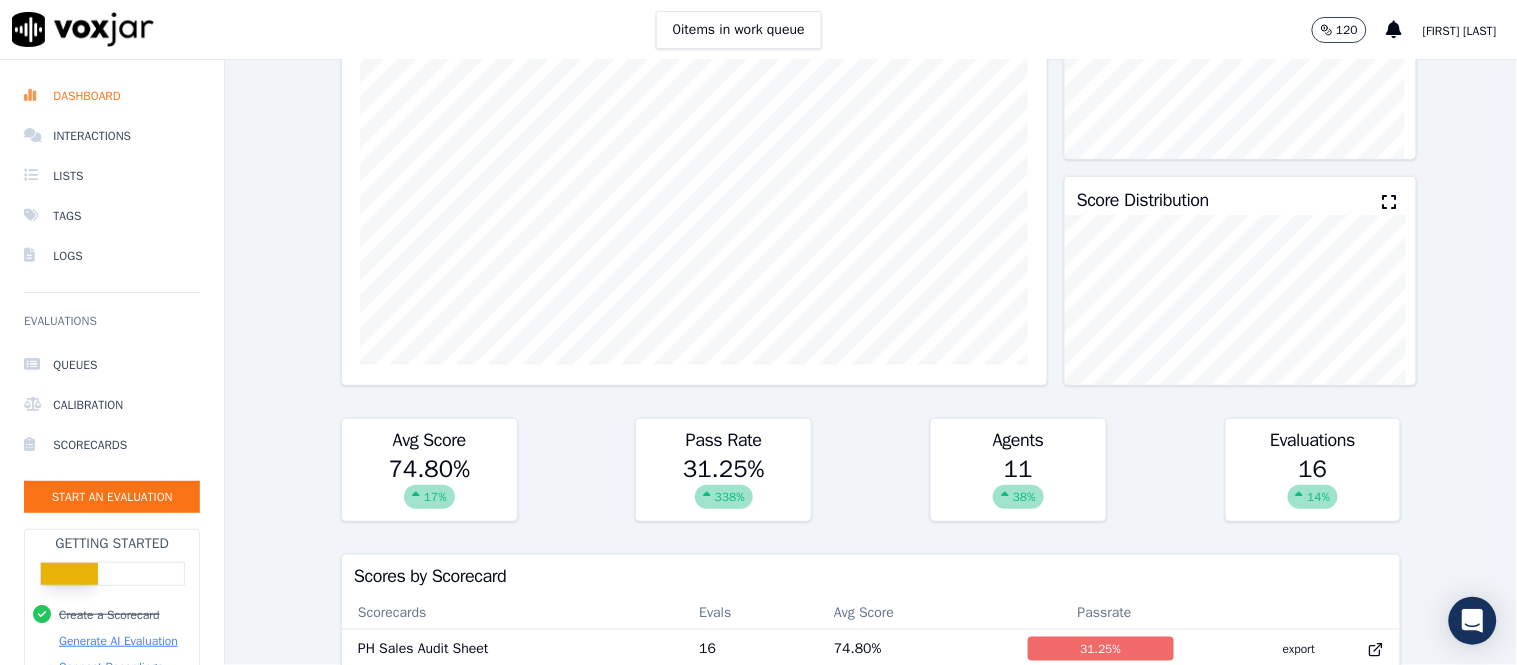 scroll, scrollTop: 222, scrollLeft: 0, axis: vertical 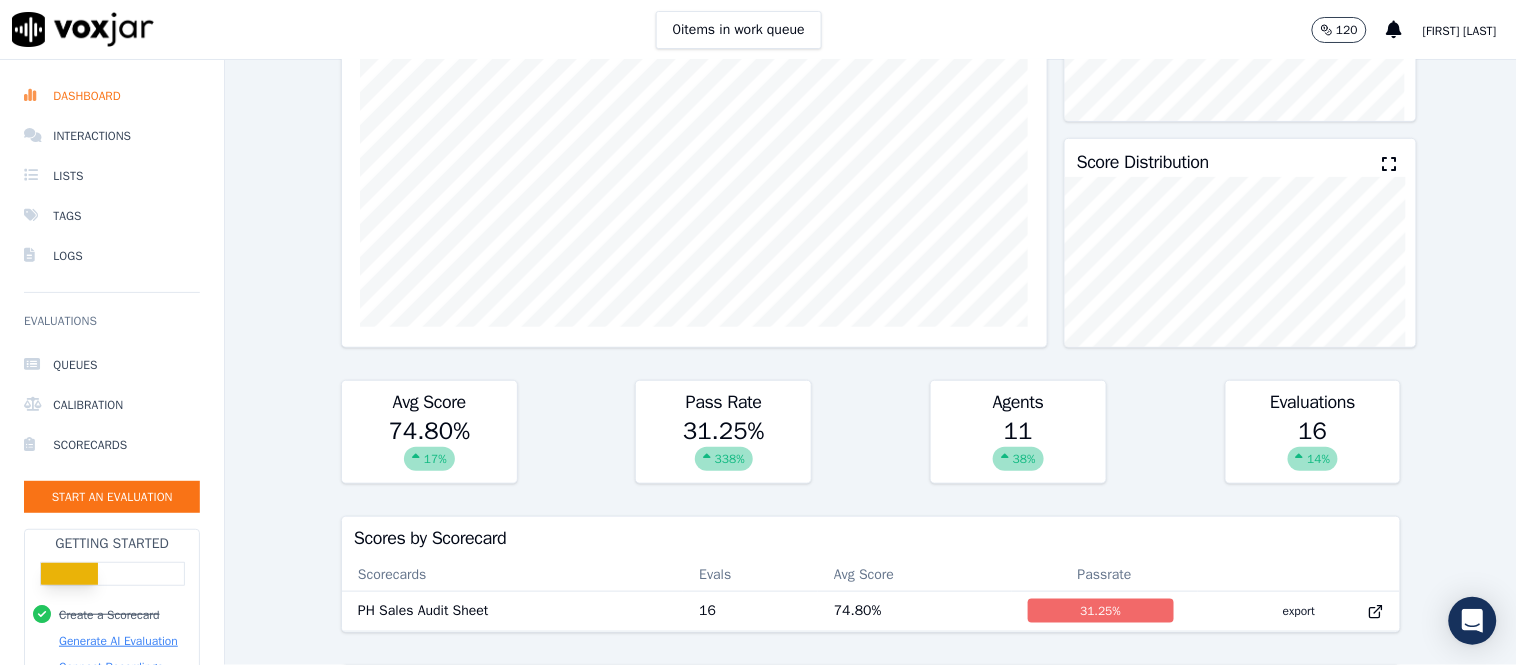 click on "16     14 %" at bounding box center (1313, 449) 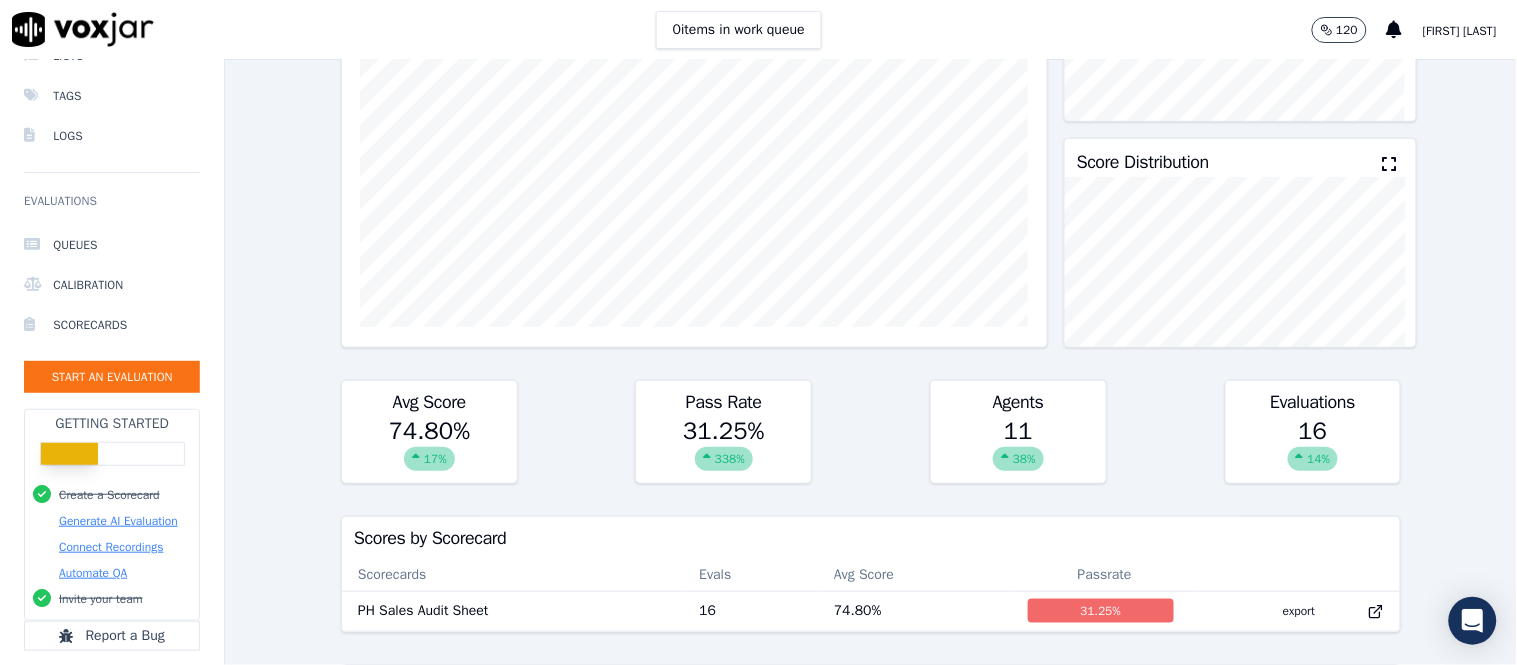 scroll, scrollTop: 0, scrollLeft: 0, axis: both 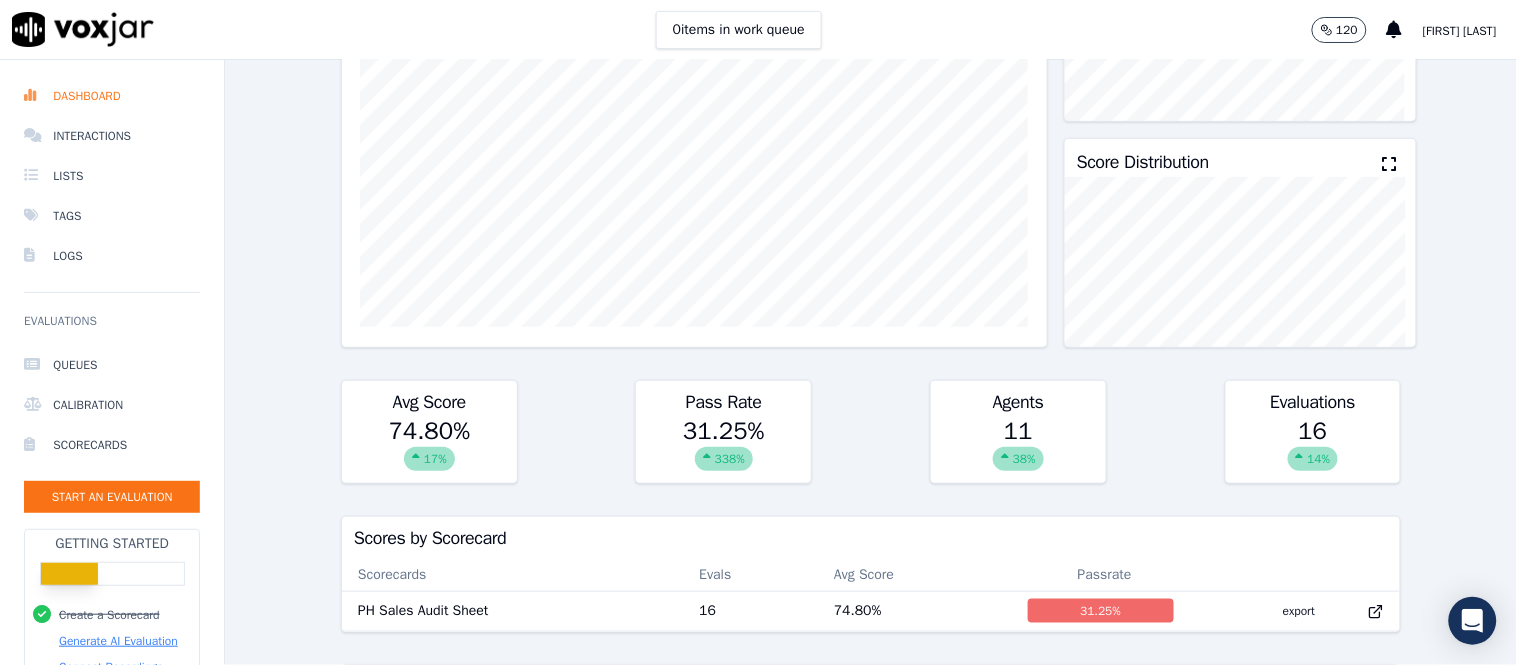 click on "[FIRST] [LAST]" at bounding box center (1460, 31) 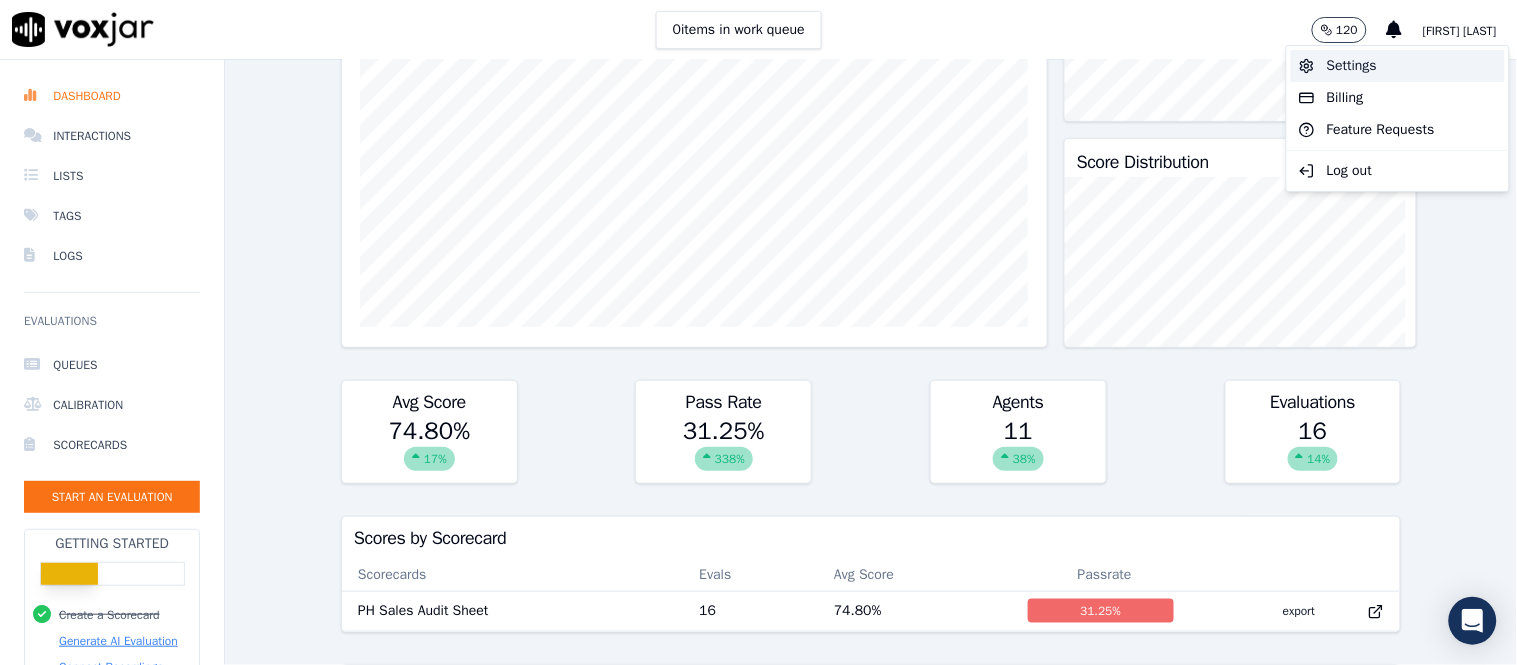 click on "Settings" at bounding box center (1398, 66) 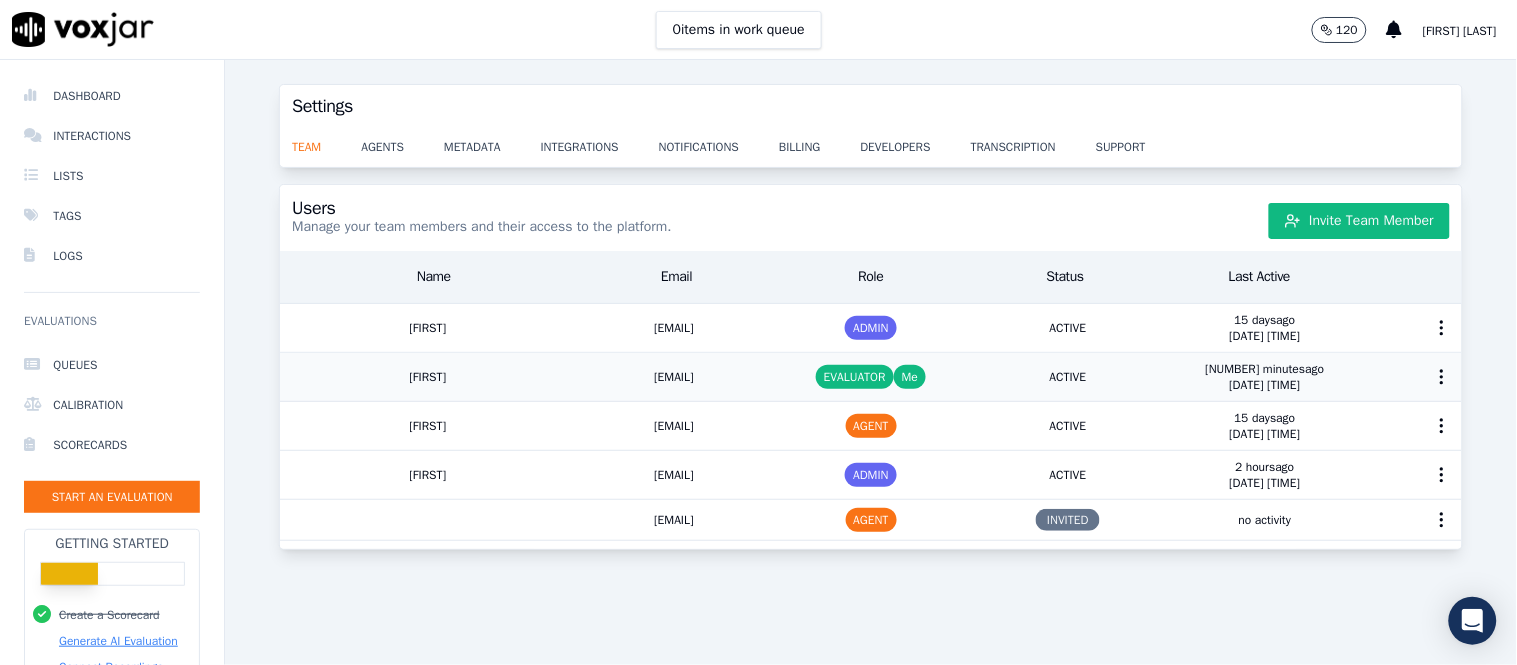 click on "EVALUATOR" at bounding box center (855, 377) 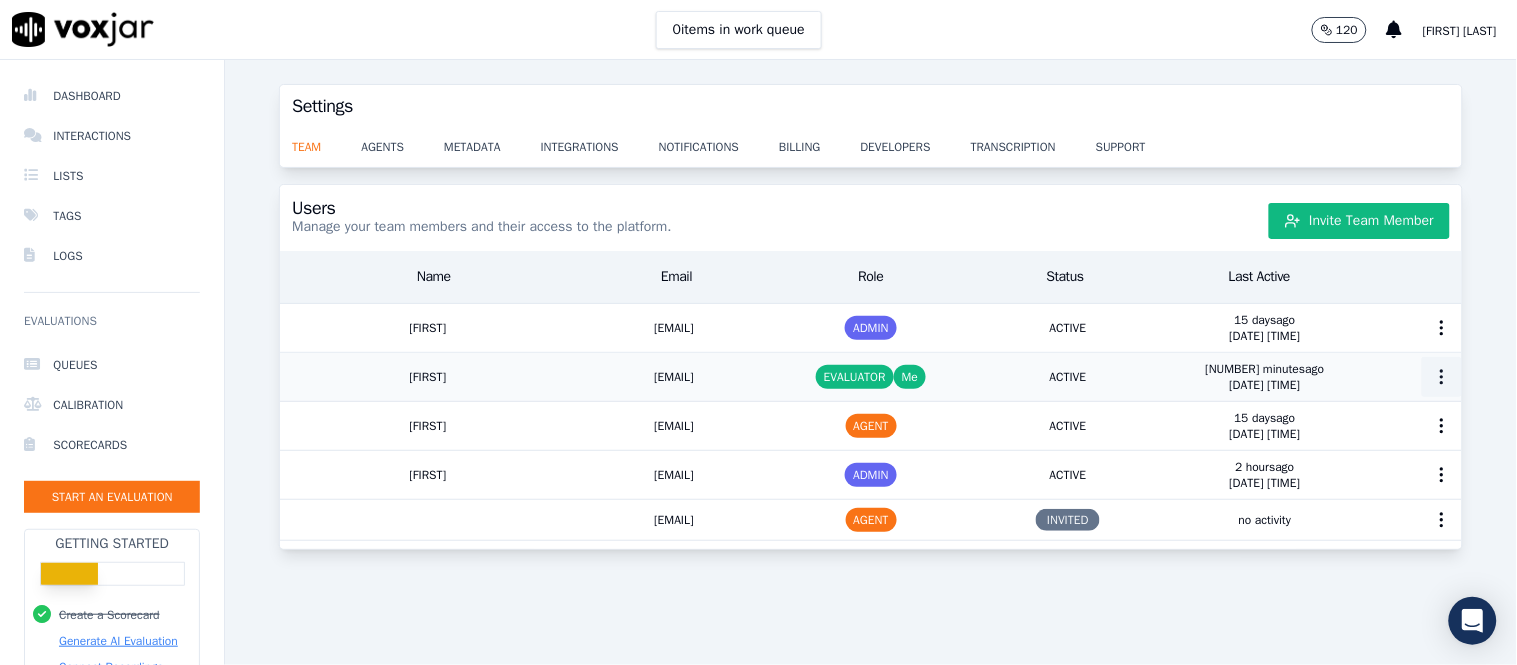 click 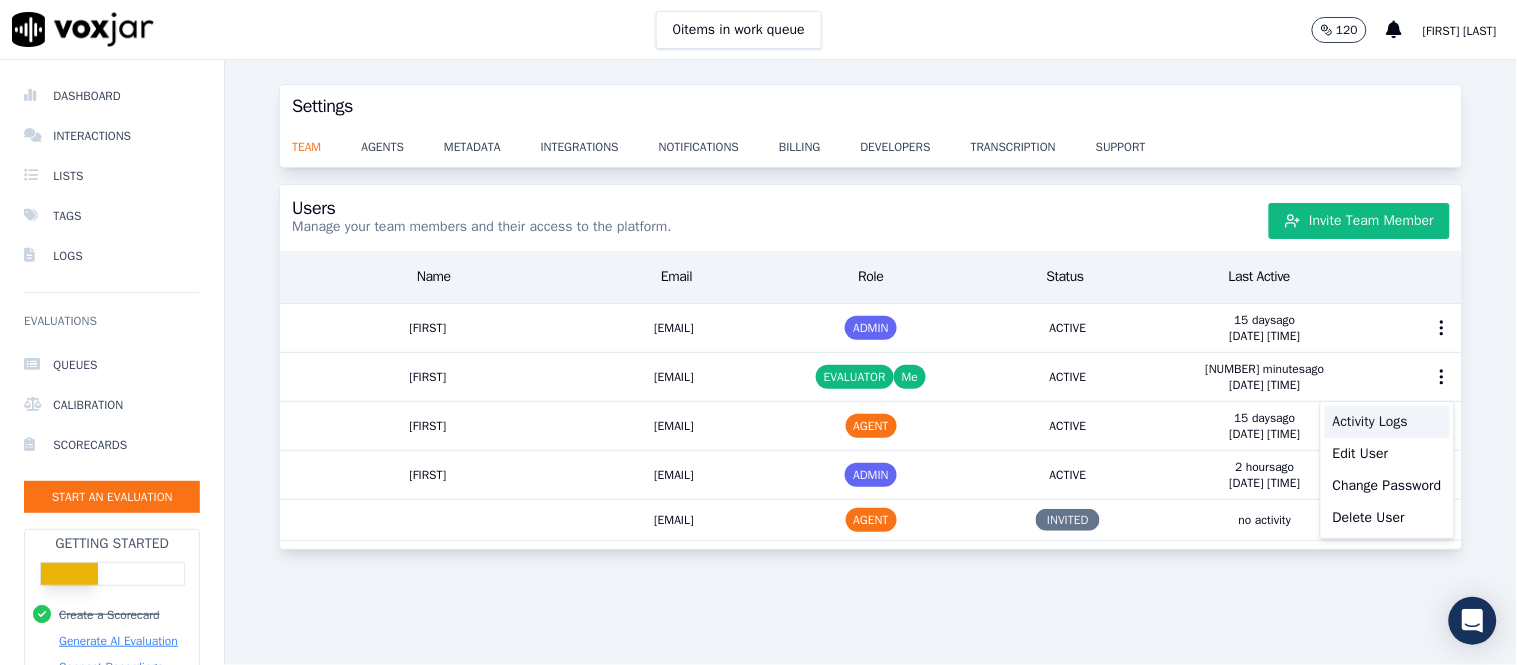 click on "Activity Logs" at bounding box center [1387, 422] 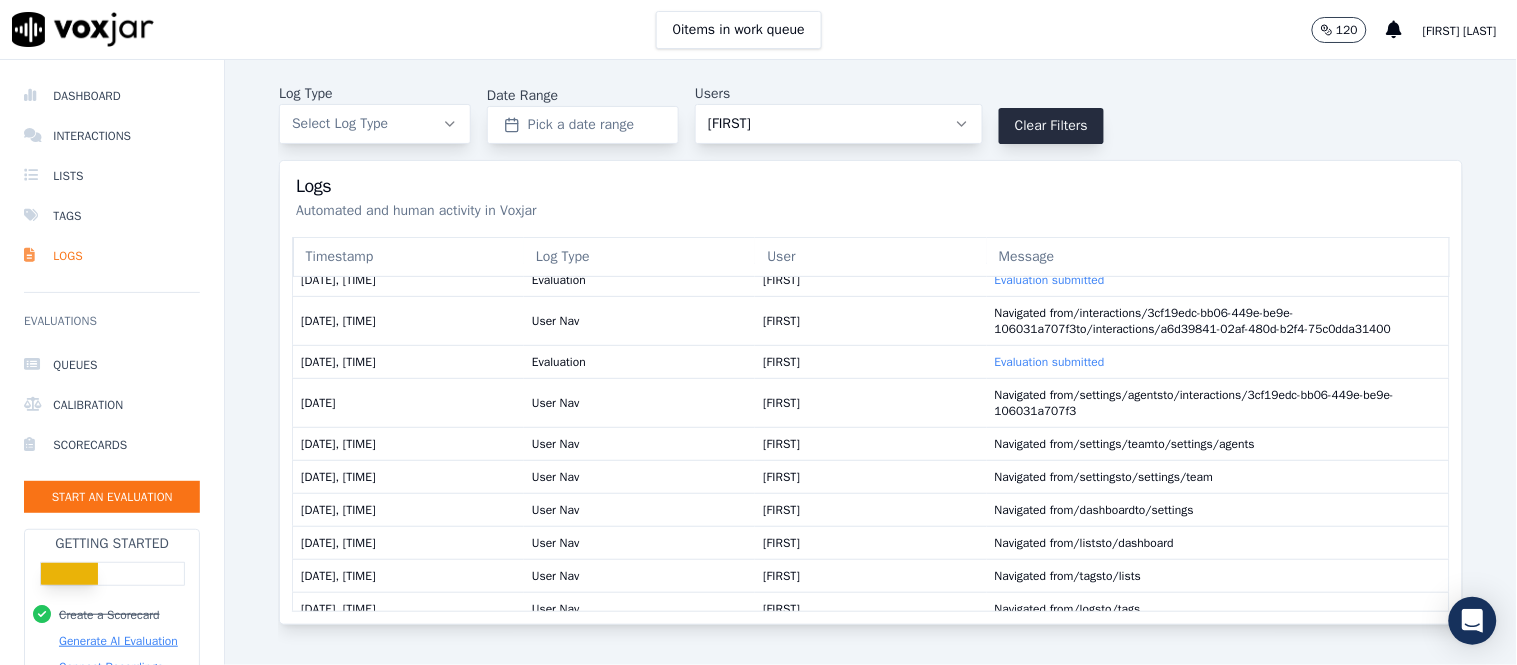 scroll, scrollTop: 0, scrollLeft: 0, axis: both 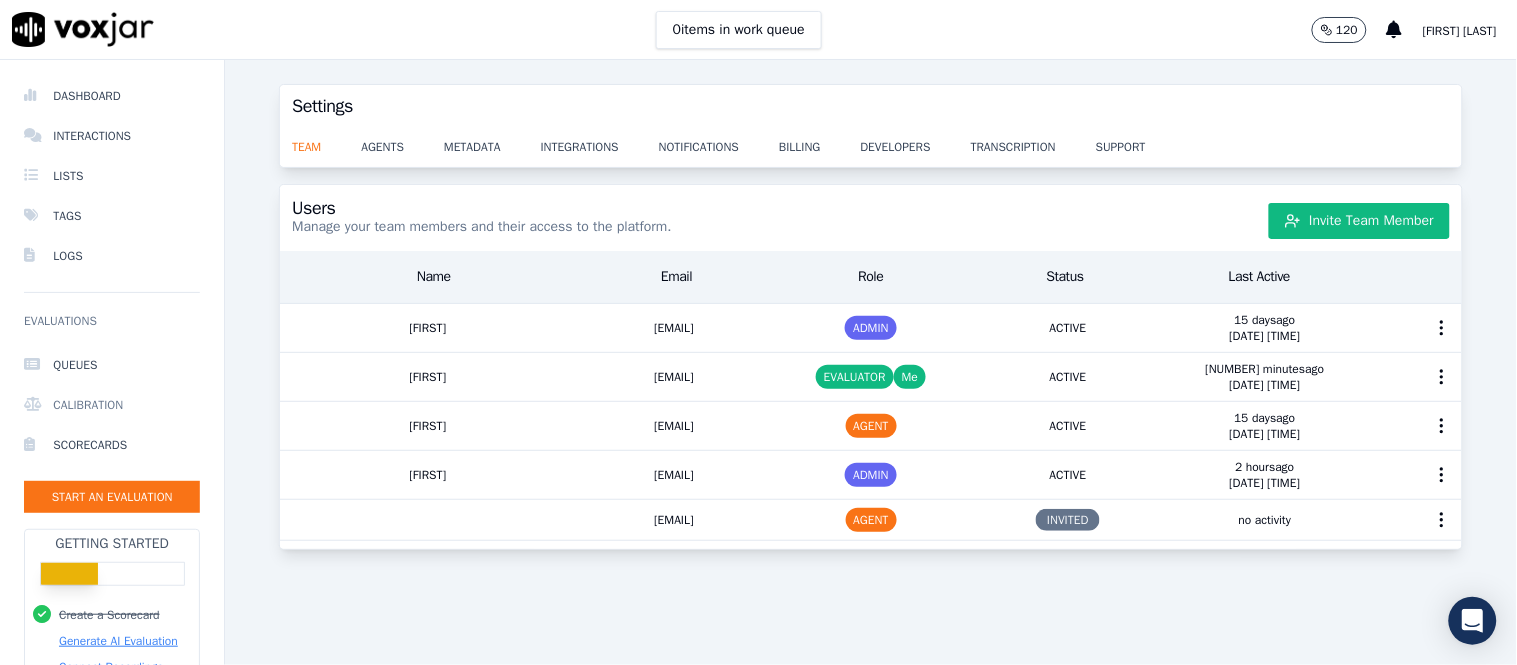 click on "Calibration" at bounding box center (112, 405) 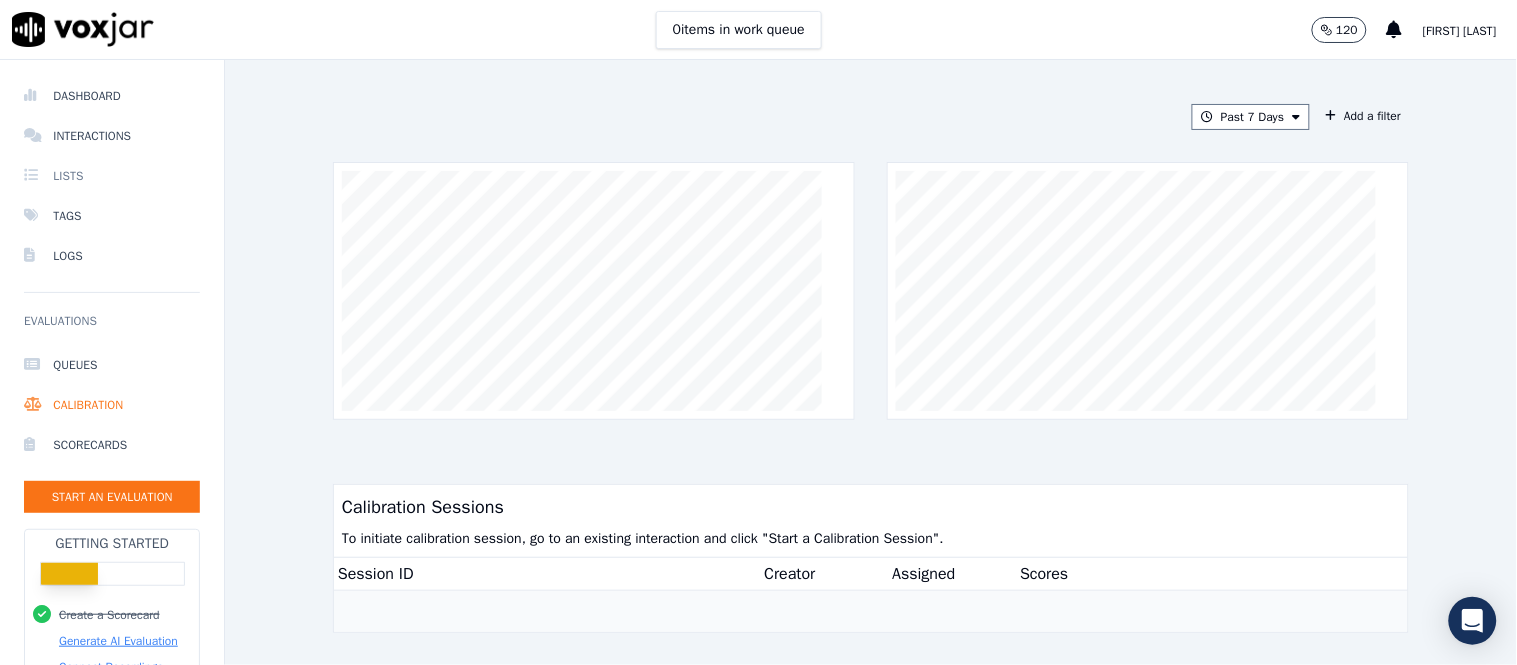 click on "Lists" at bounding box center (112, 176) 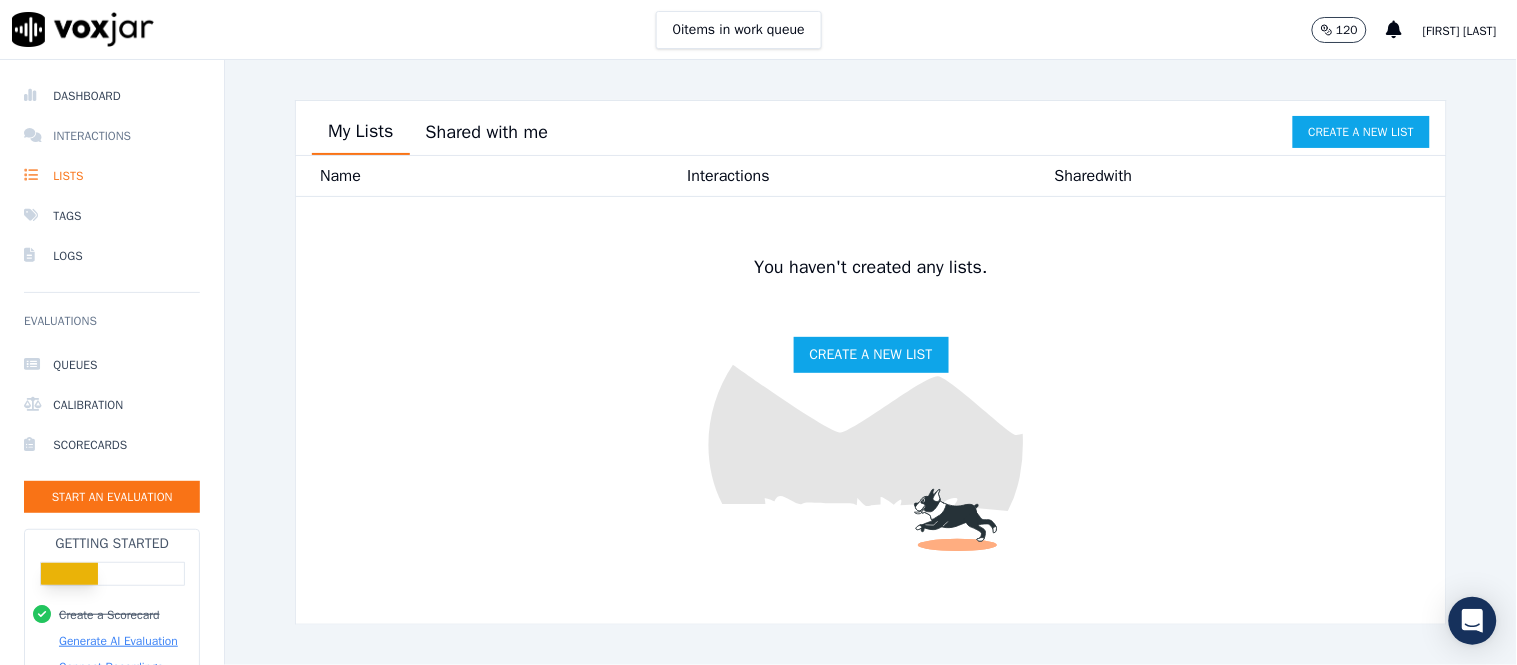 click on "Interactions" at bounding box center [112, 136] 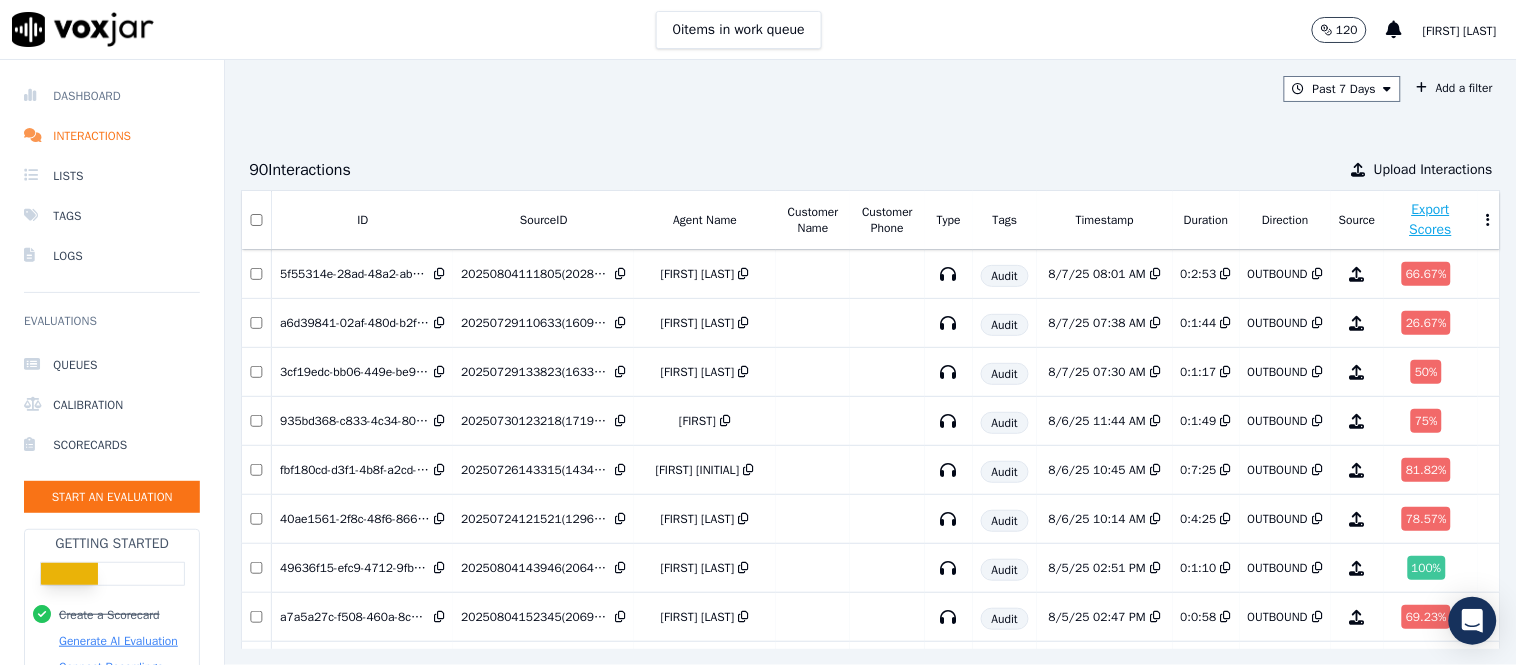 click on "Dashboard" at bounding box center [112, 96] 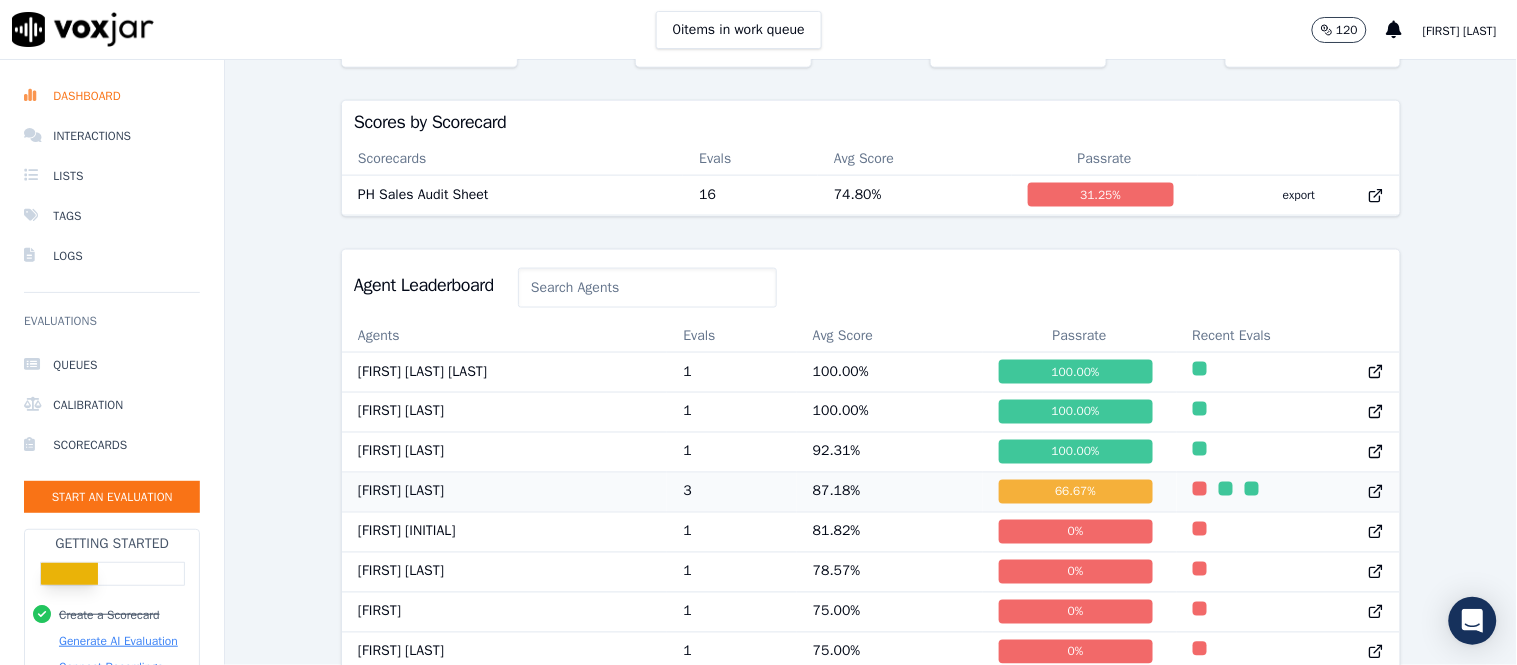 scroll, scrollTop: 640, scrollLeft: 0, axis: vertical 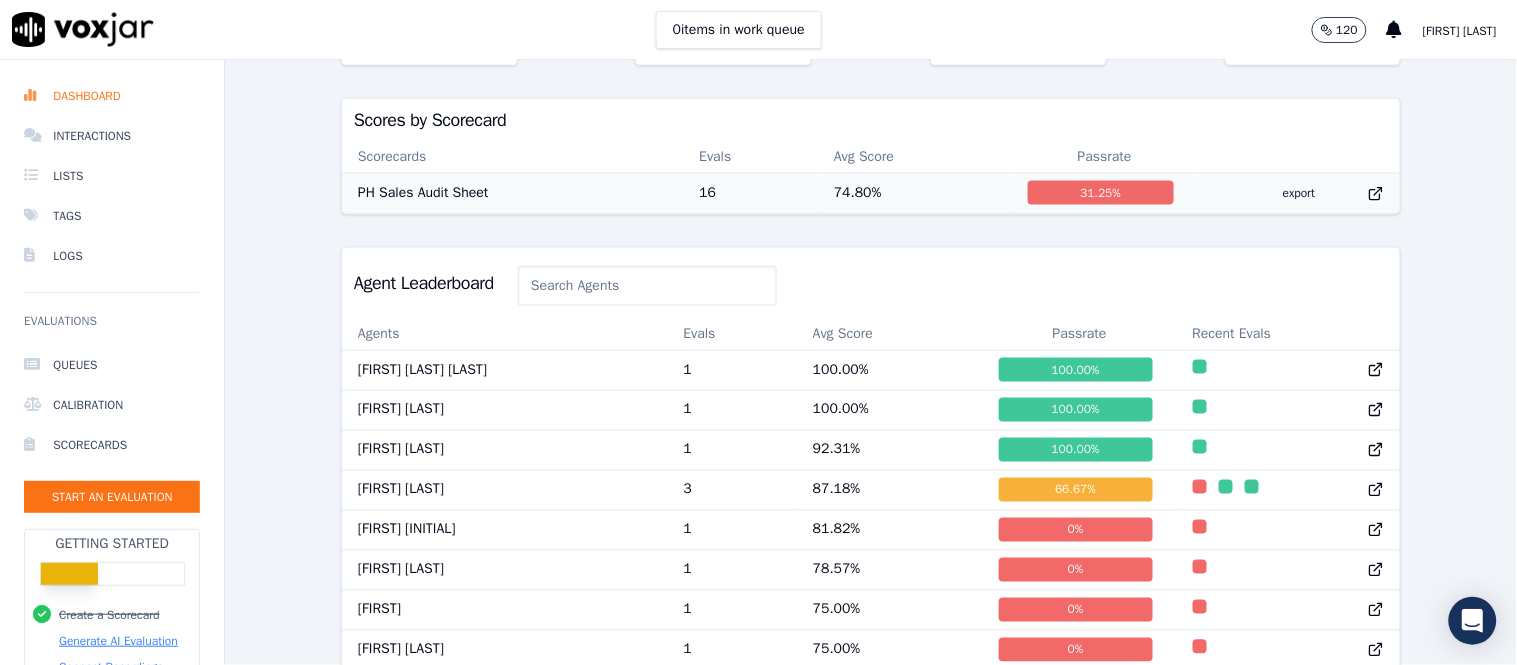 click on "16" at bounding box center [750, 193] 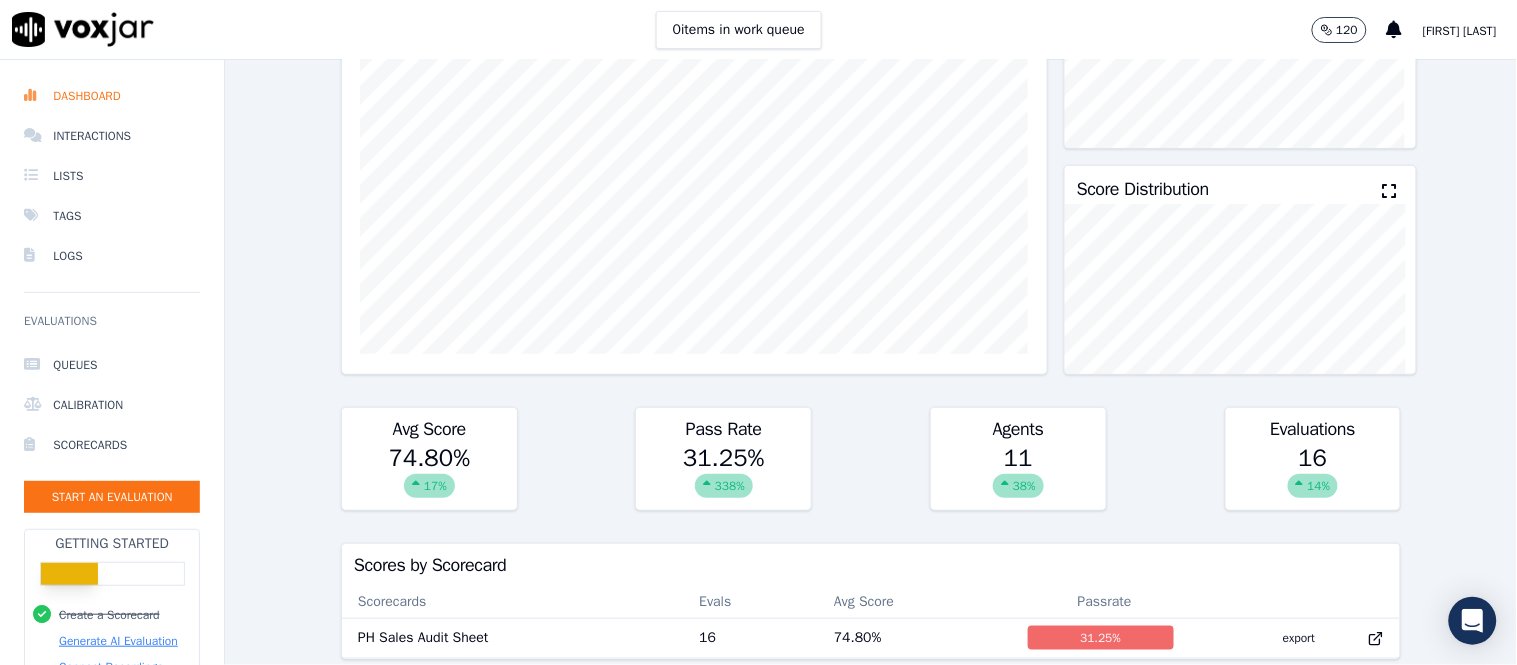 scroll, scrollTop: 0, scrollLeft: 0, axis: both 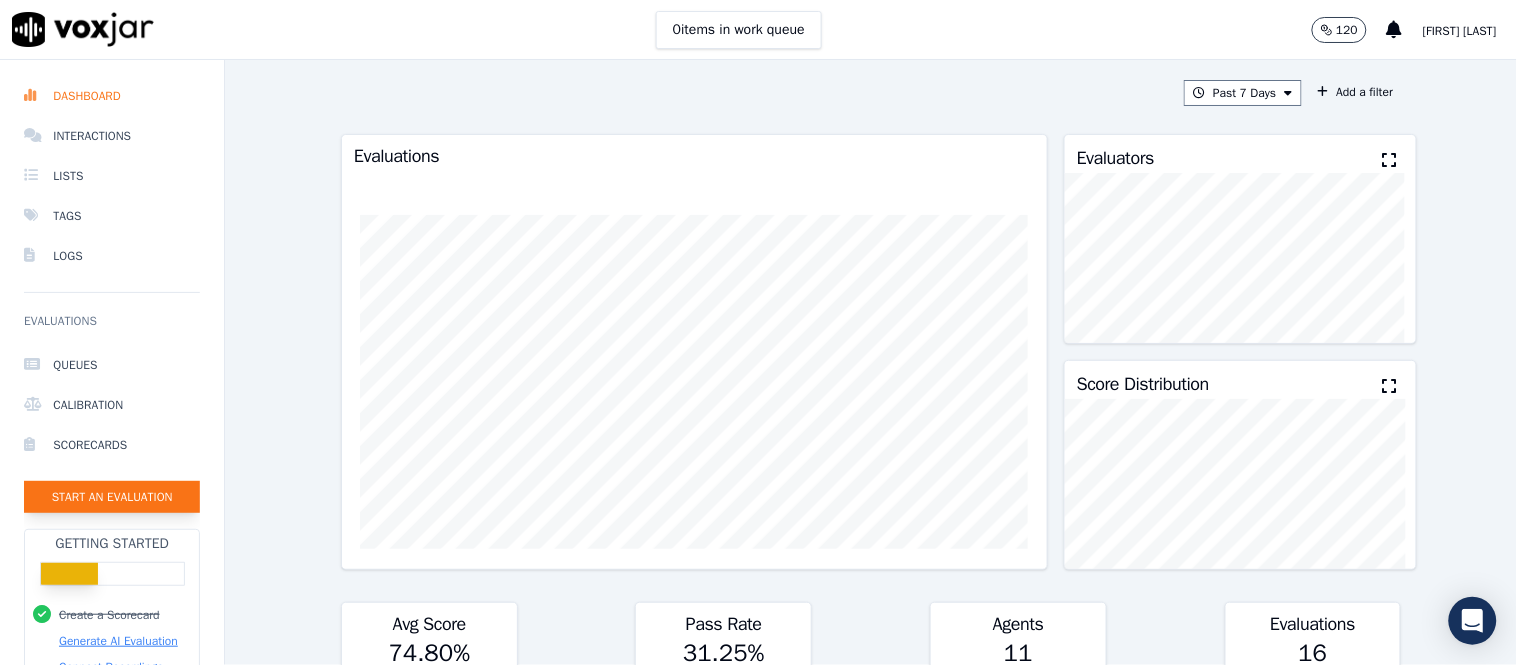 click on "Start an Evaluation" 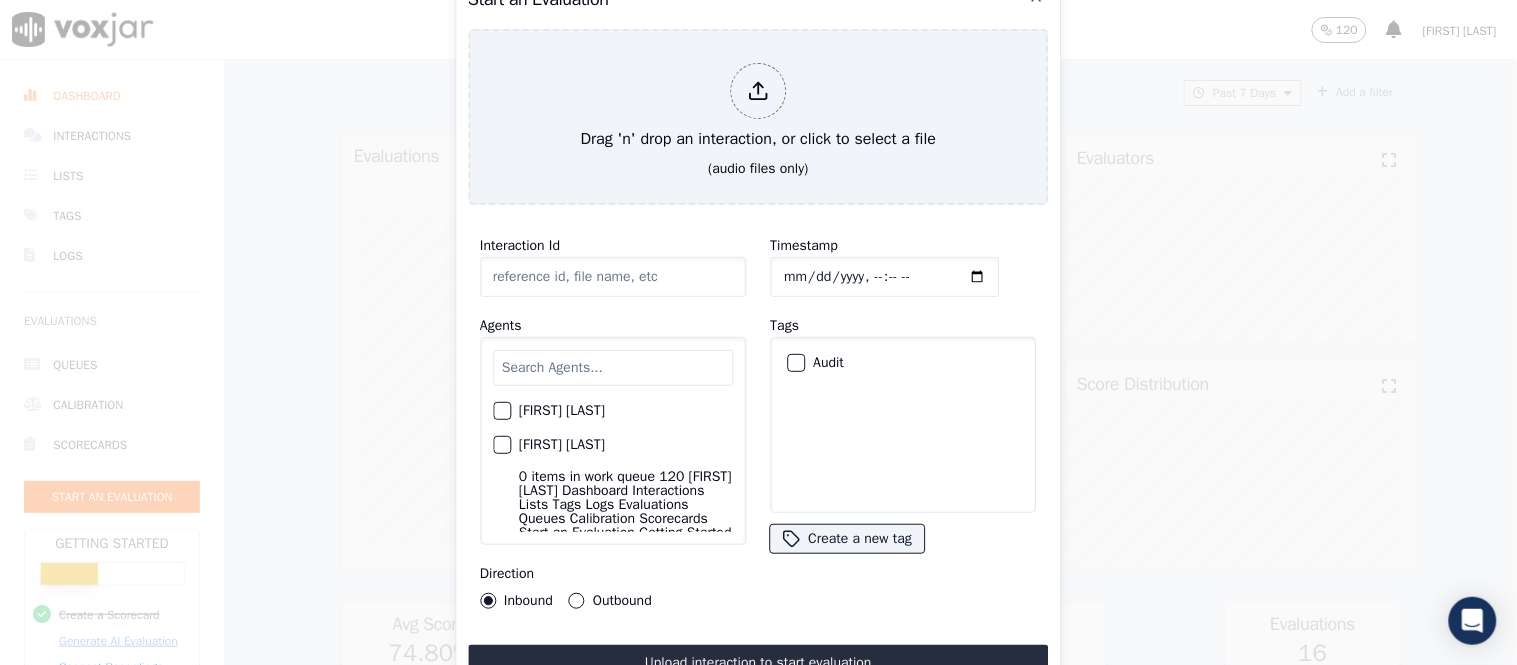 click at bounding box center (613, 368) 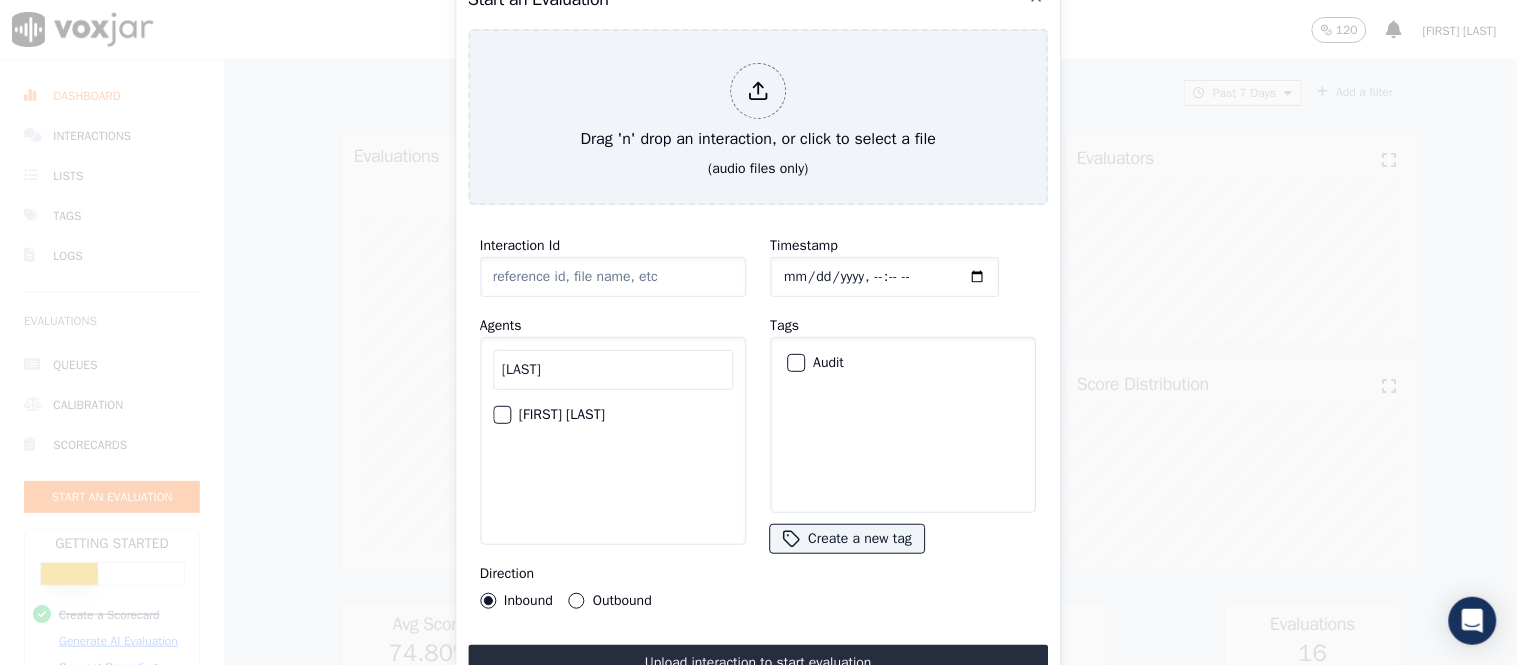type on "ansaf" 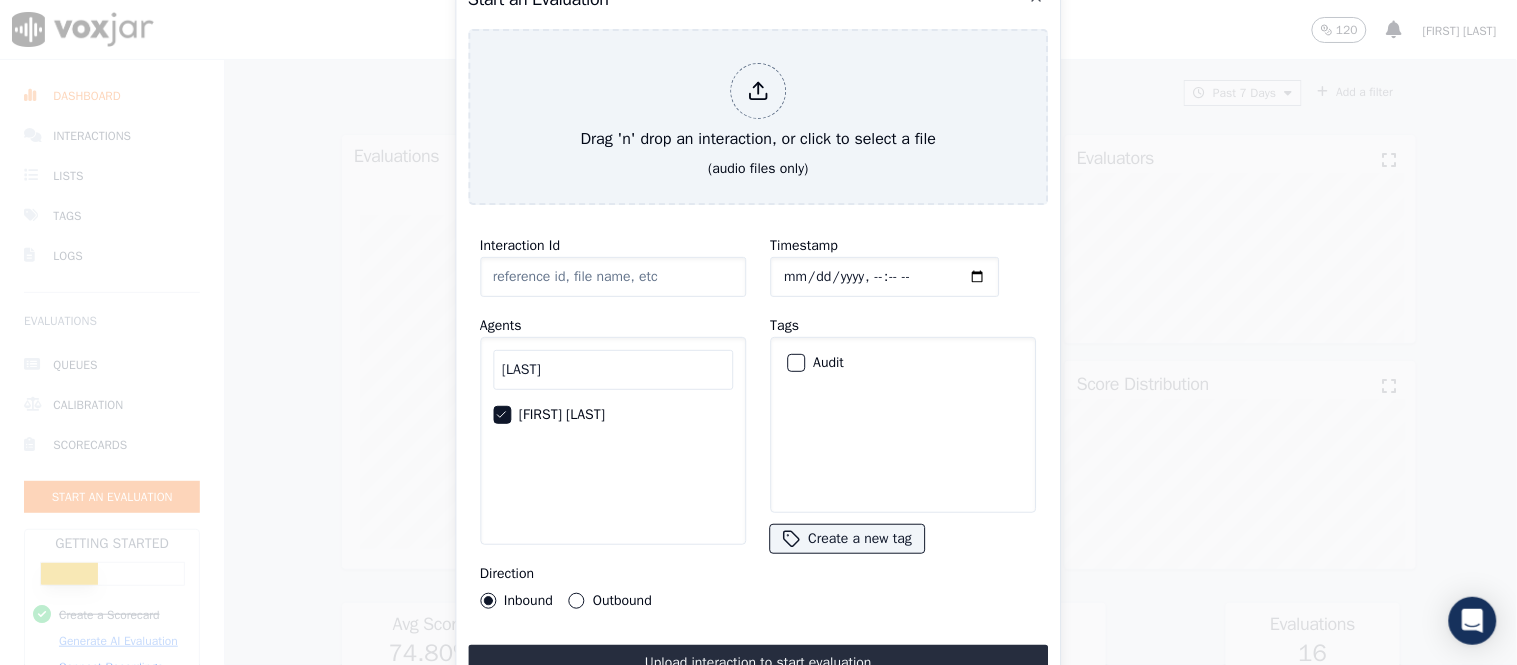 click on "Audit" at bounding box center [903, 363] 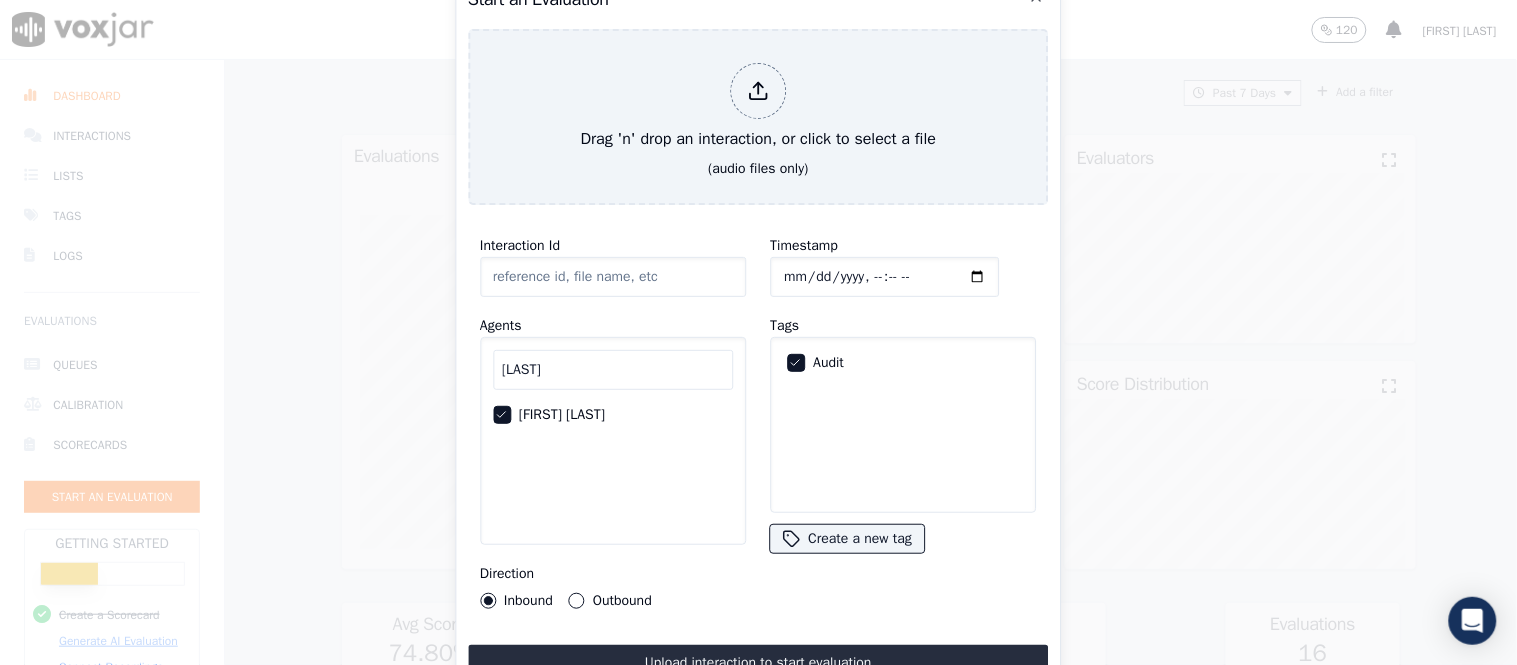click on "Outbound" at bounding box center (577, 601) 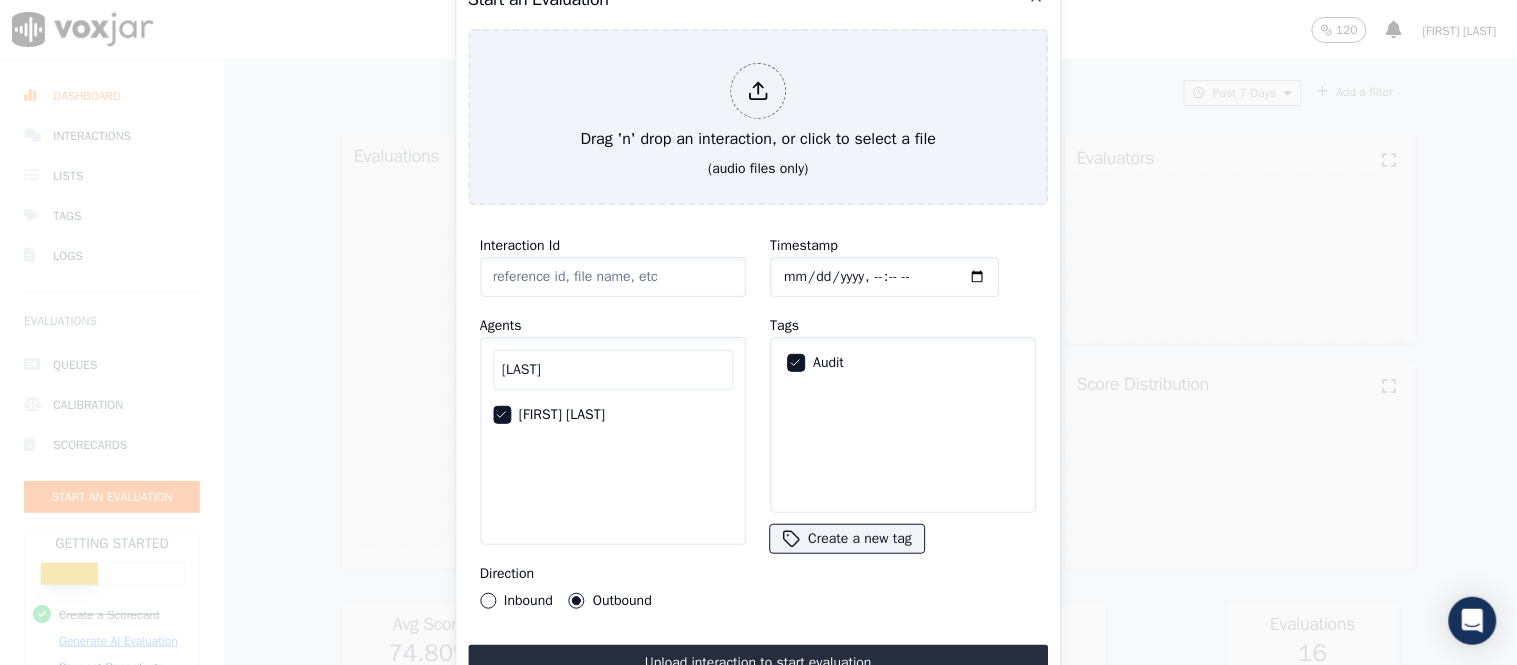 type on "[Mohamed Ansaf K A PH]_467-0558927827_20250730060347(165550).wav" 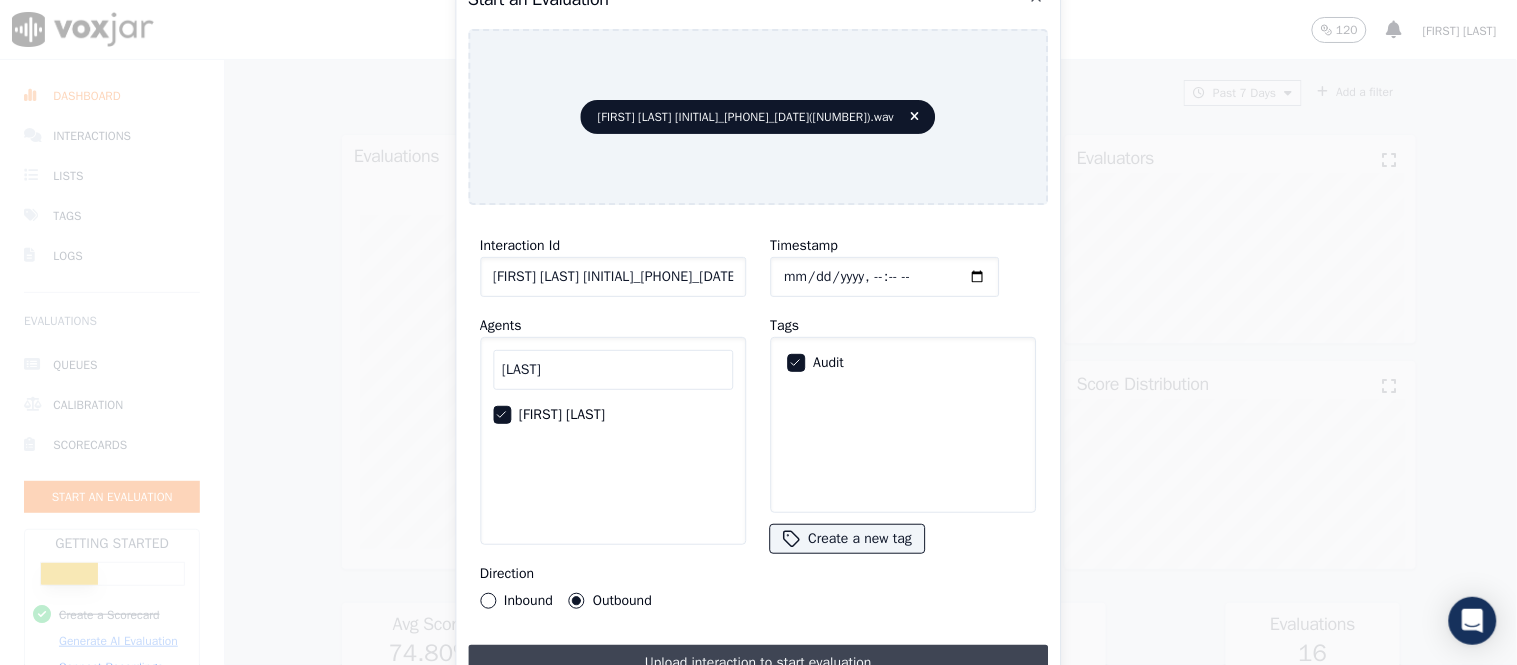 click on "Upload interaction to start evaluation" at bounding box center (758, 663) 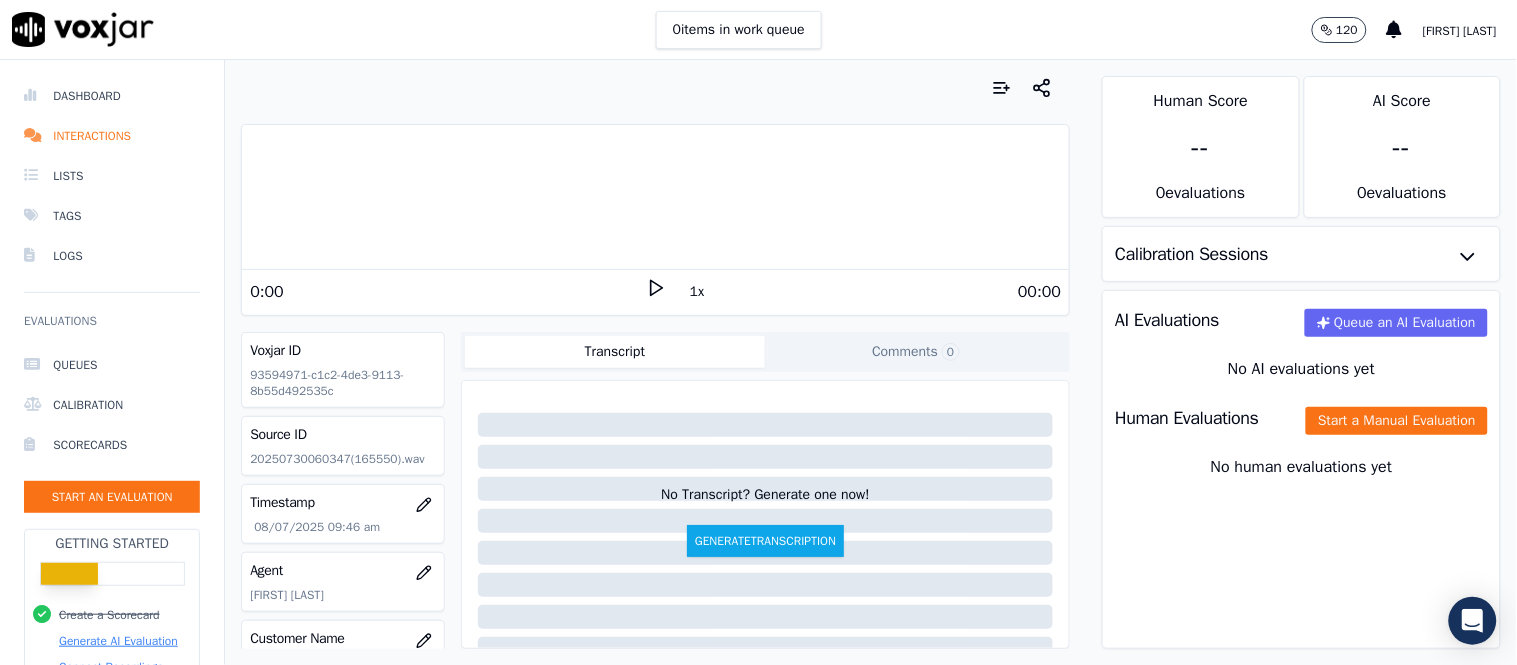click 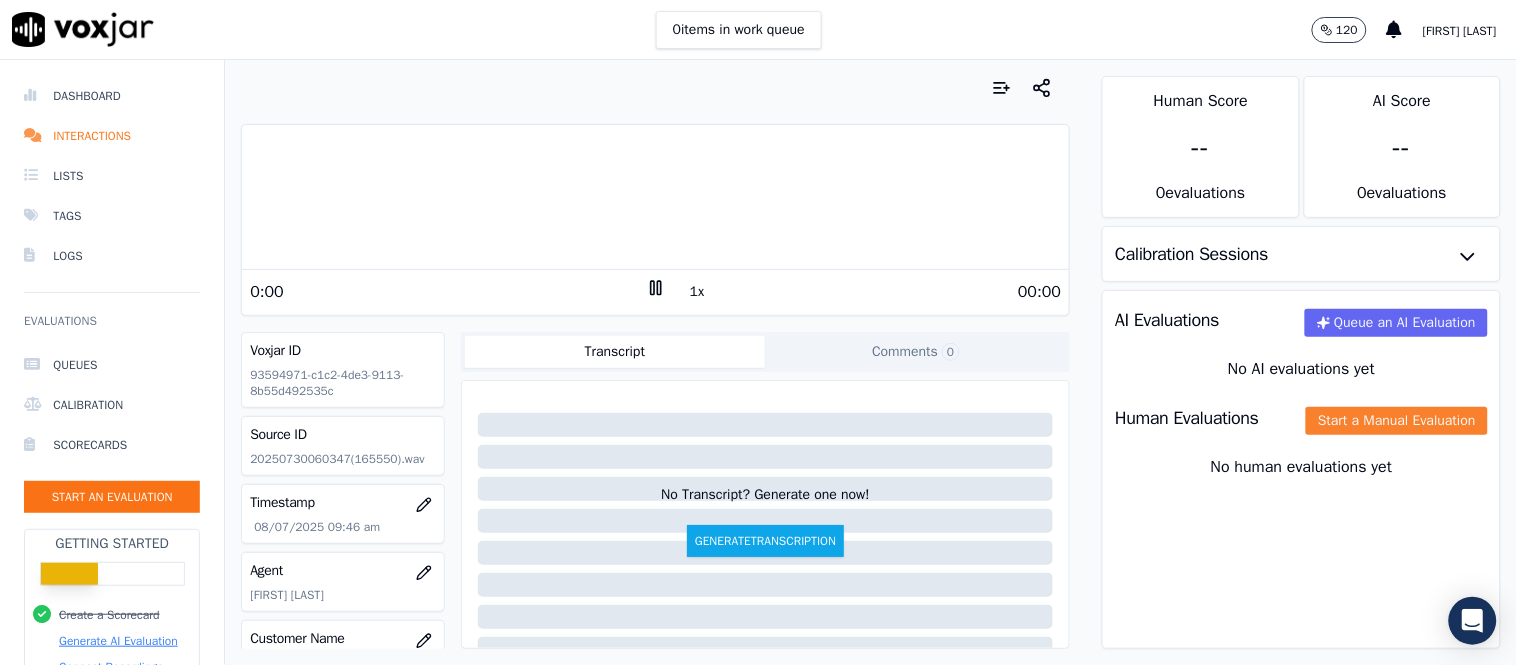 click on "Start a Manual Evaluation" 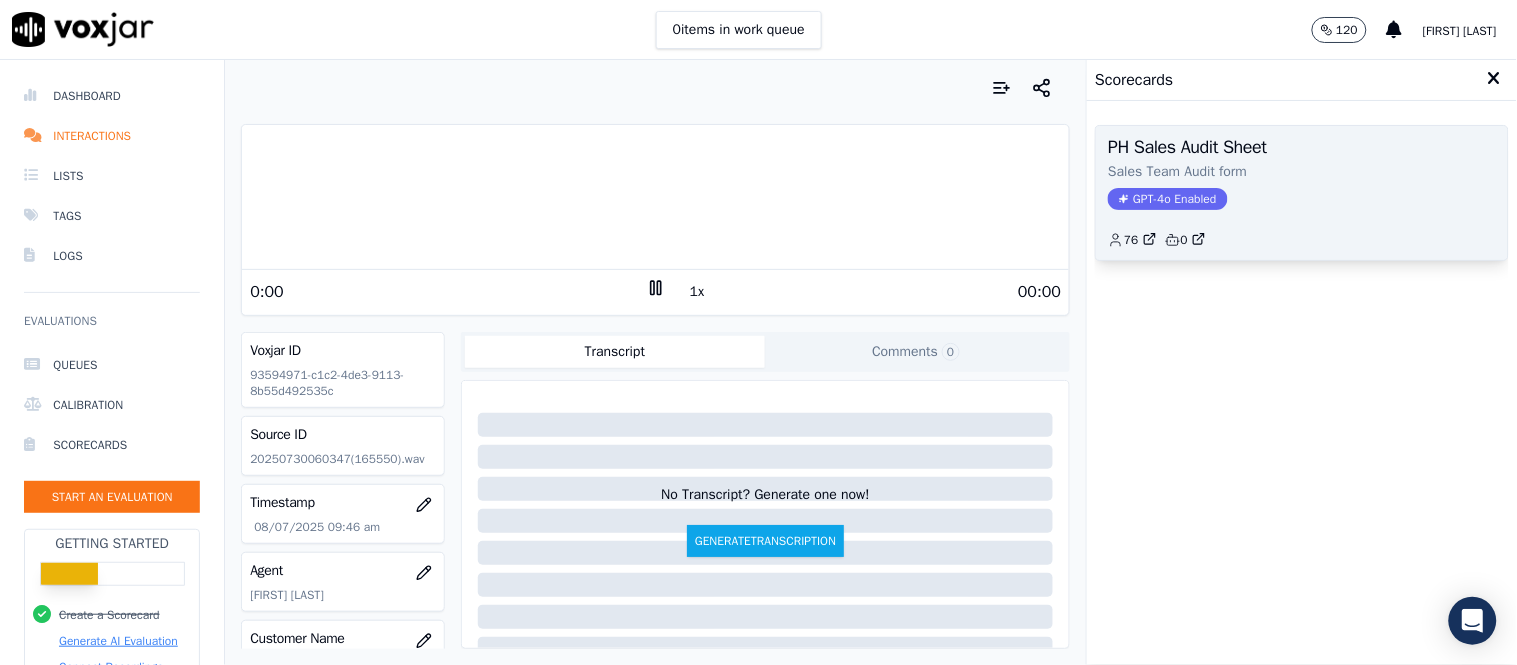 click on "GPT-4o Enabled" at bounding box center [1167, 199] 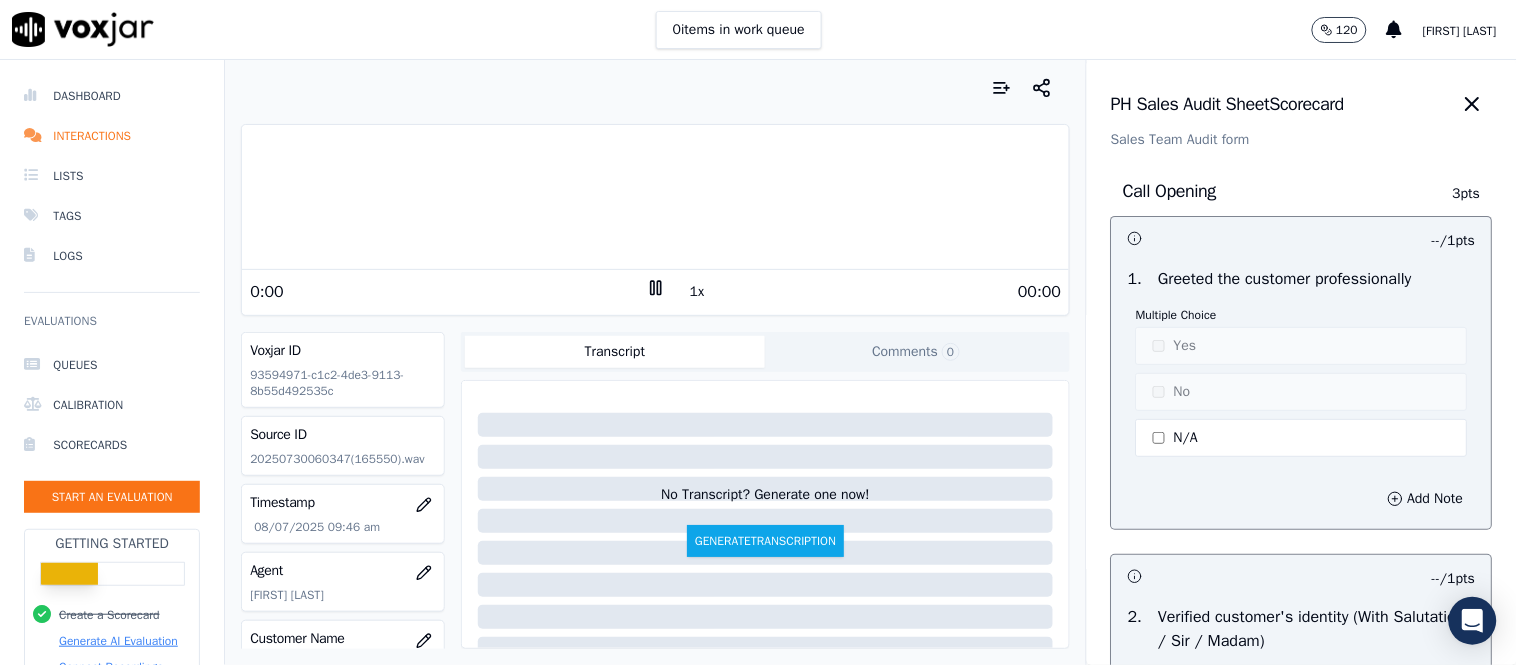 click on "0:00     1x   00:00" at bounding box center [655, 291] 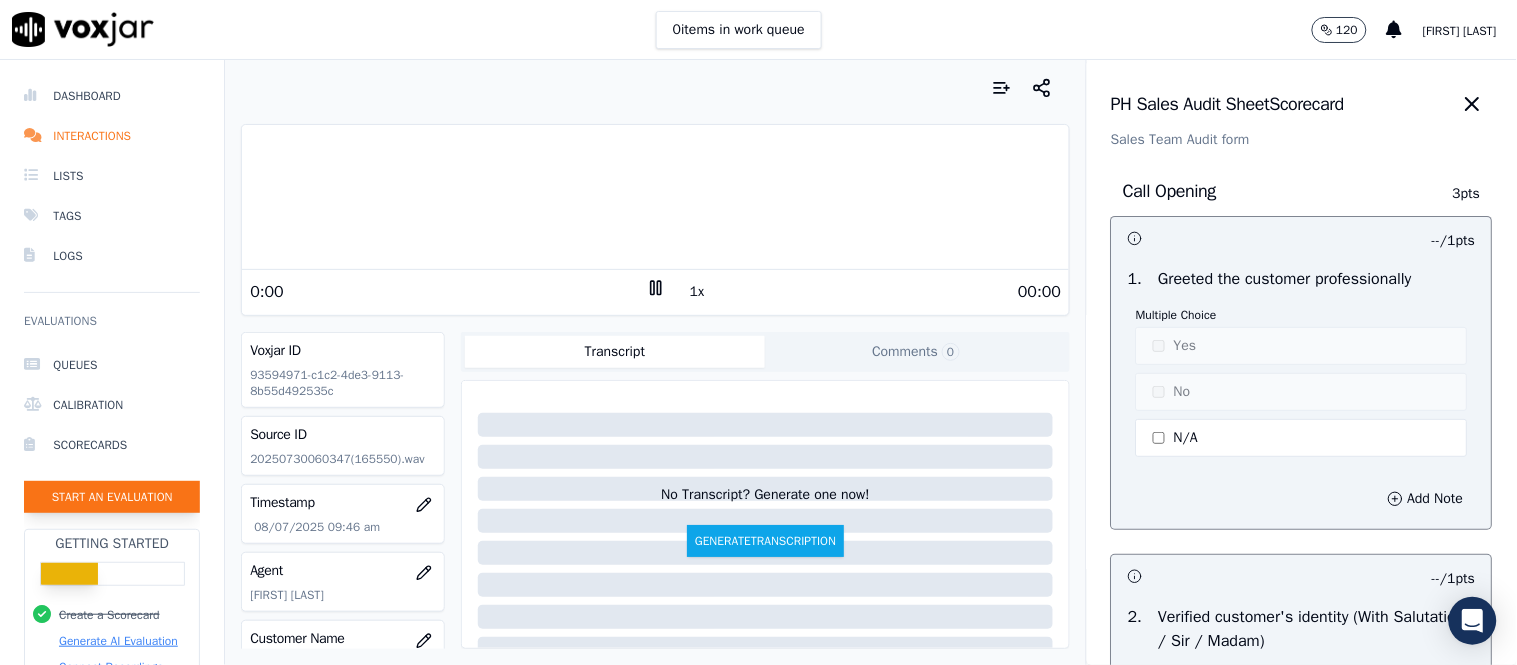 click on "Start an Evaluation" 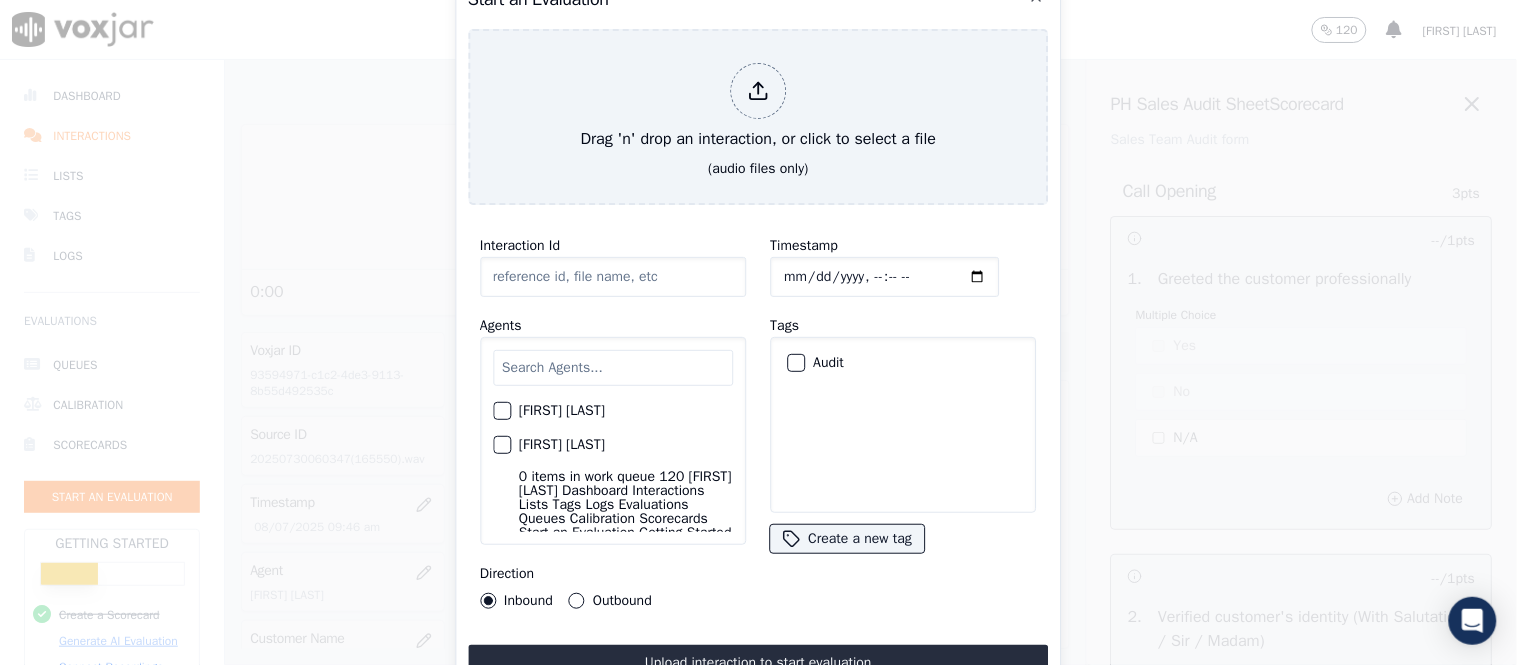 click at bounding box center (613, 368) 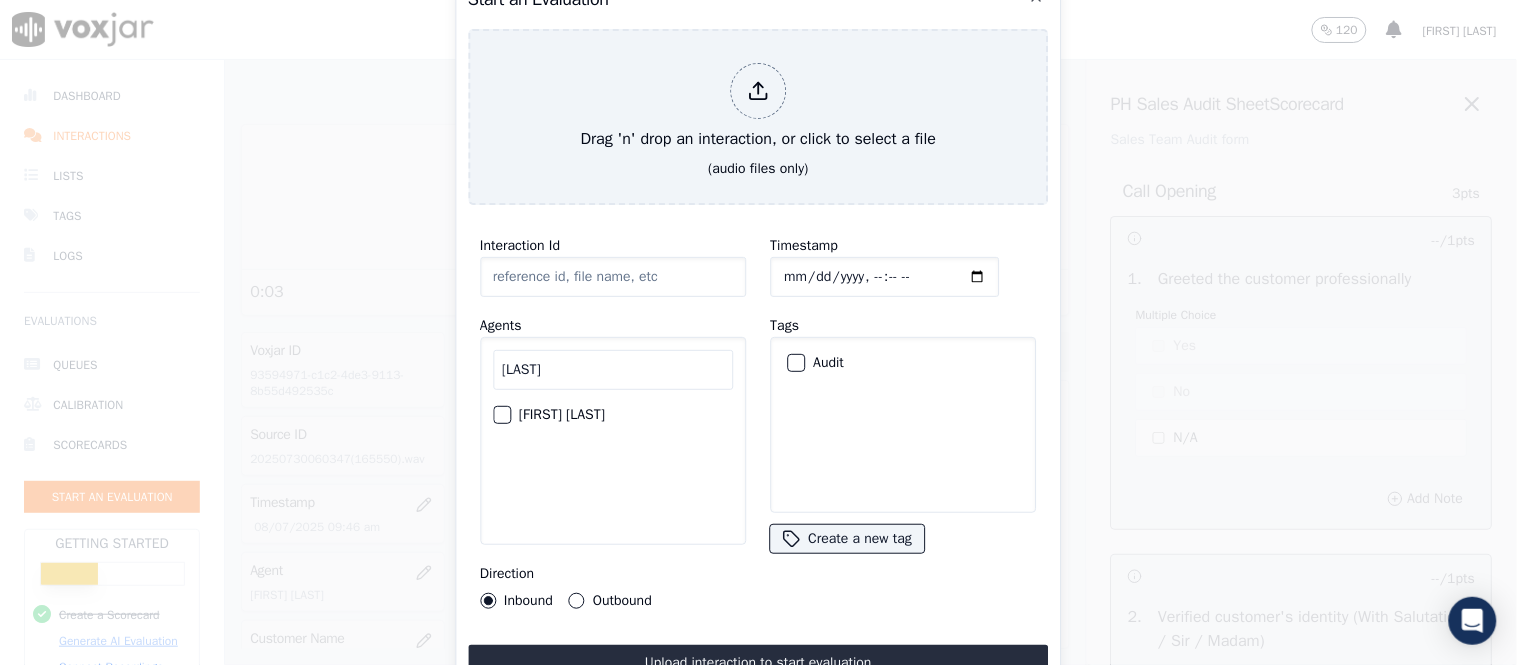 type on "ansaf" 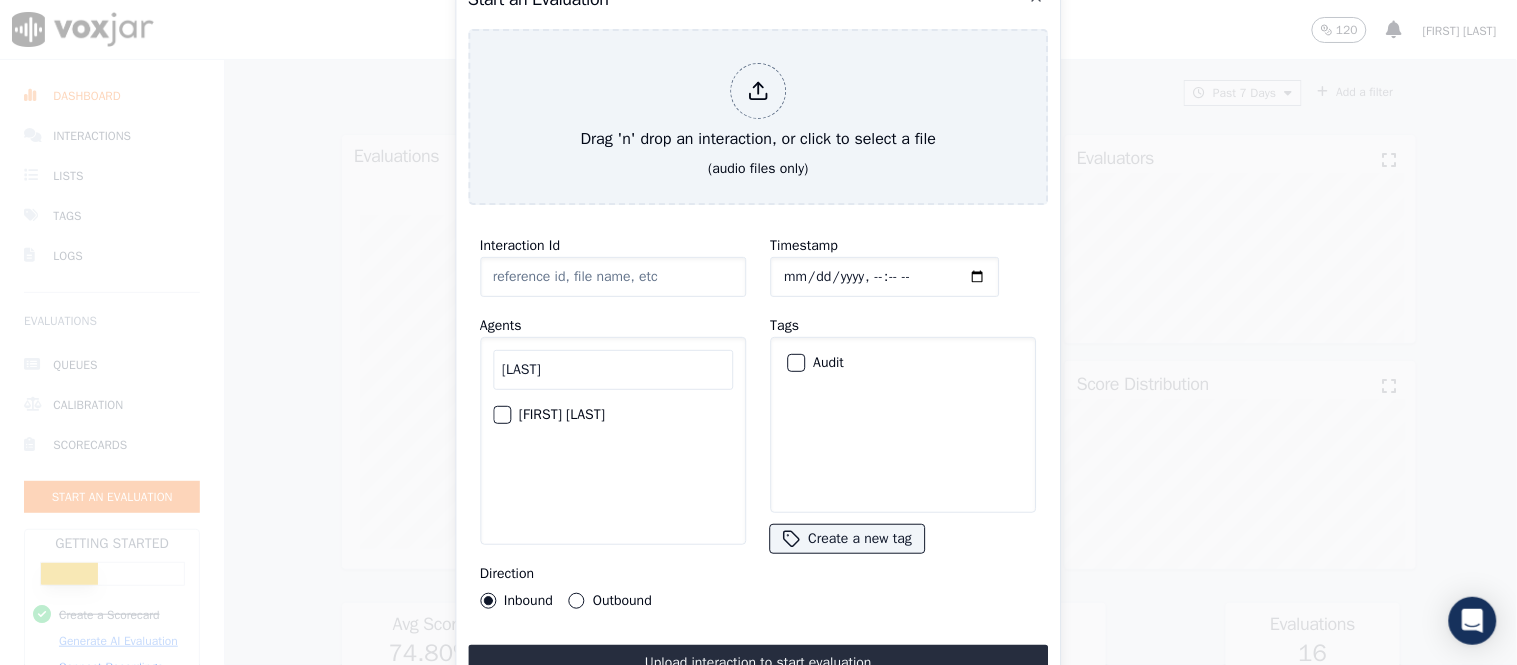 click on "[FIRST] [LAST]" at bounding box center (502, 415) 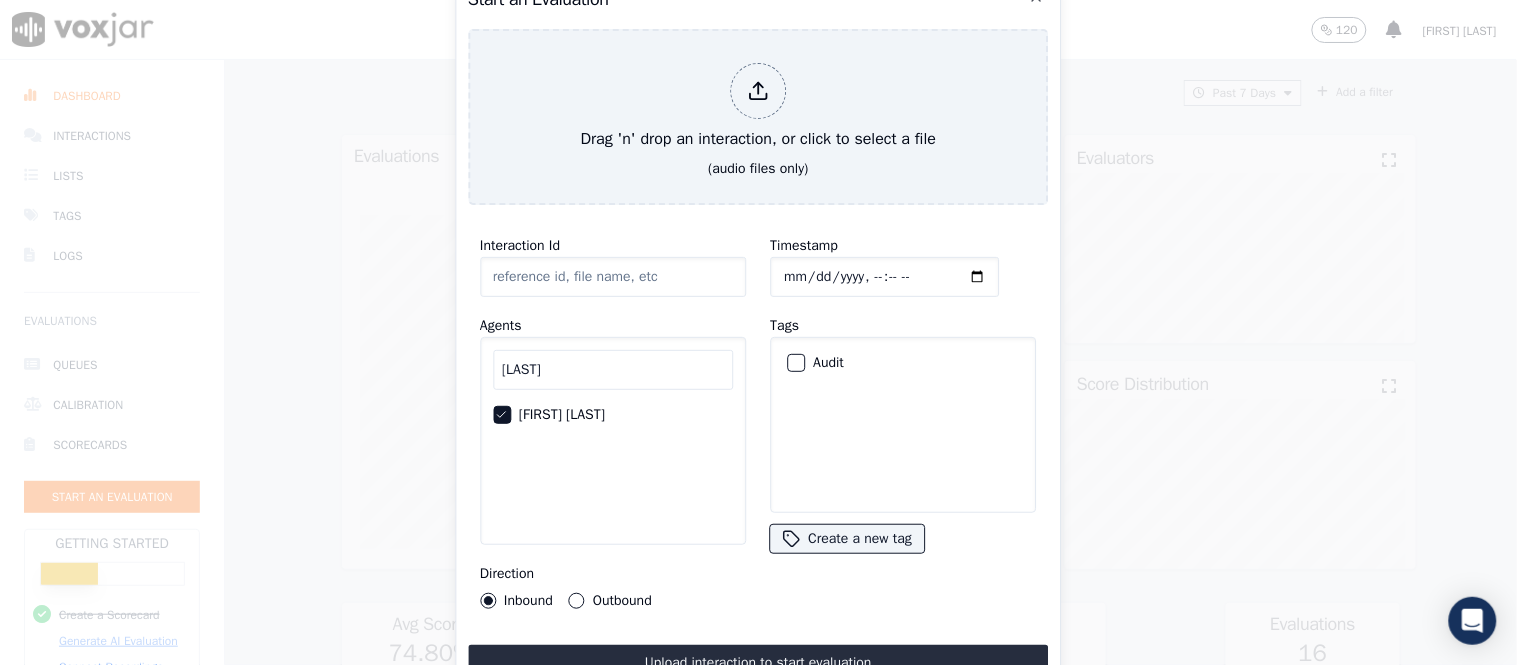 click on "Audit" at bounding box center (903, 363) 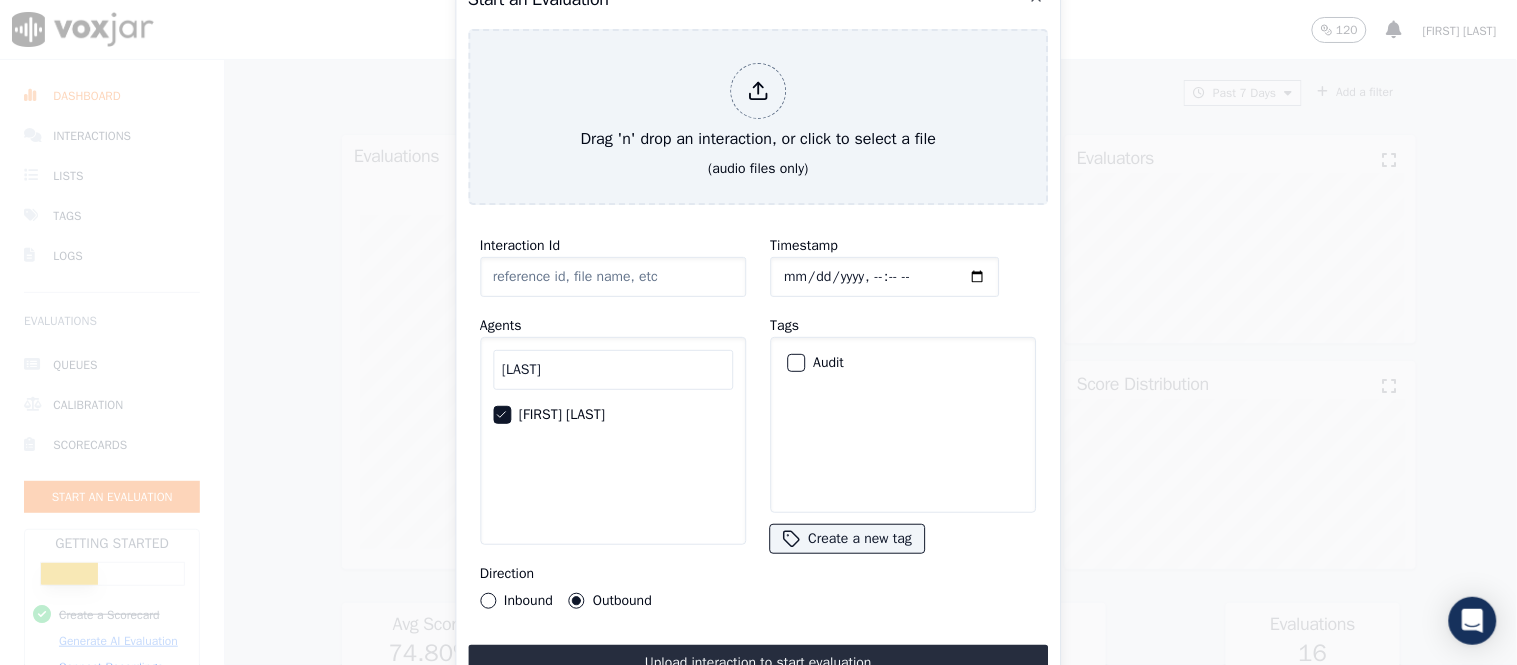 type on "[Mohamed Ansaf K A PH]_467-0558927827_20250730060347(165550).wav" 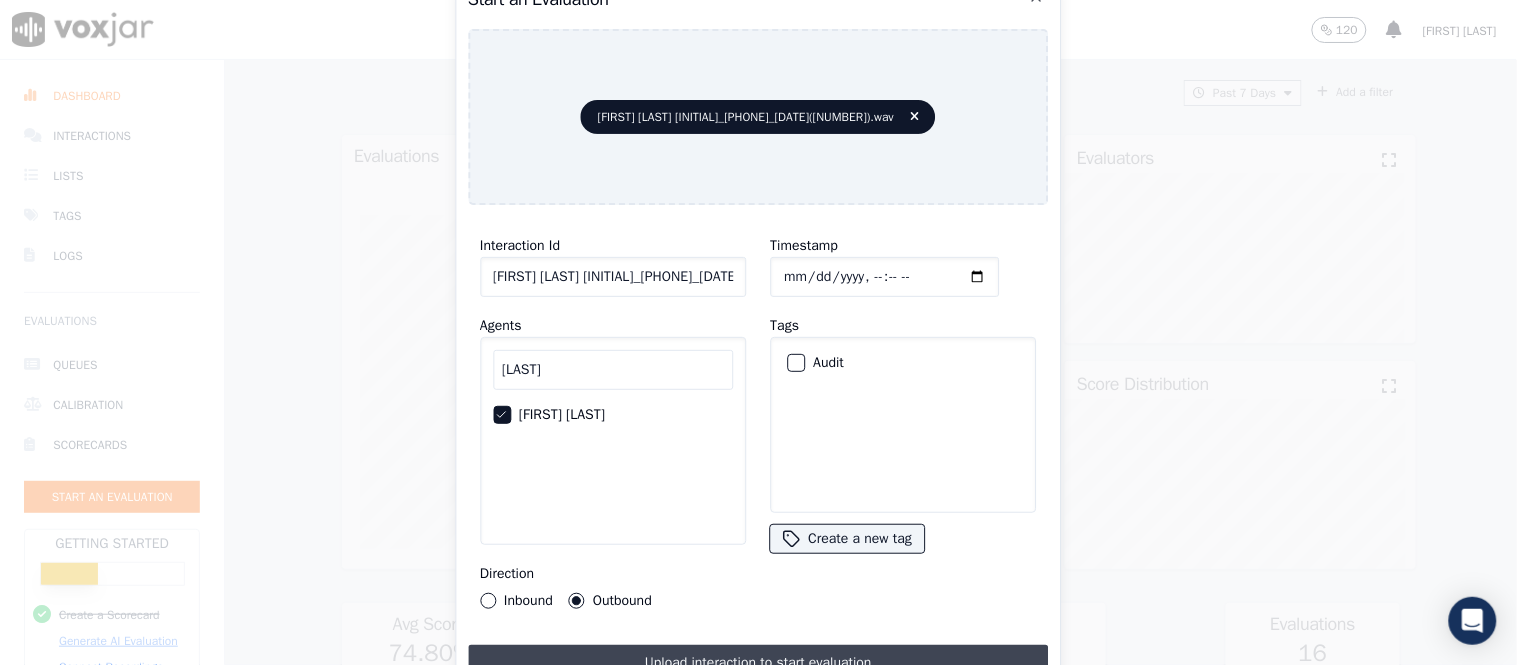 click on "Upload interaction to start evaluation" at bounding box center [758, 663] 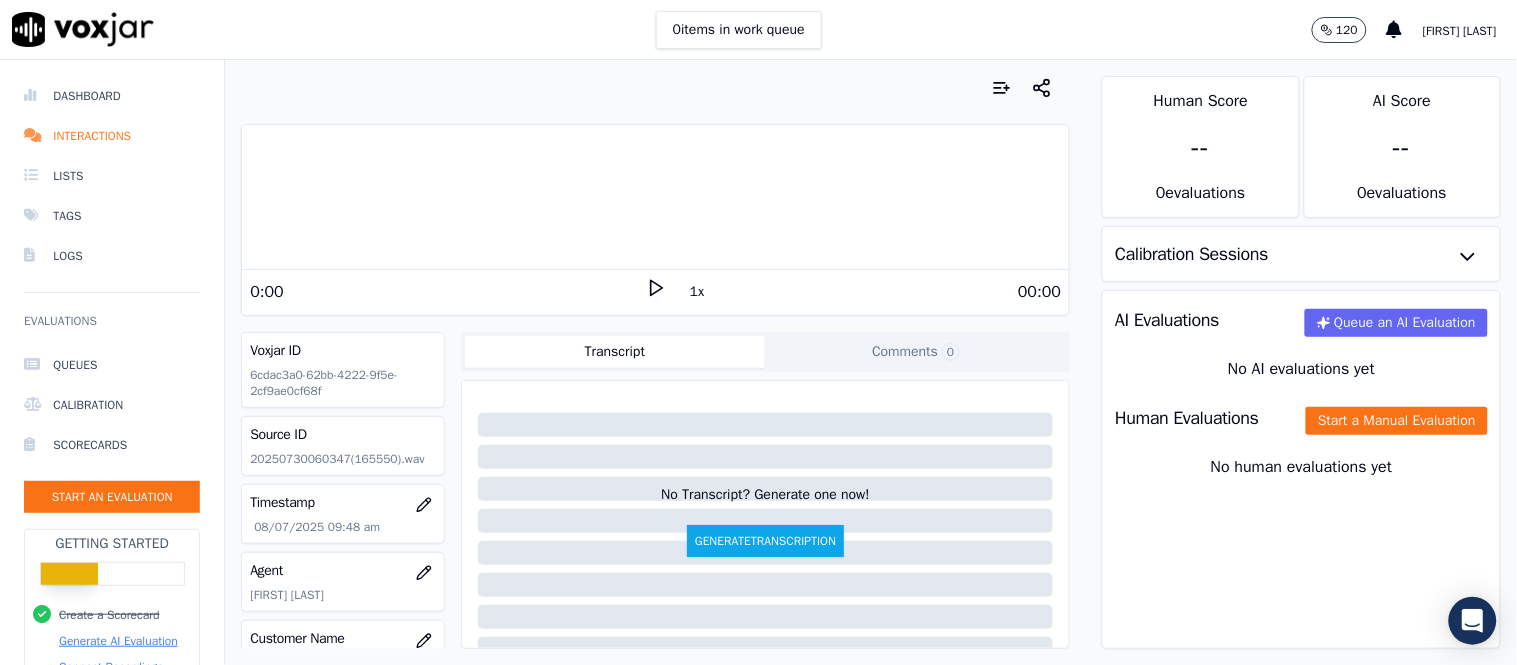 click 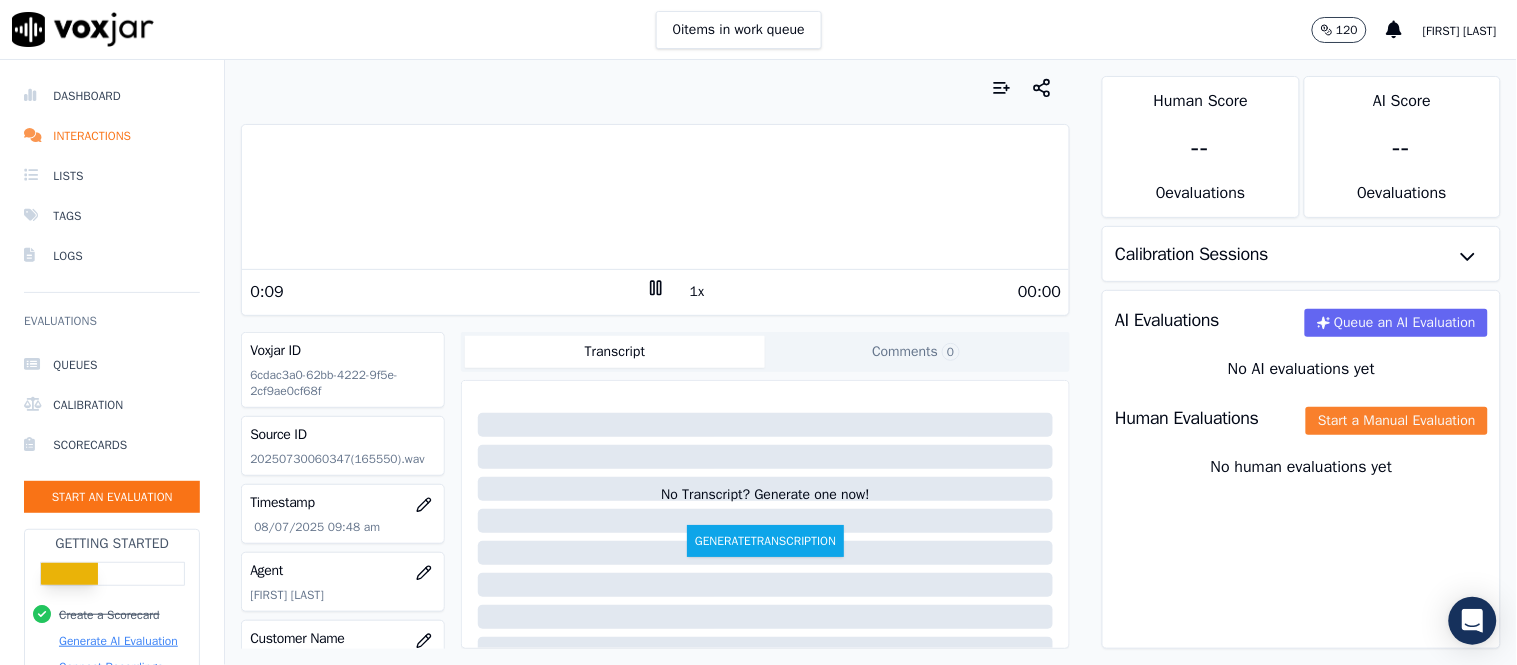 click on "Human Evaluations   Start a Manual Evaluation" at bounding box center (1301, 418) 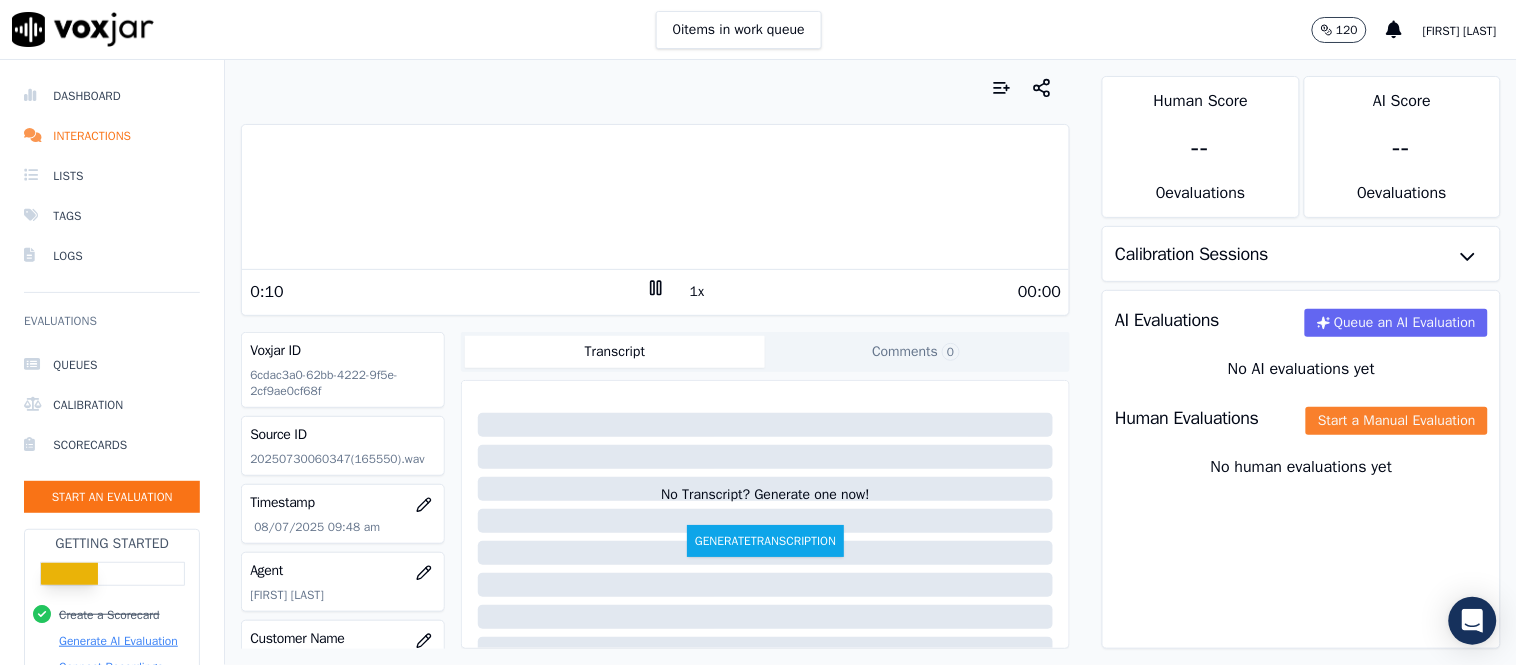 click on "Start a Manual Evaluation" 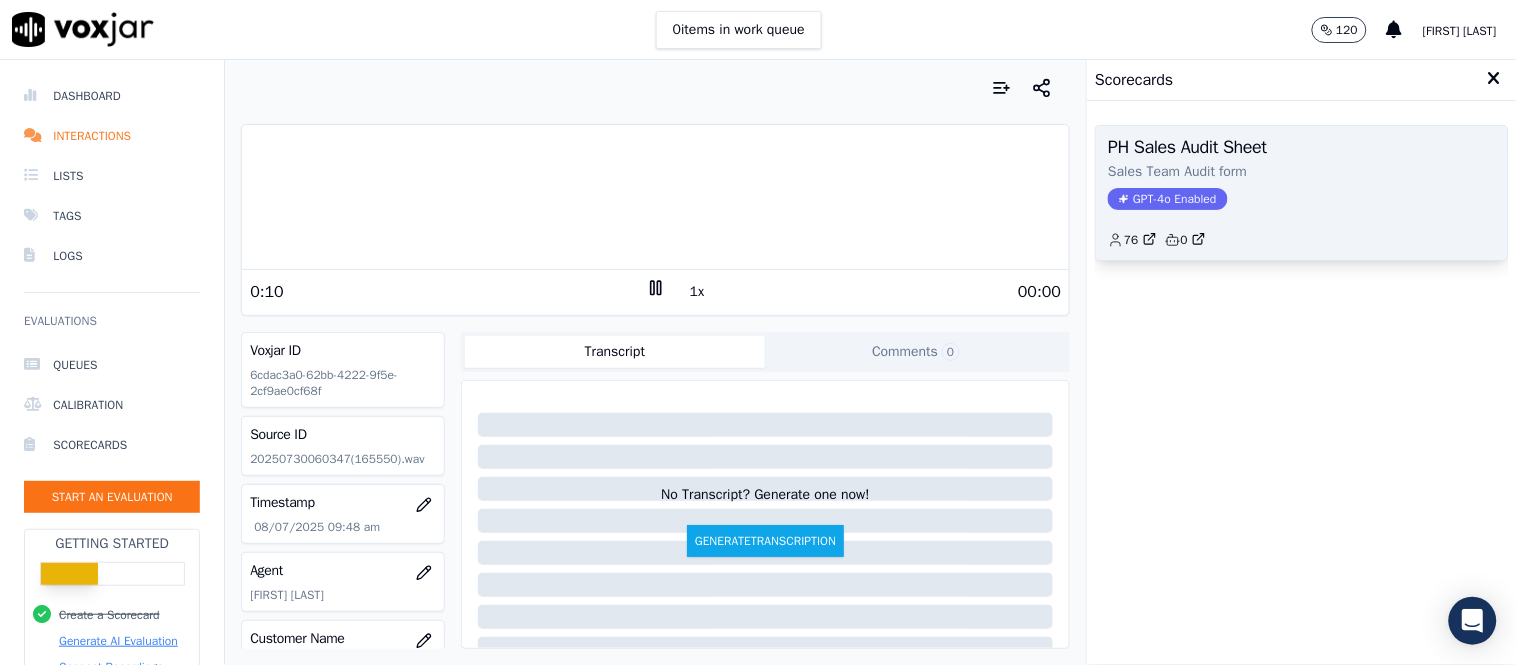 click on "GPT-4o Enabled" at bounding box center [1167, 199] 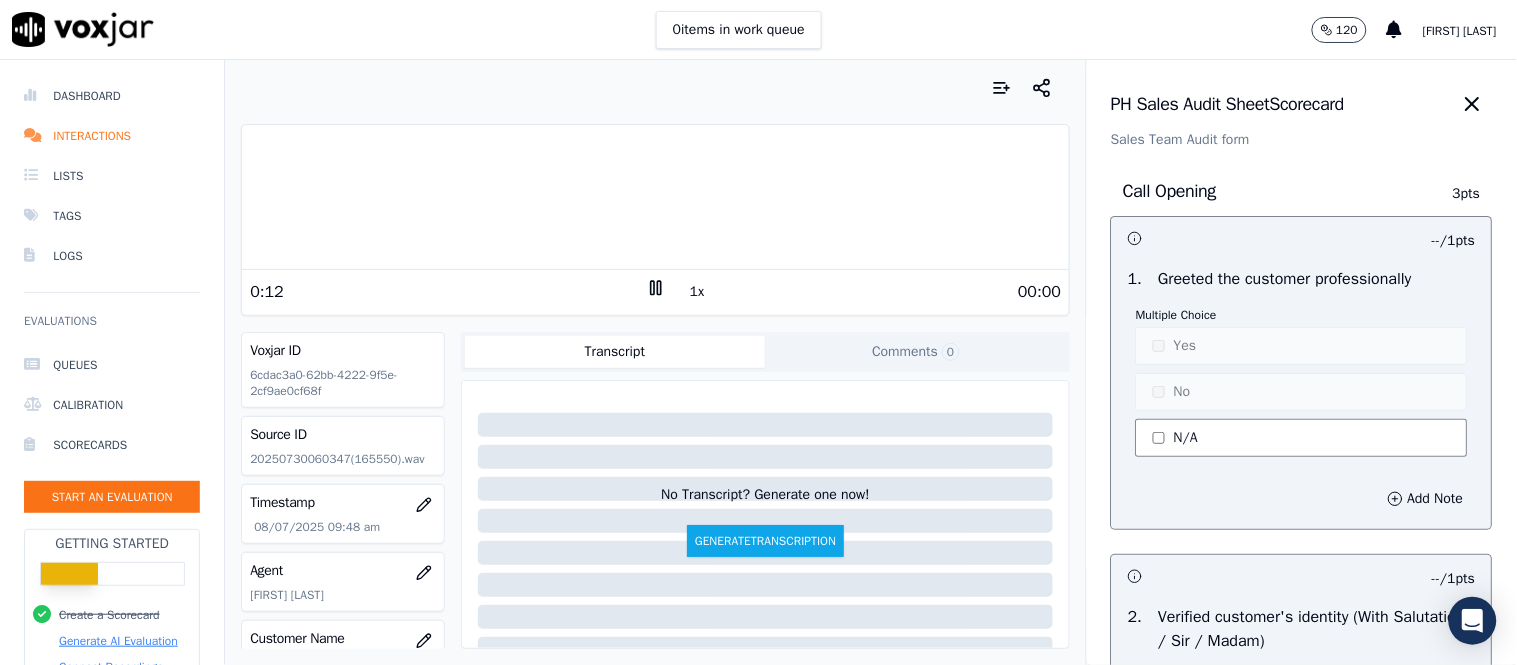 click on "N/A" 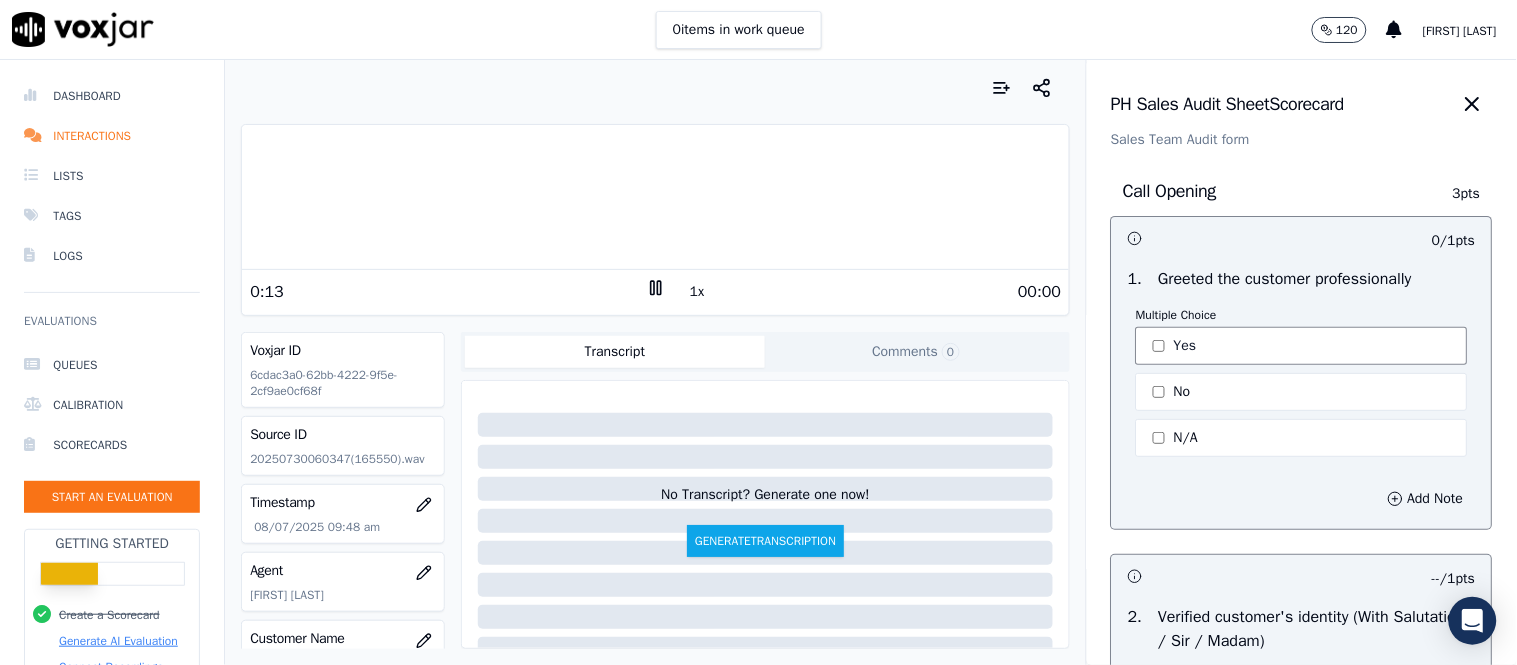 click on "Yes" at bounding box center (1302, 346) 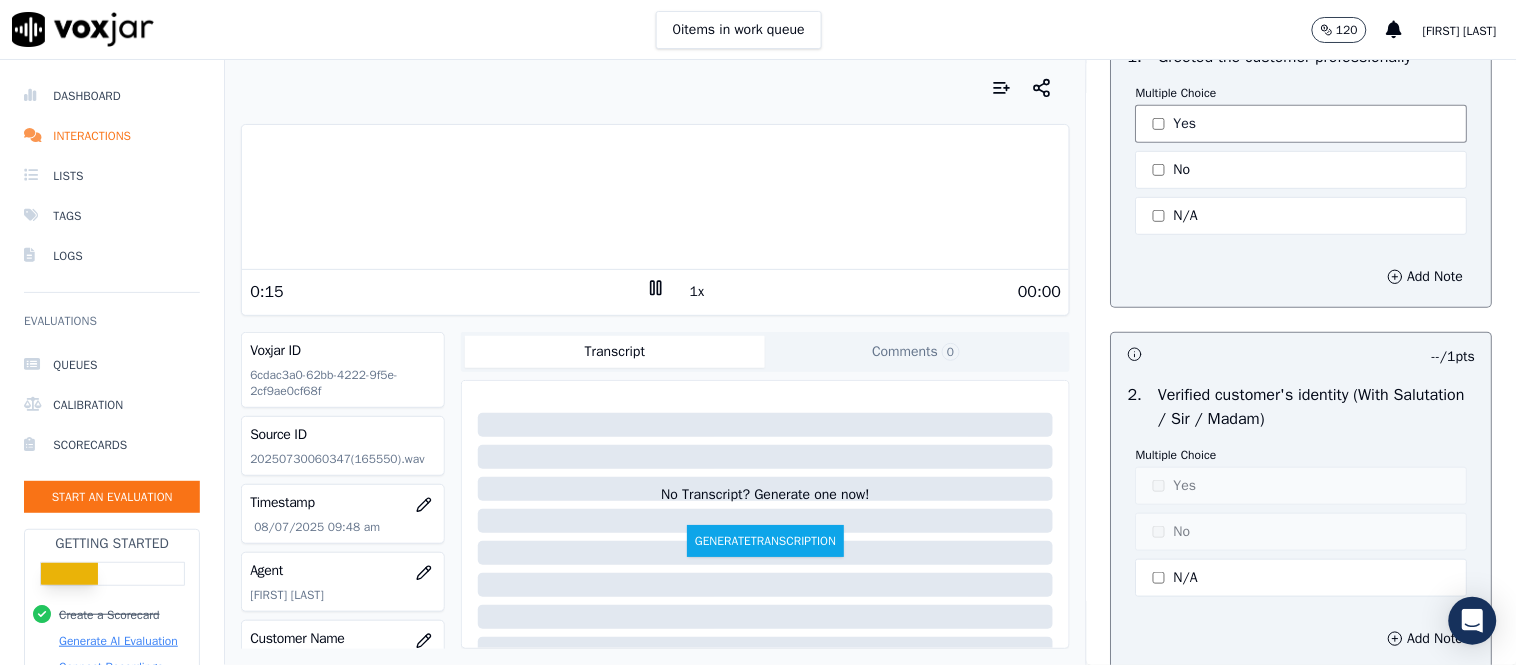 scroll, scrollTop: 333, scrollLeft: 0, axis: vertical 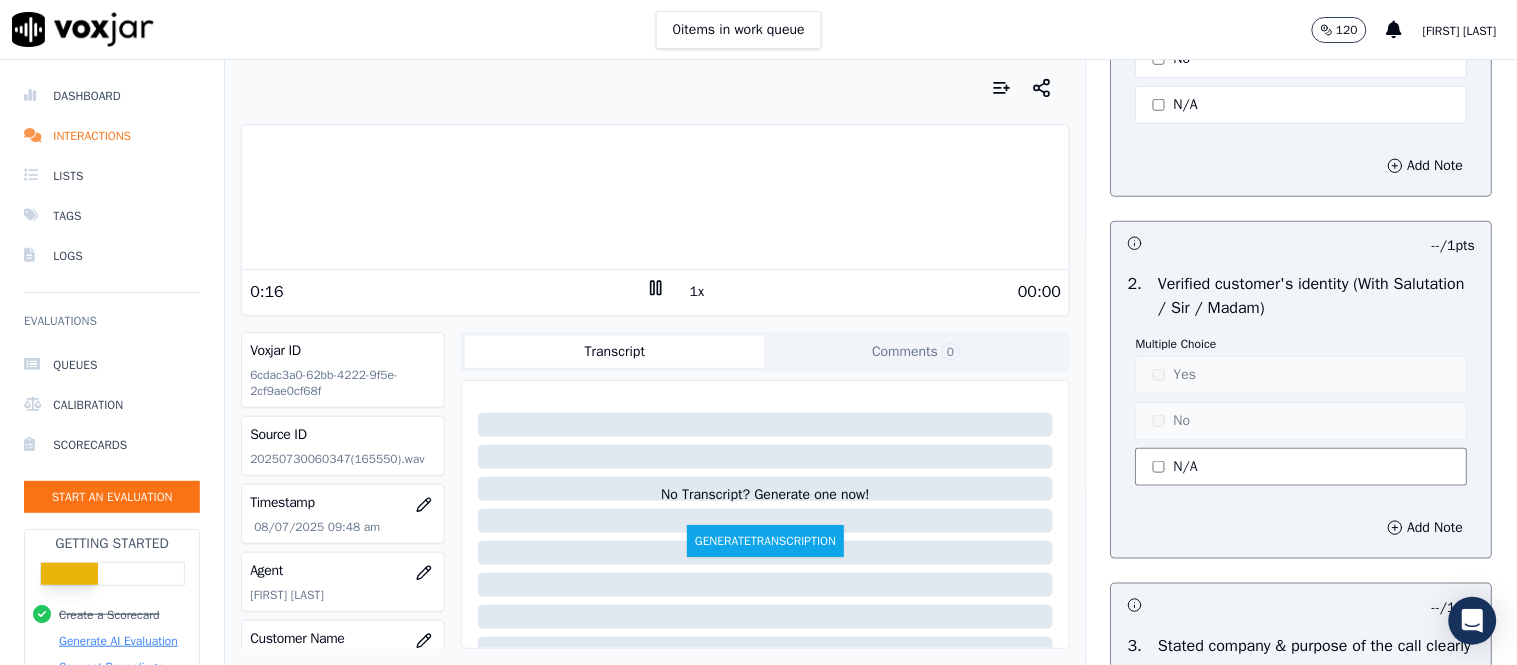click on "N/A" 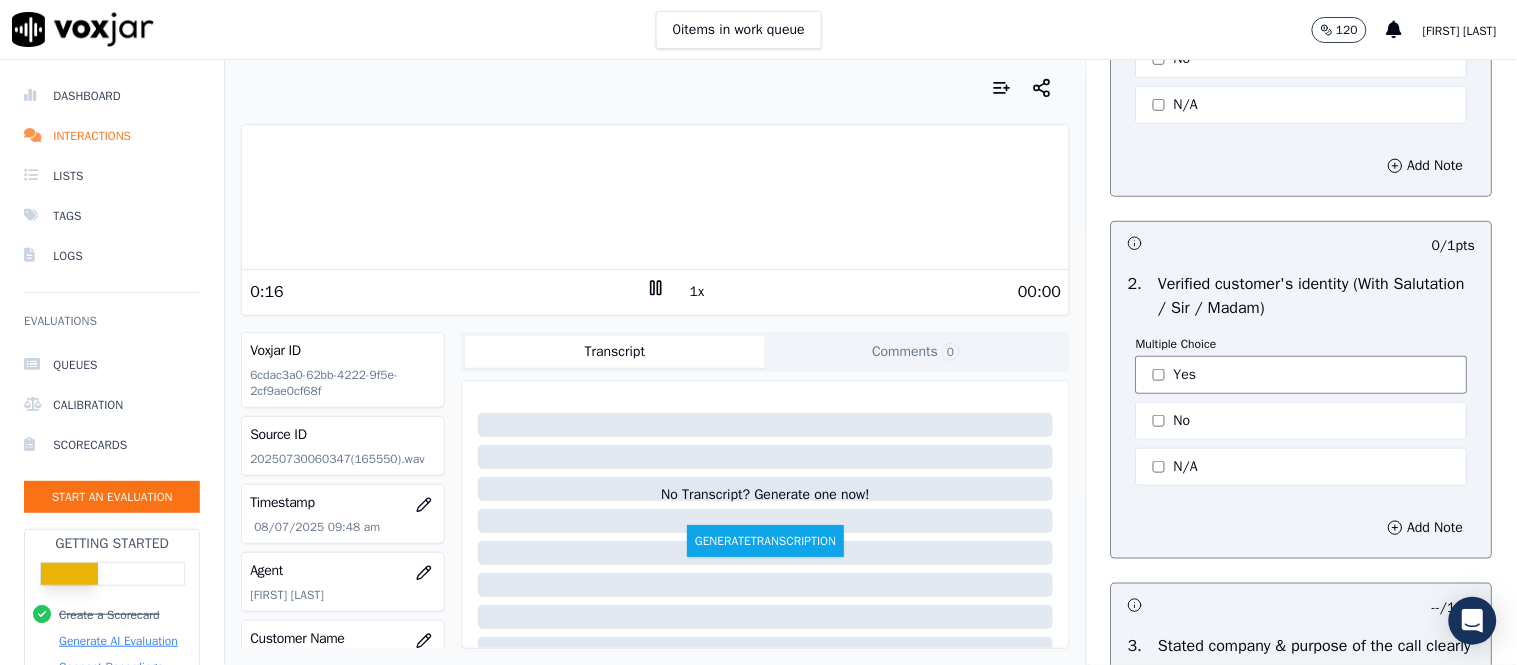 click on "Yes" at bounding box center (1302, 375) 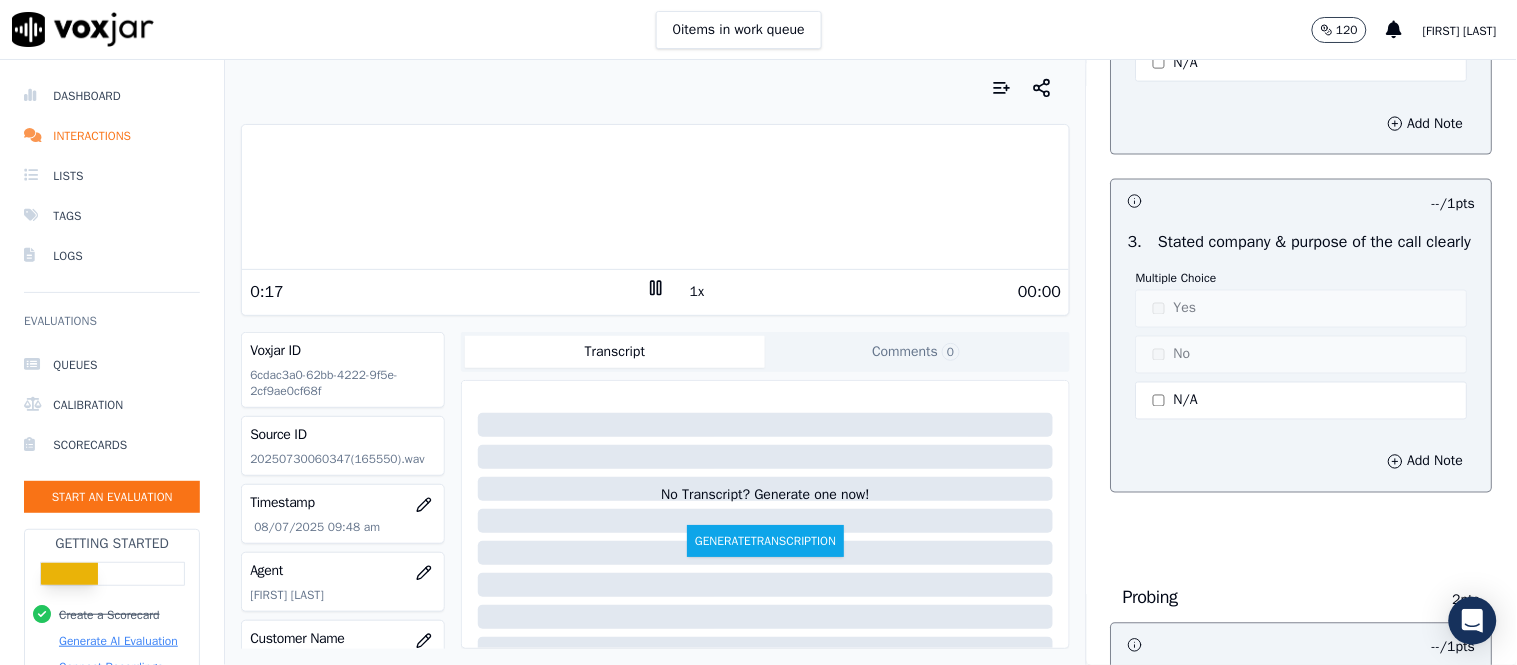 scroll, scrollTop: 777, scrollLeft: 0, axis: vertical 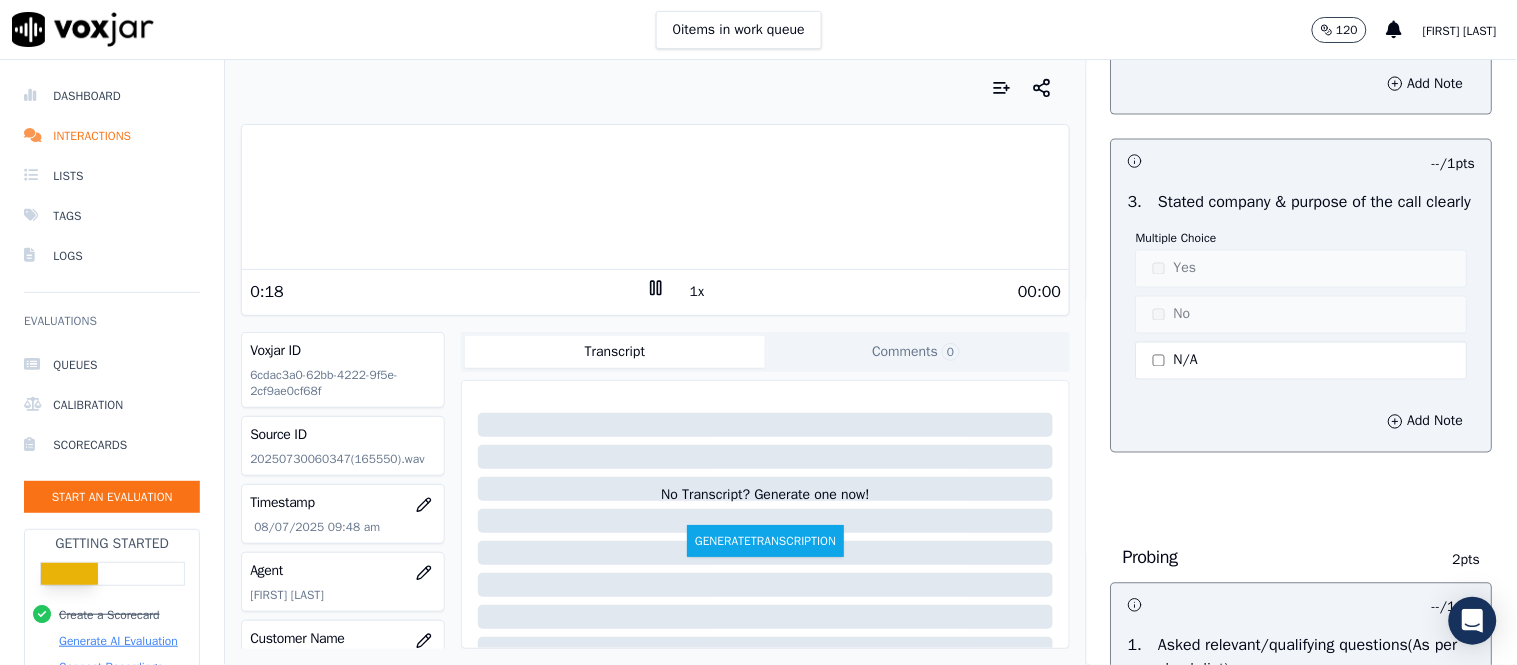 click on "N/A" 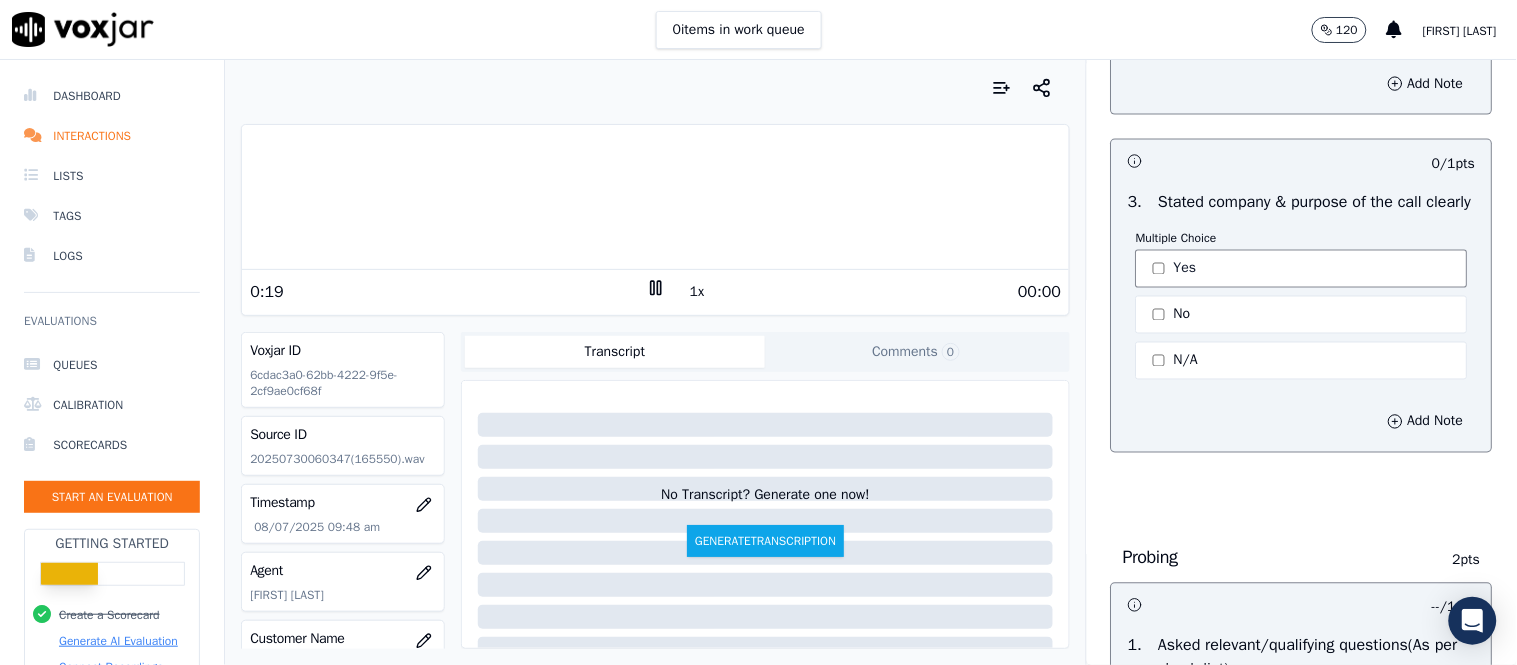 click on "Yes" at bounding box center (1302, 269) 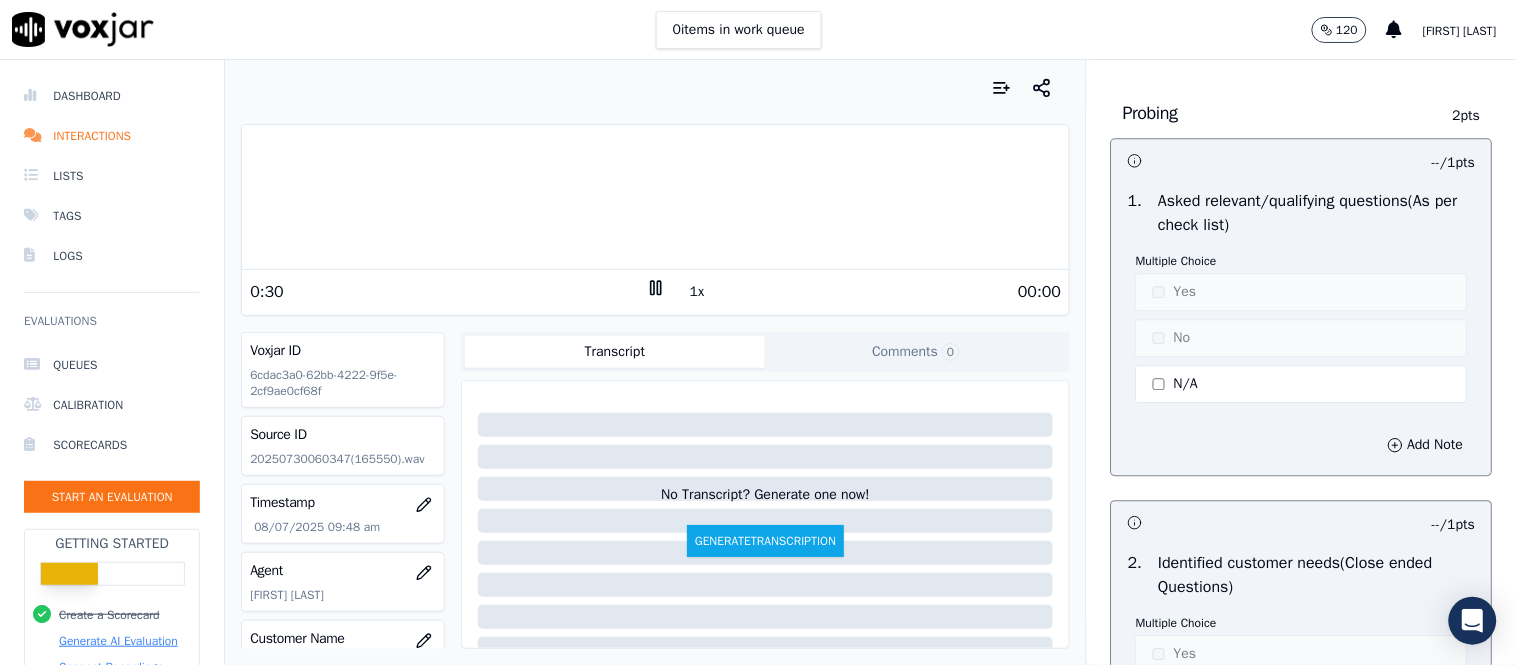 scroll, scrollTop: 1333, scrollLeft: 0, axis: vertical 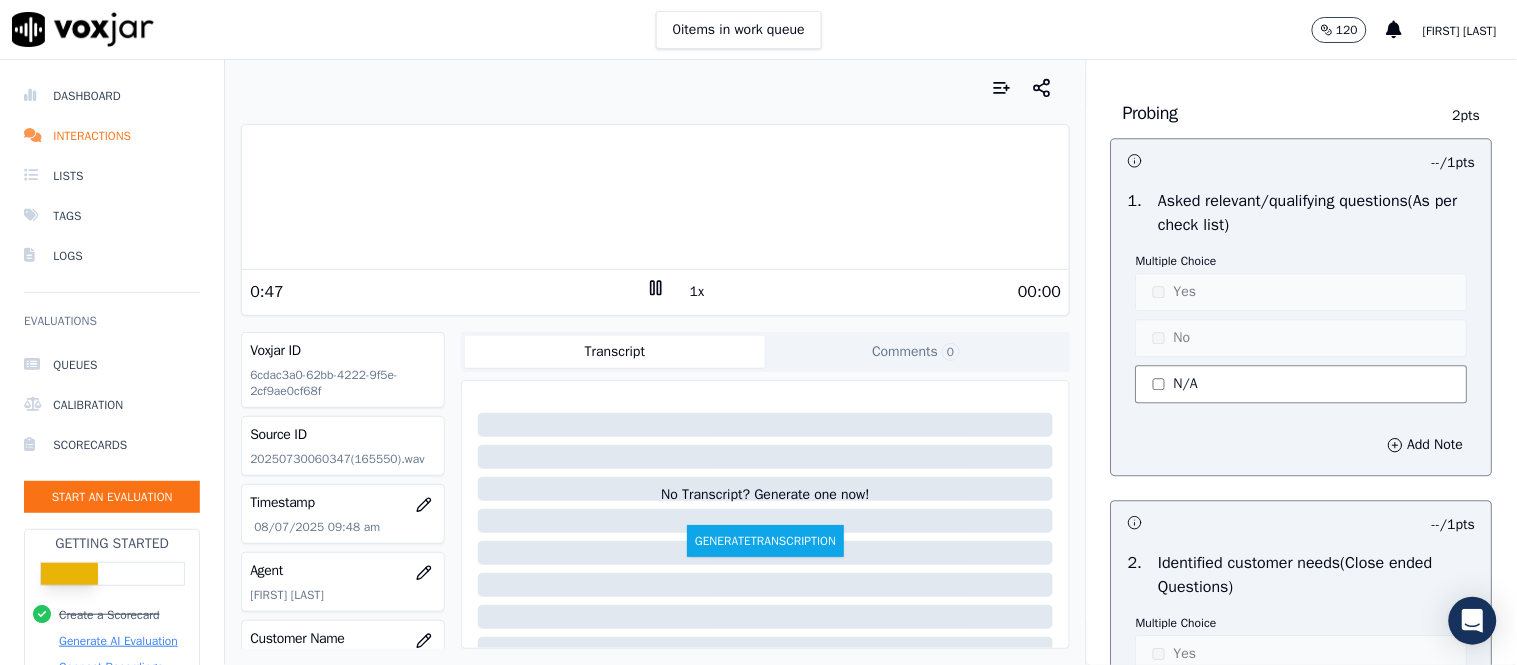 click on "N/A" 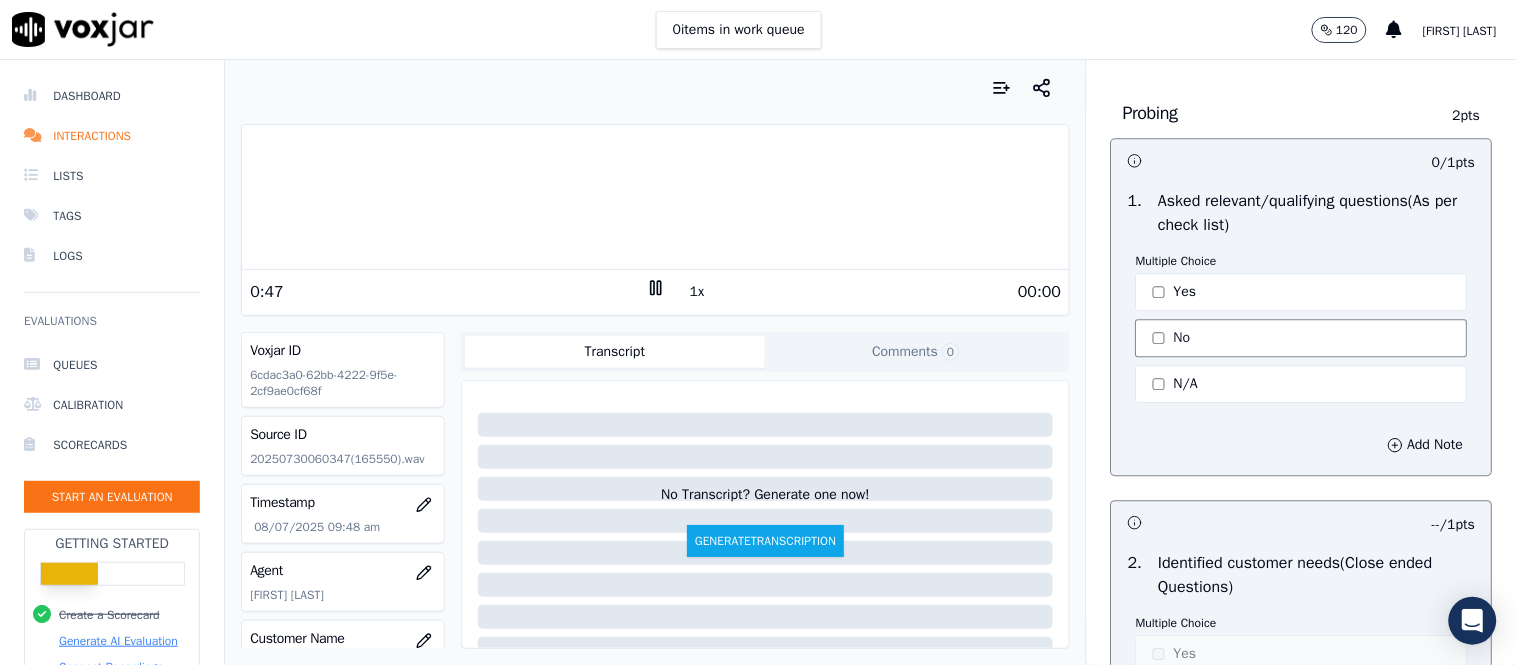click on "No" 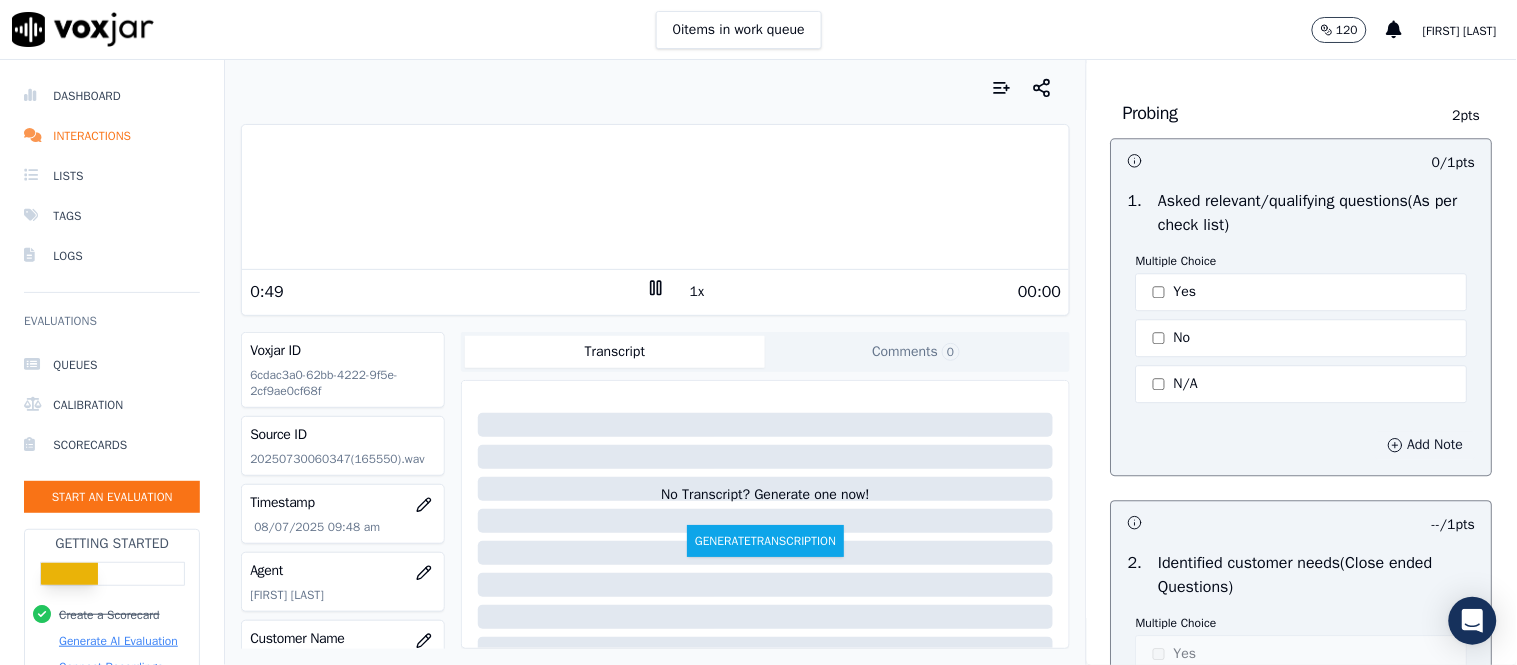 click on "Add Note" at bounding box center (1426, 445) 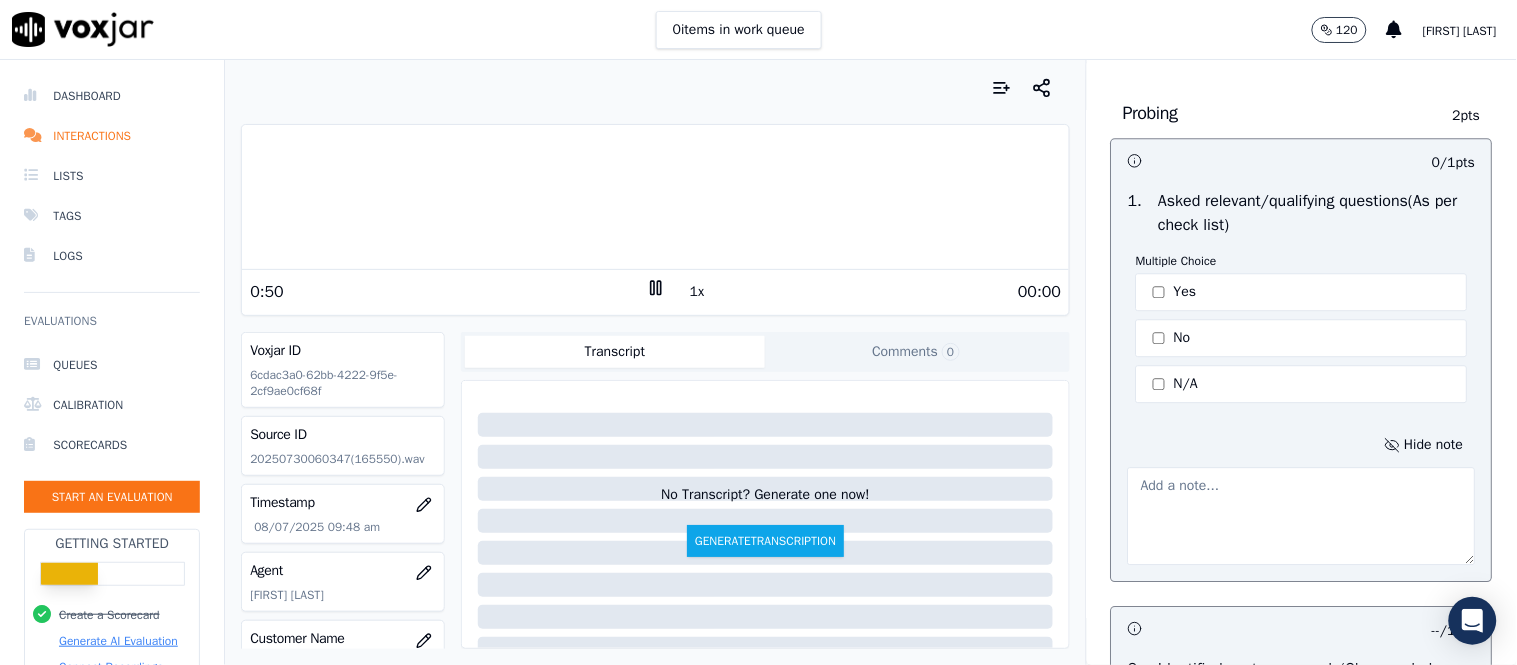 click at bounding box center [1302, 516] 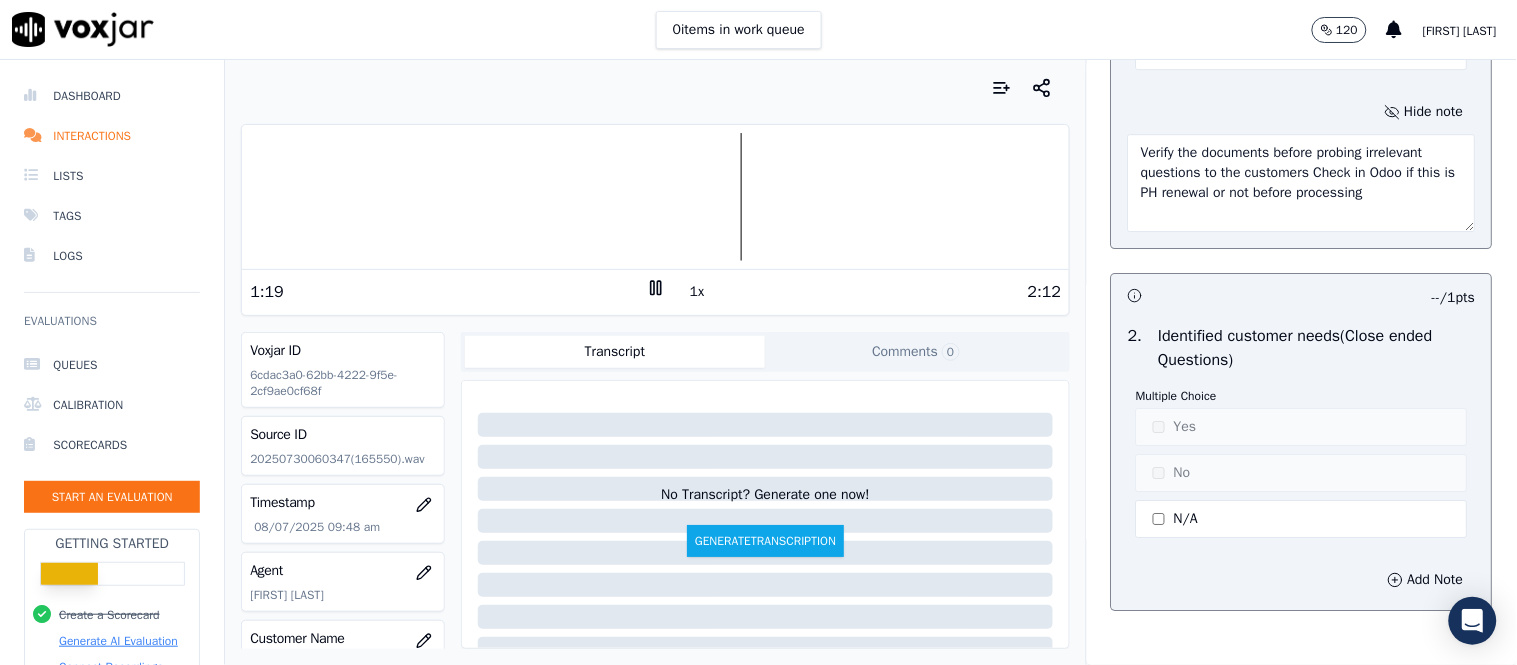 scroll, scrollTop: 1666, scrollLeft: 0, axis: vertical 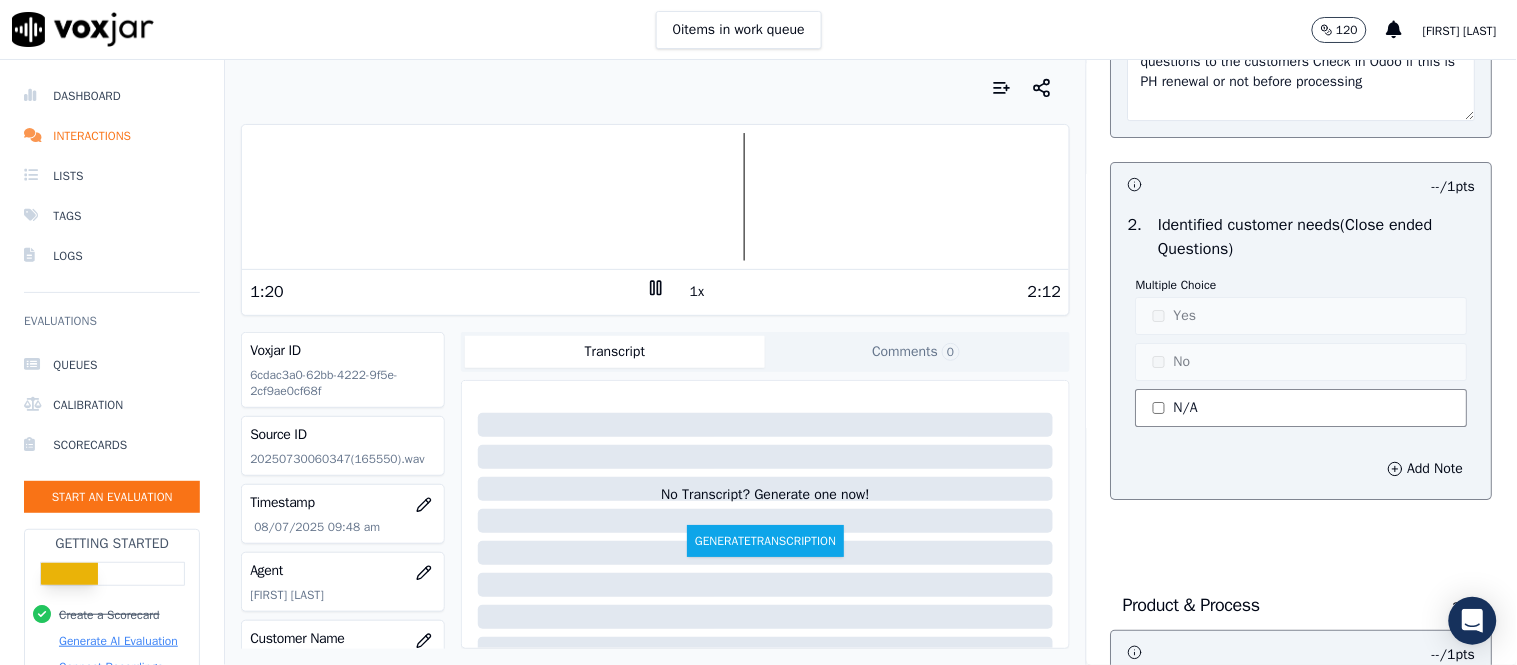 type on "Verify the documents before probing irrelevant questions to the customers
Check in Odoo if this is PH renewal or not before processing" 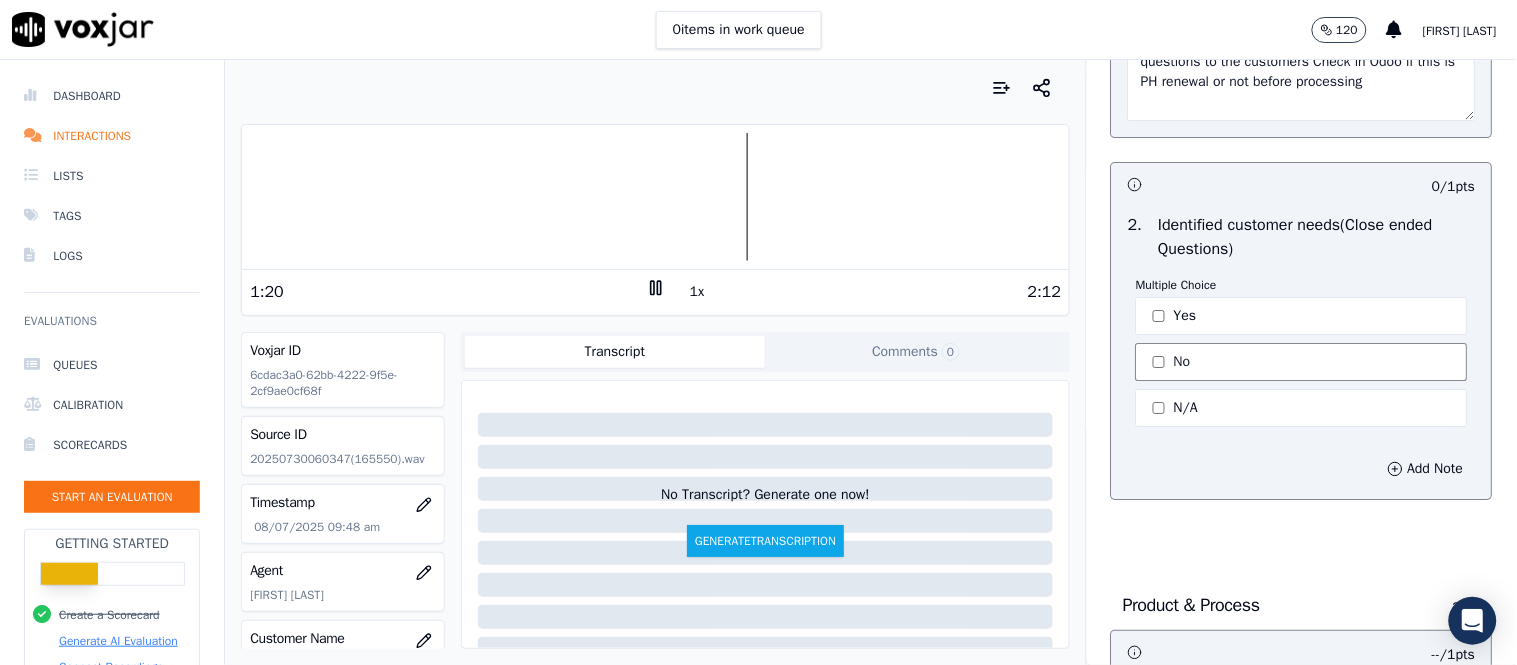 click on "No" 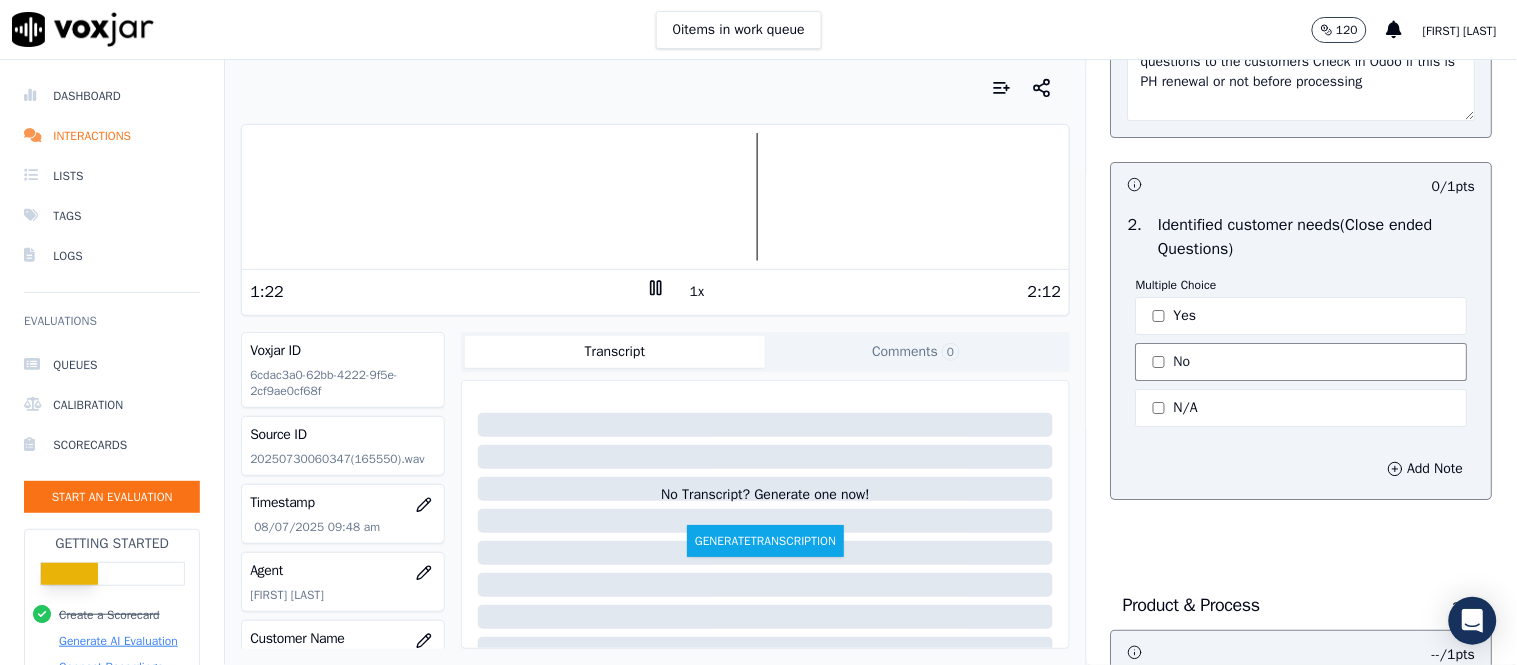 click on "No" 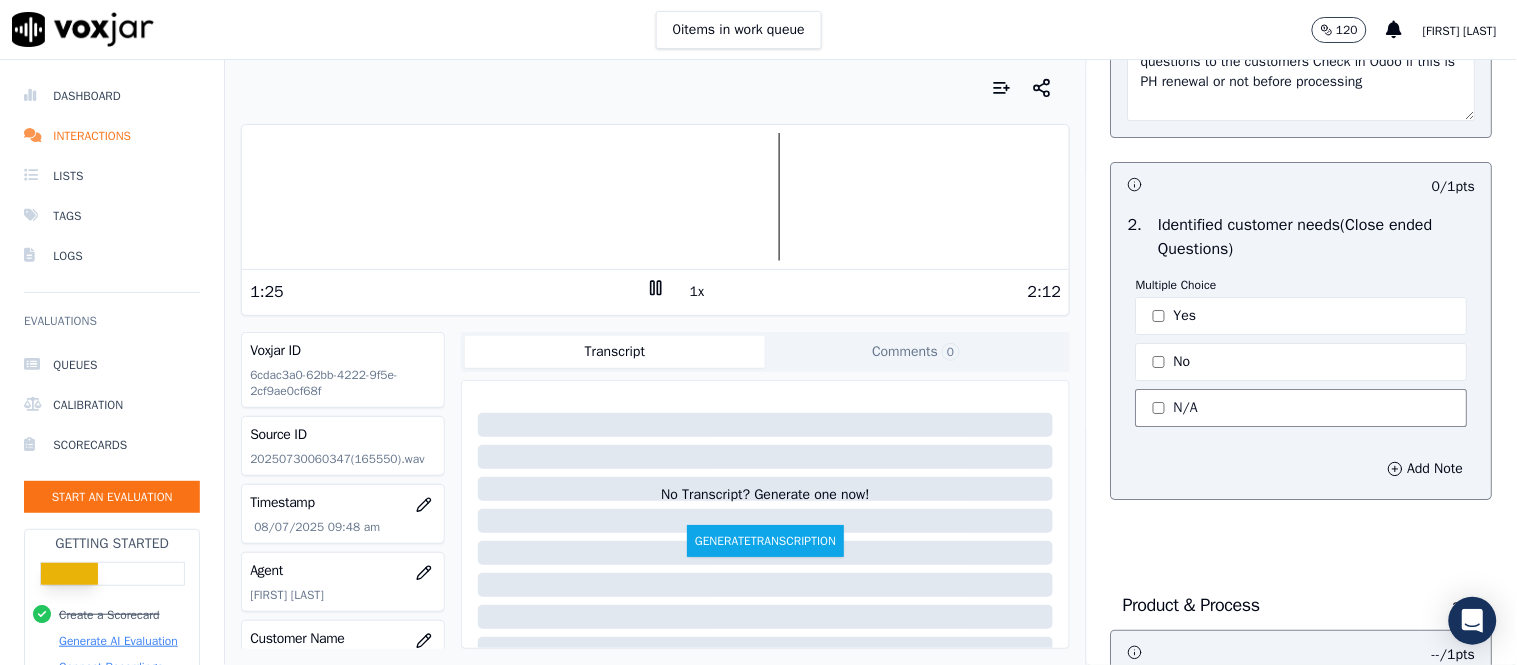 click on "N/A" 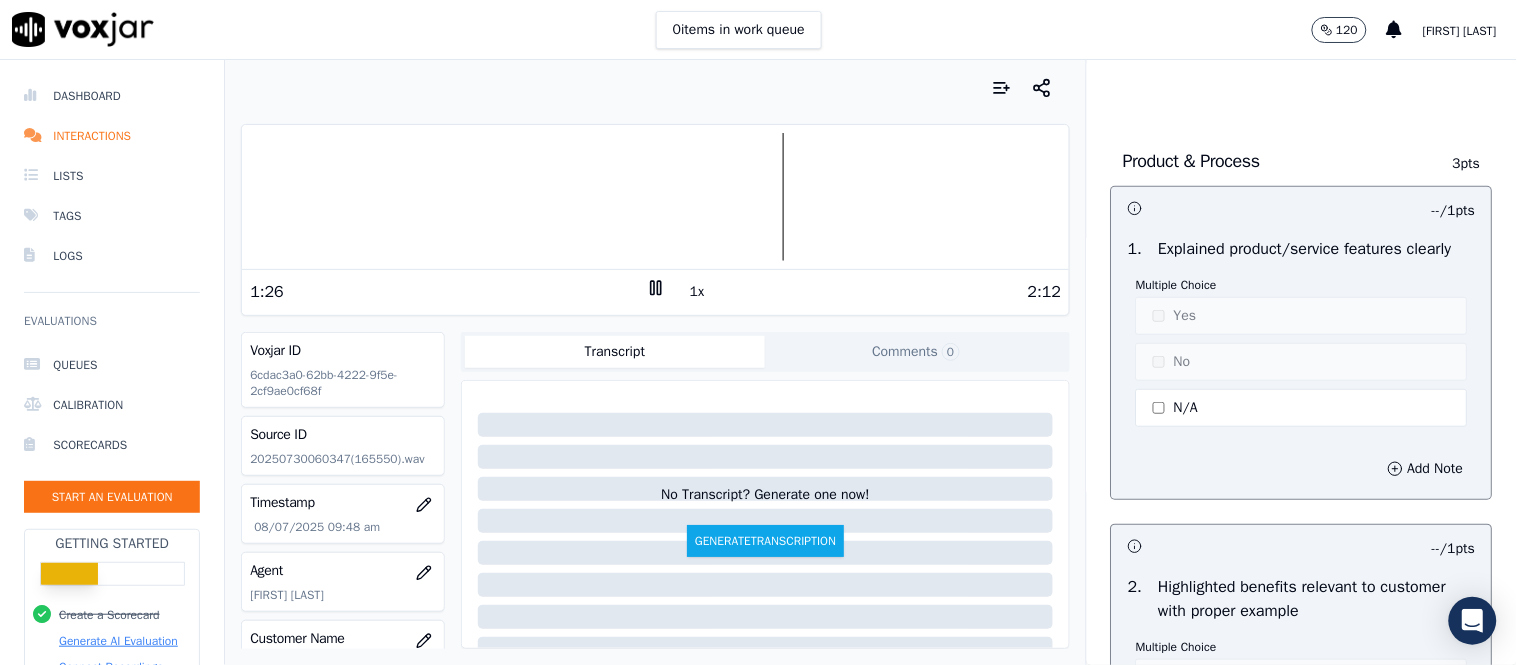 scroll, scrollTop: 2111, scrollLeft: 0, axis: vertical 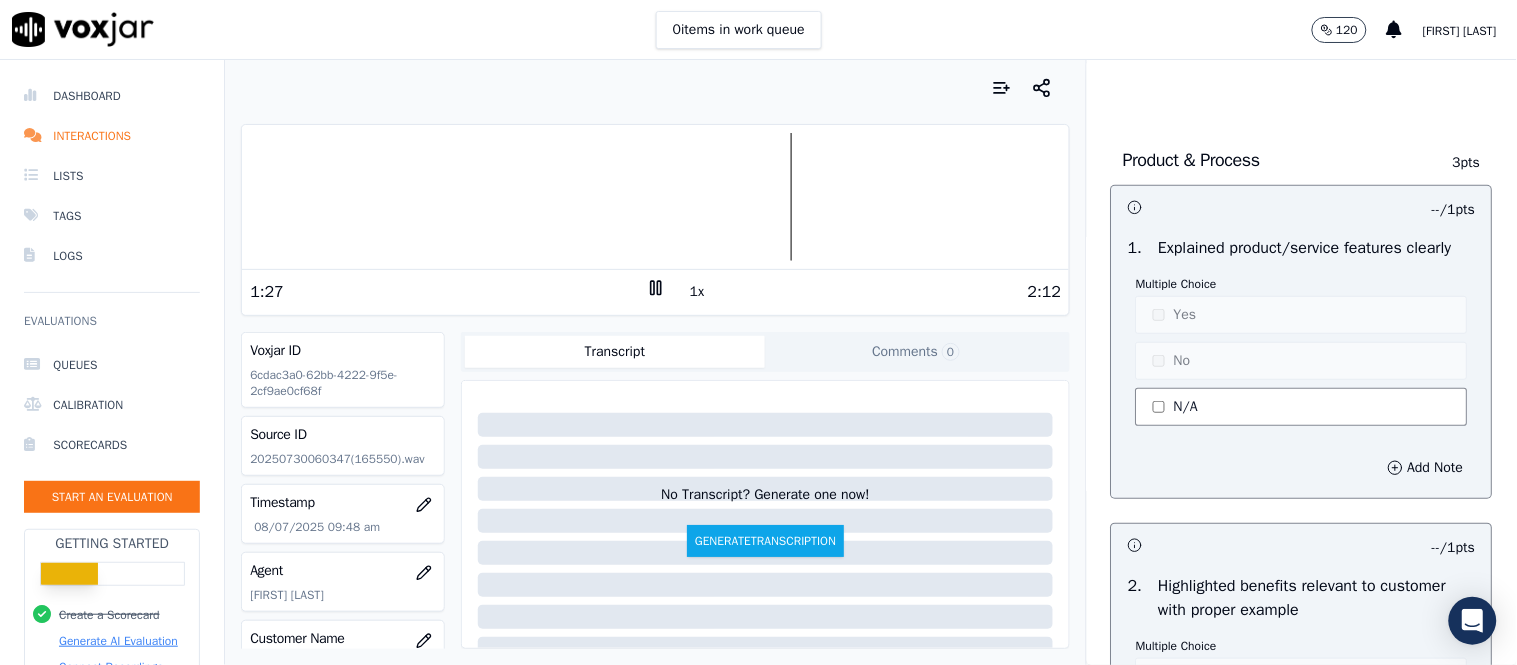 click on "N/A" 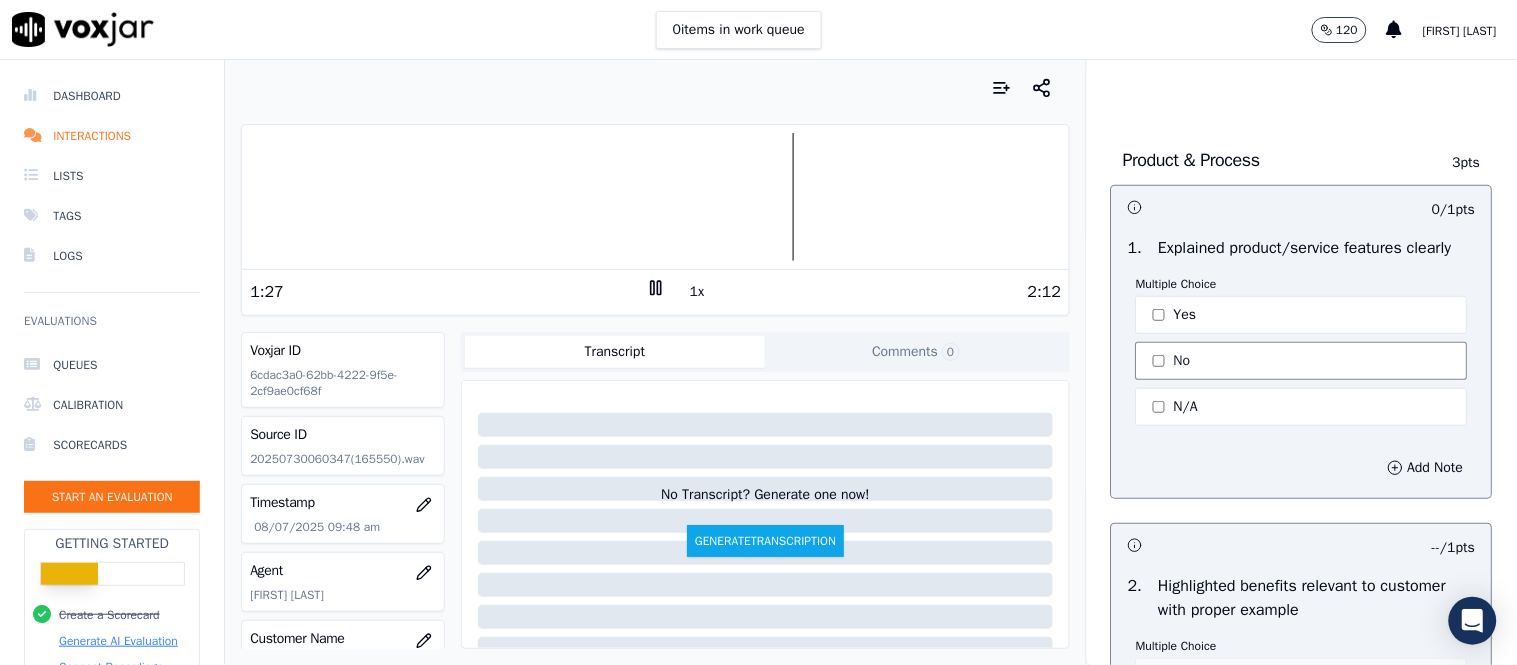 click on "No" 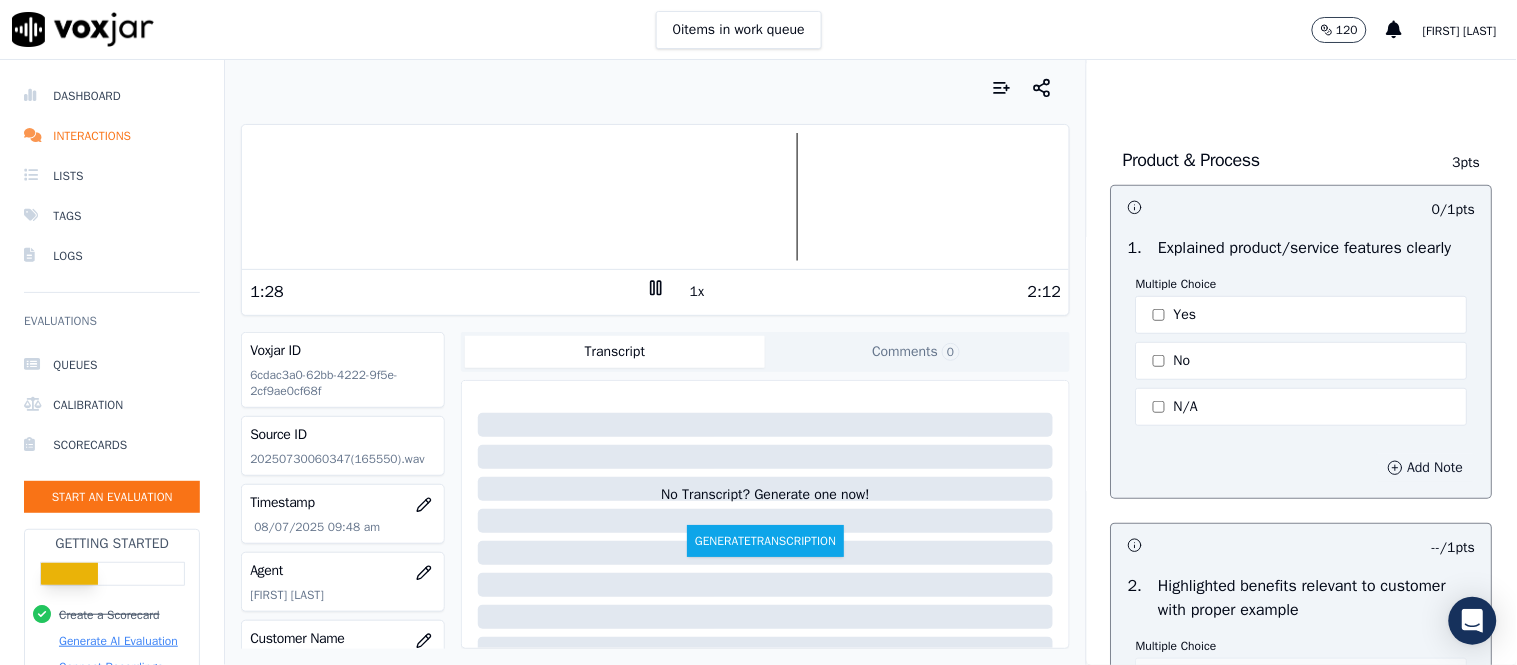 click on "Add Note" at bounding box center [1426, 468] 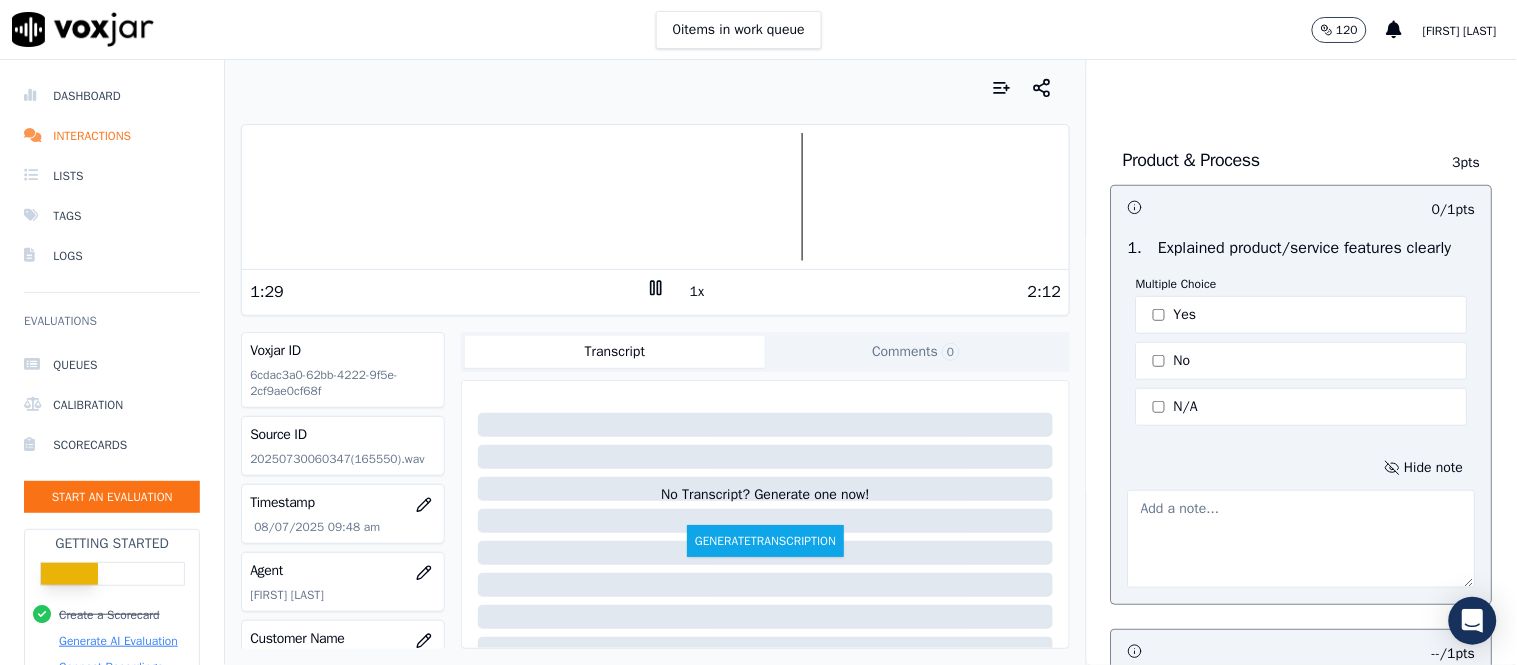 click at bounding box center [1302, 539] 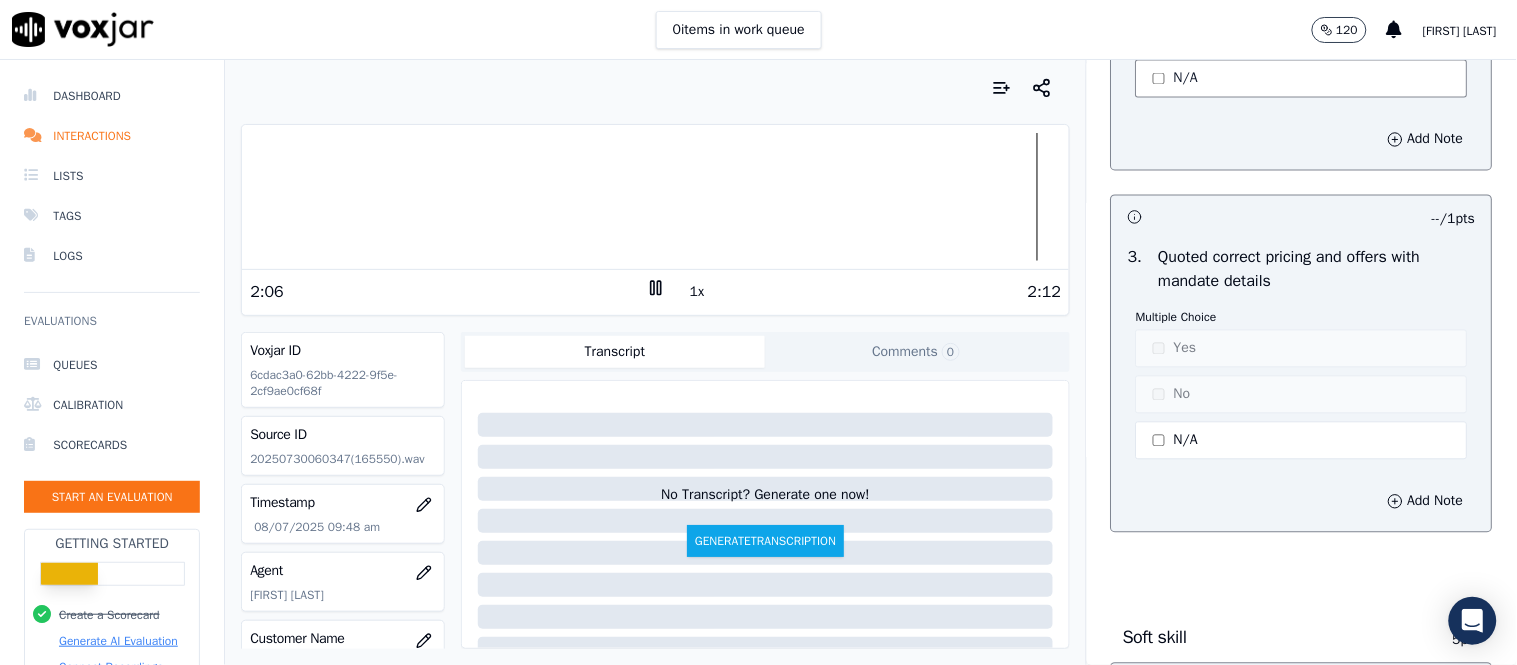 scroll, scrollTop: 2910, scrollLeft: 0, axis: vertical 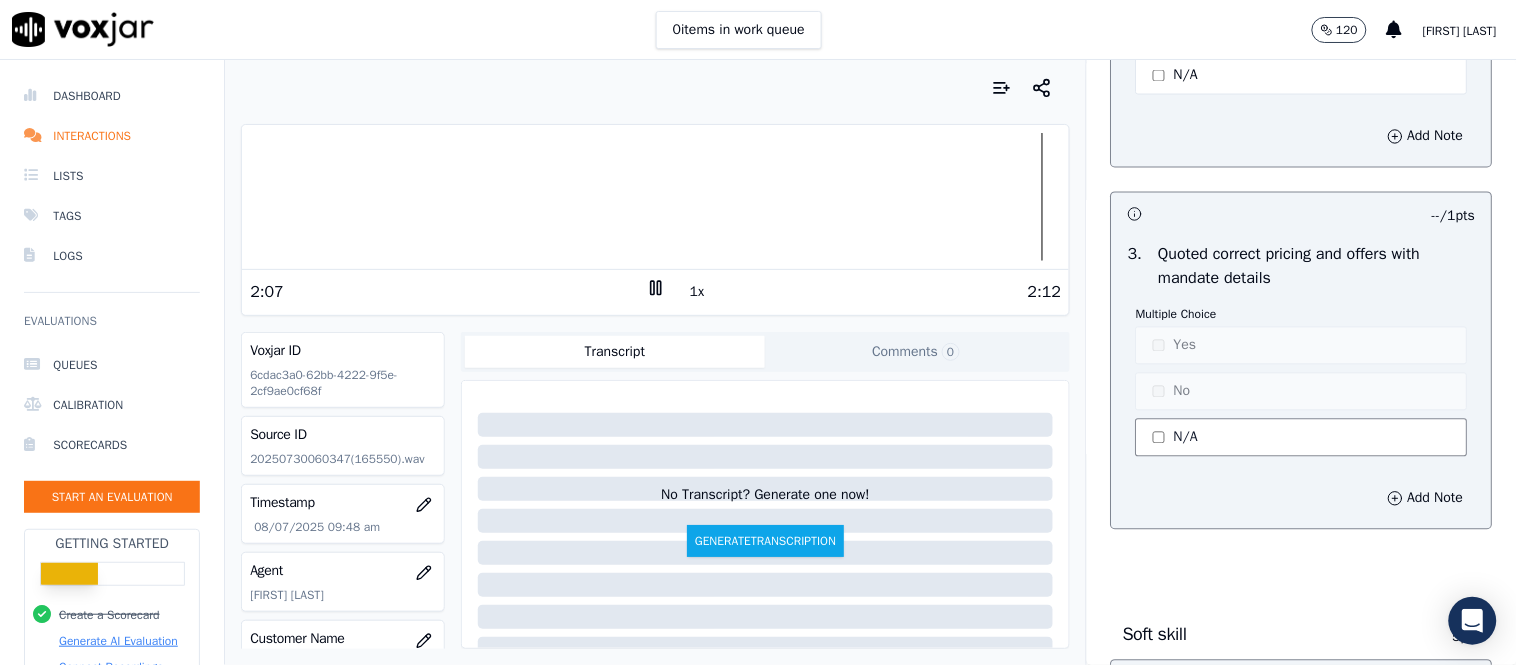 type on "When customer raises a price concern, try to address it with the competitive advantages that the customer will get while renewing with Policyhouse" 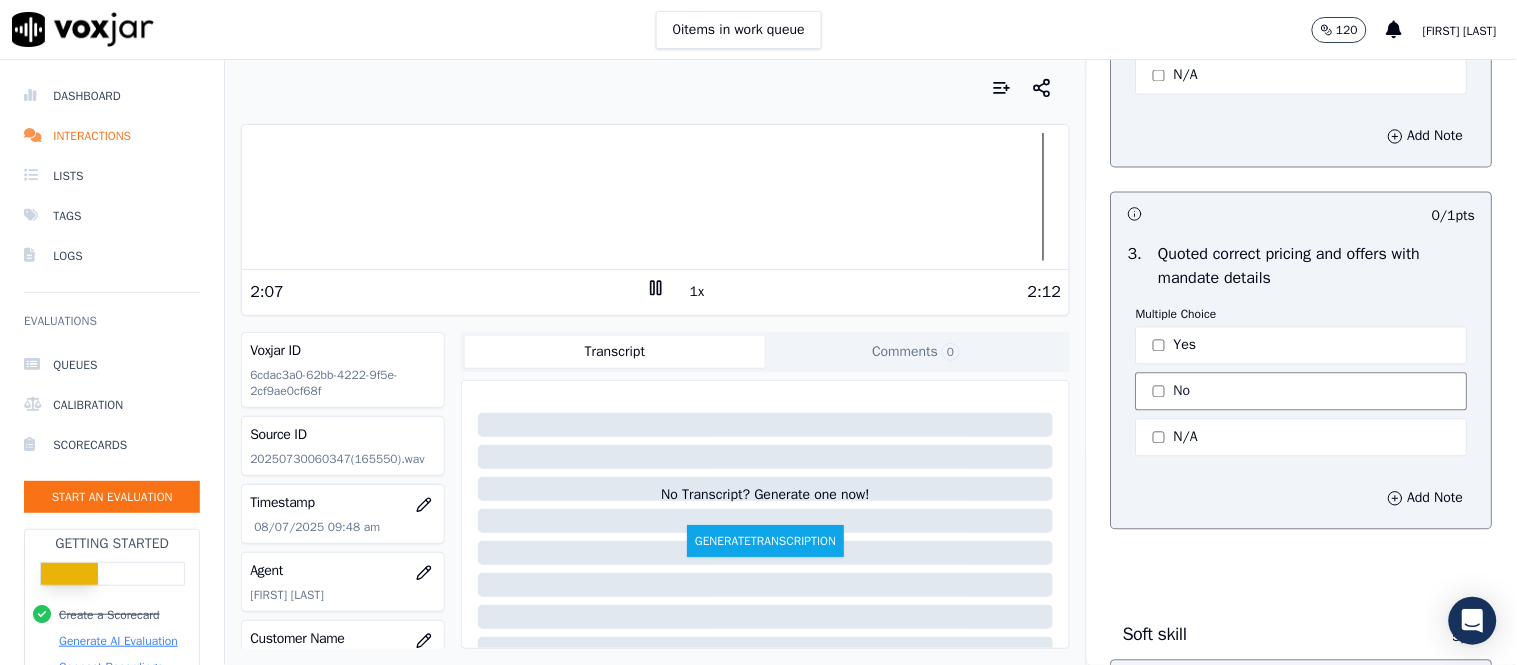 click on "No" 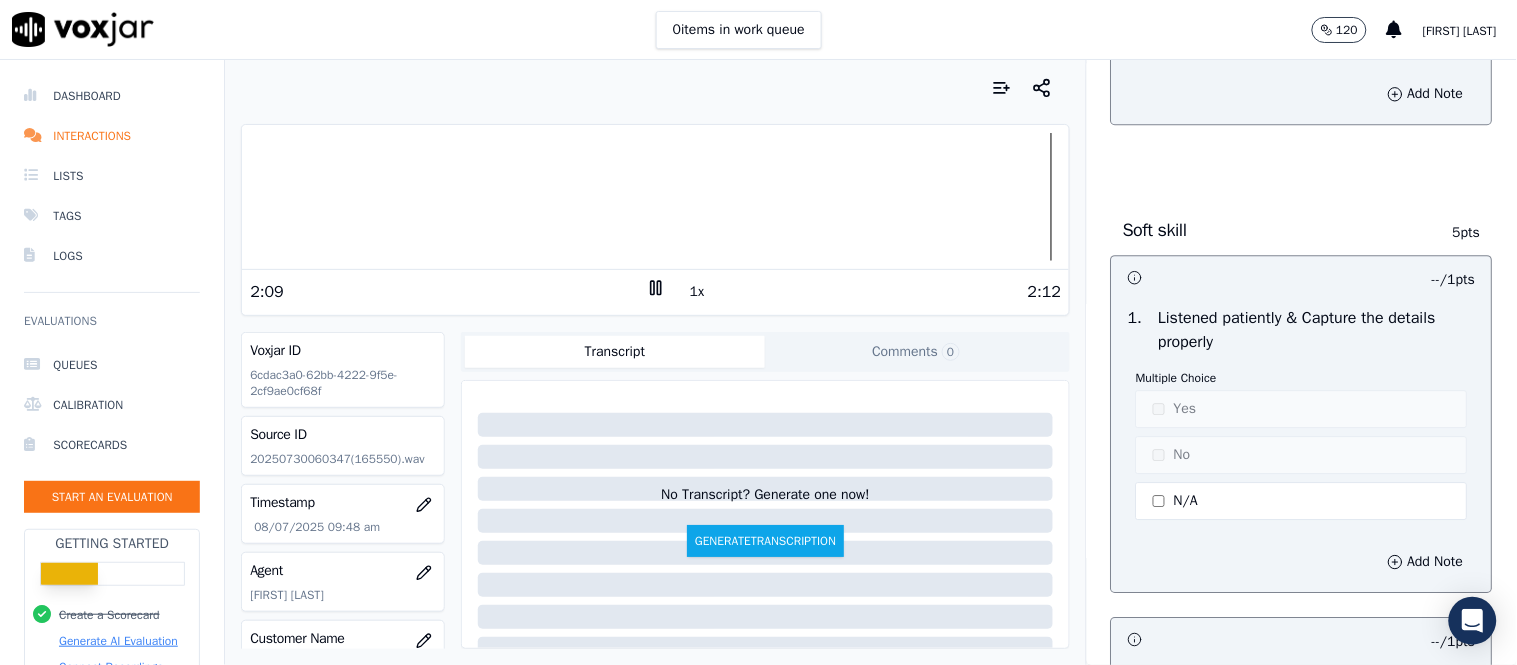 scroll, scrollTop: 3354, scrollLeft: 0, axis: vertical 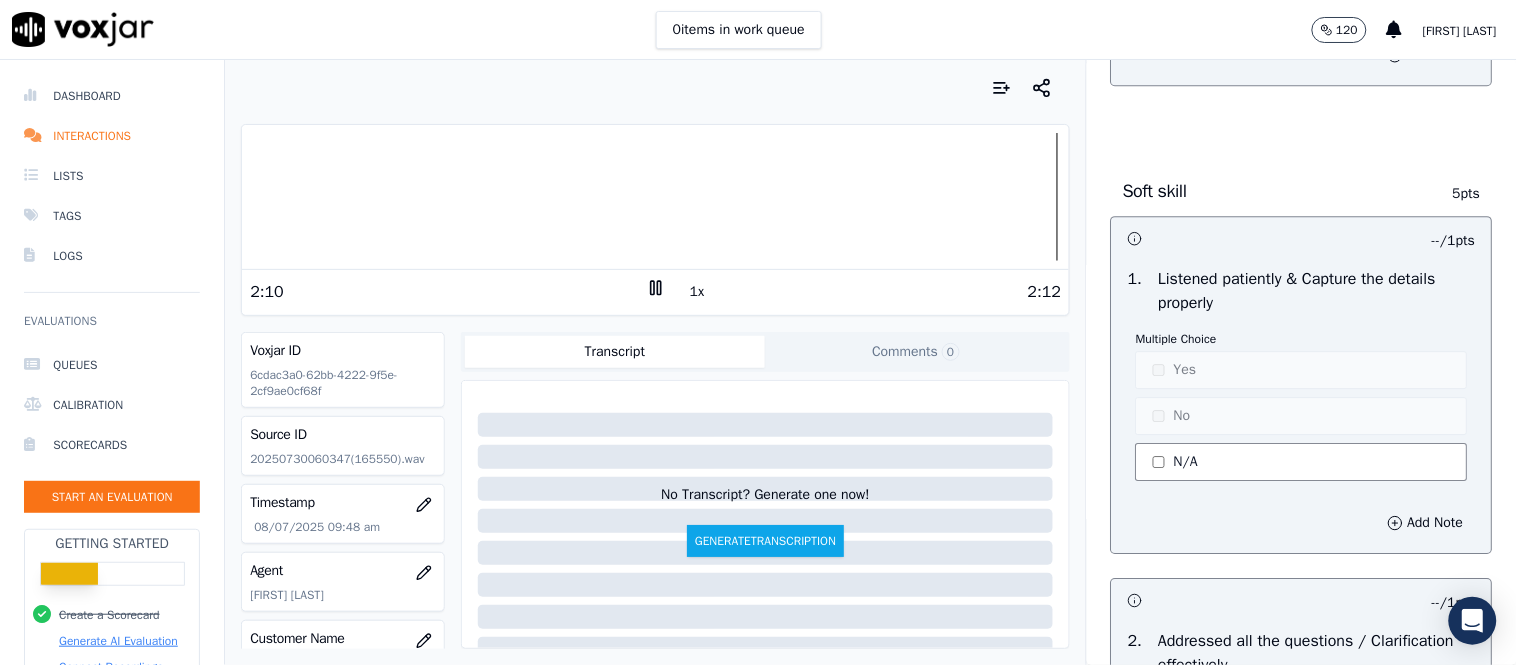 click on "N/A" 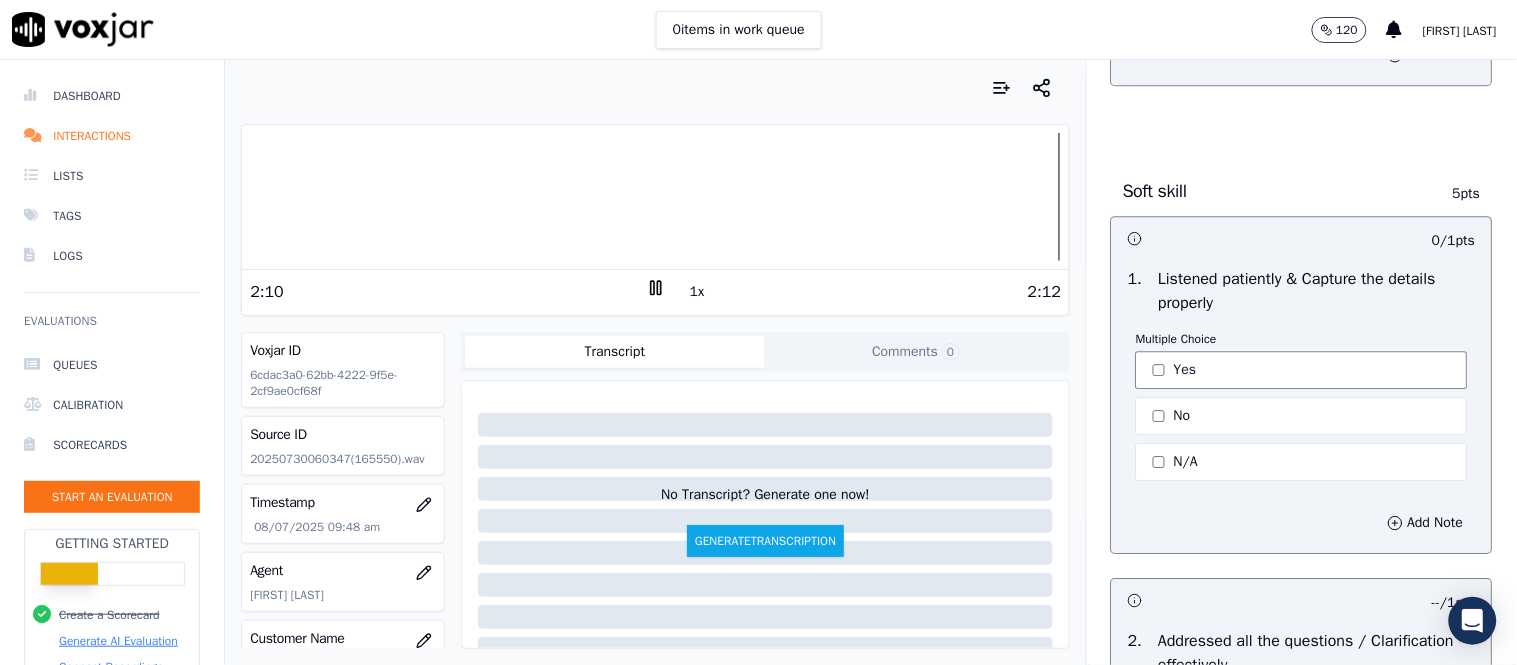 click on "Yes" at bounding box center [1302, 370] 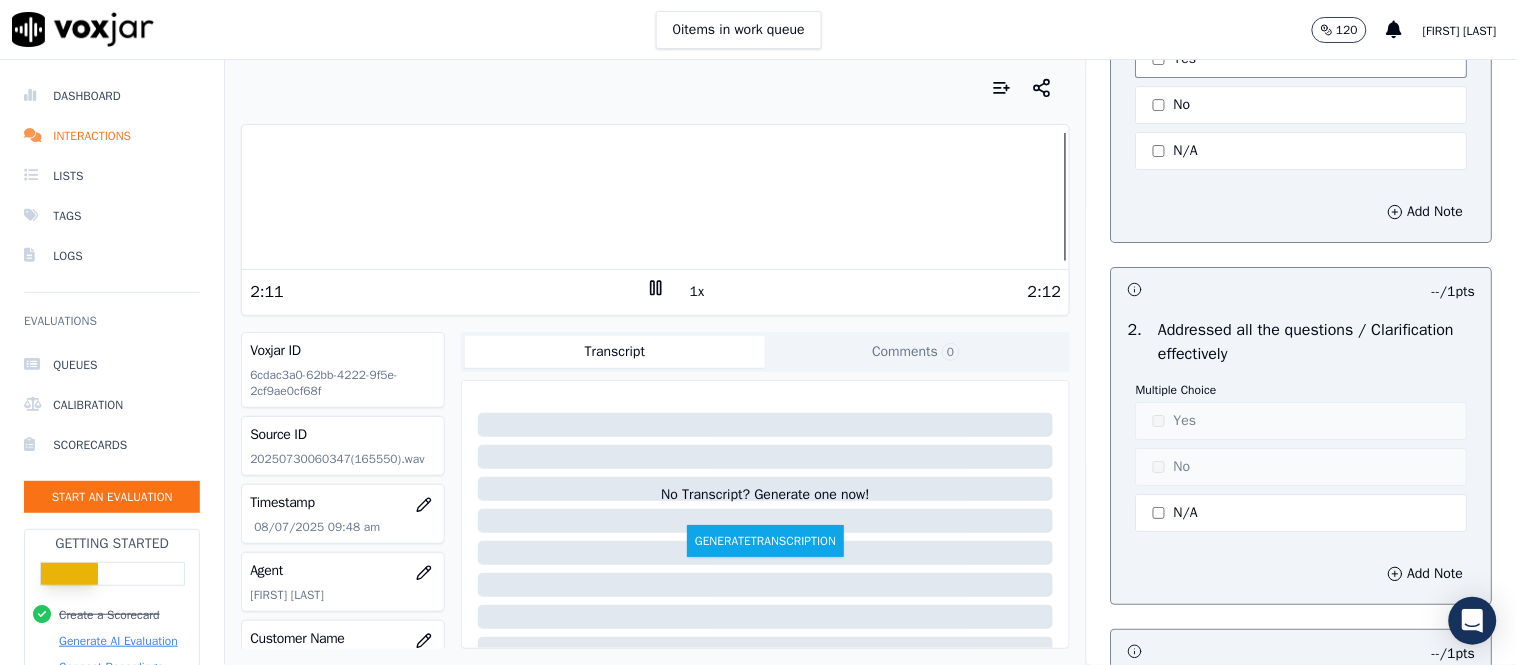 scroll, scrollTop: 3798, scrollLeft: 0, axis: vertical 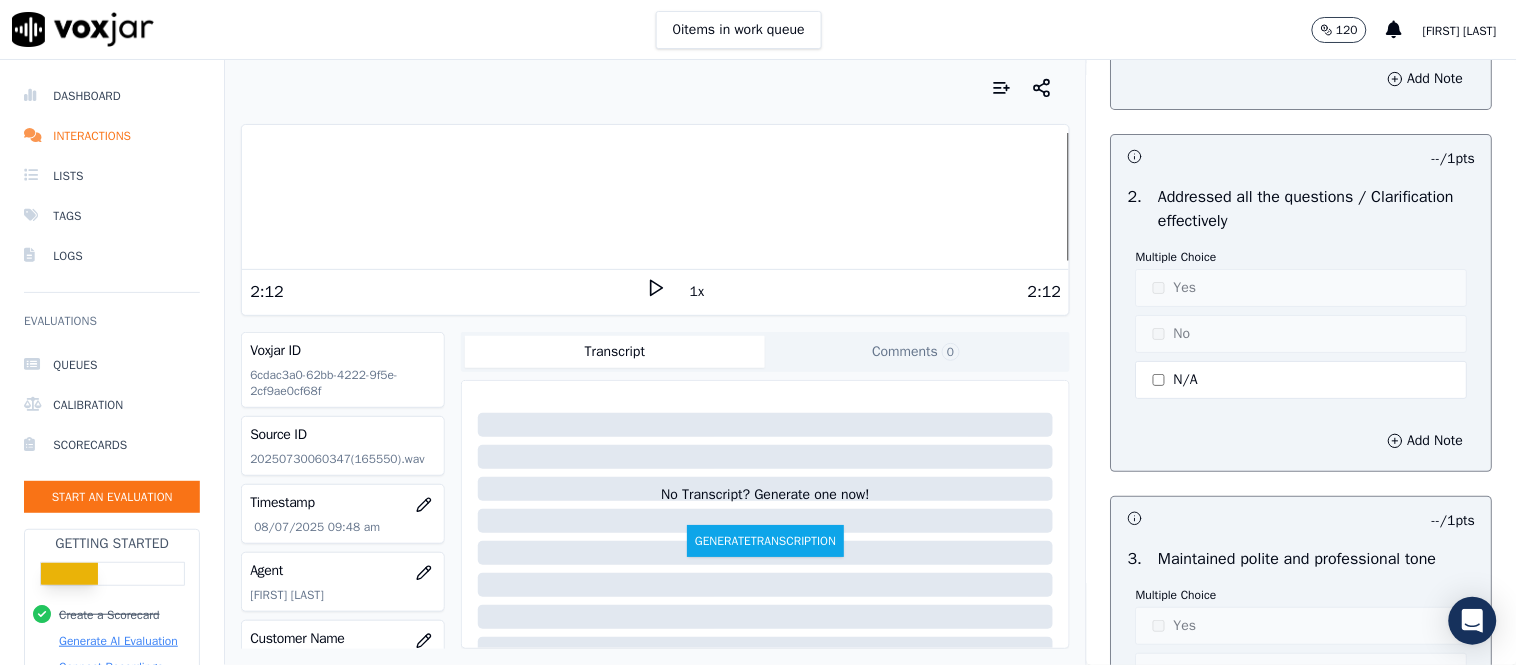 click on "N/A" 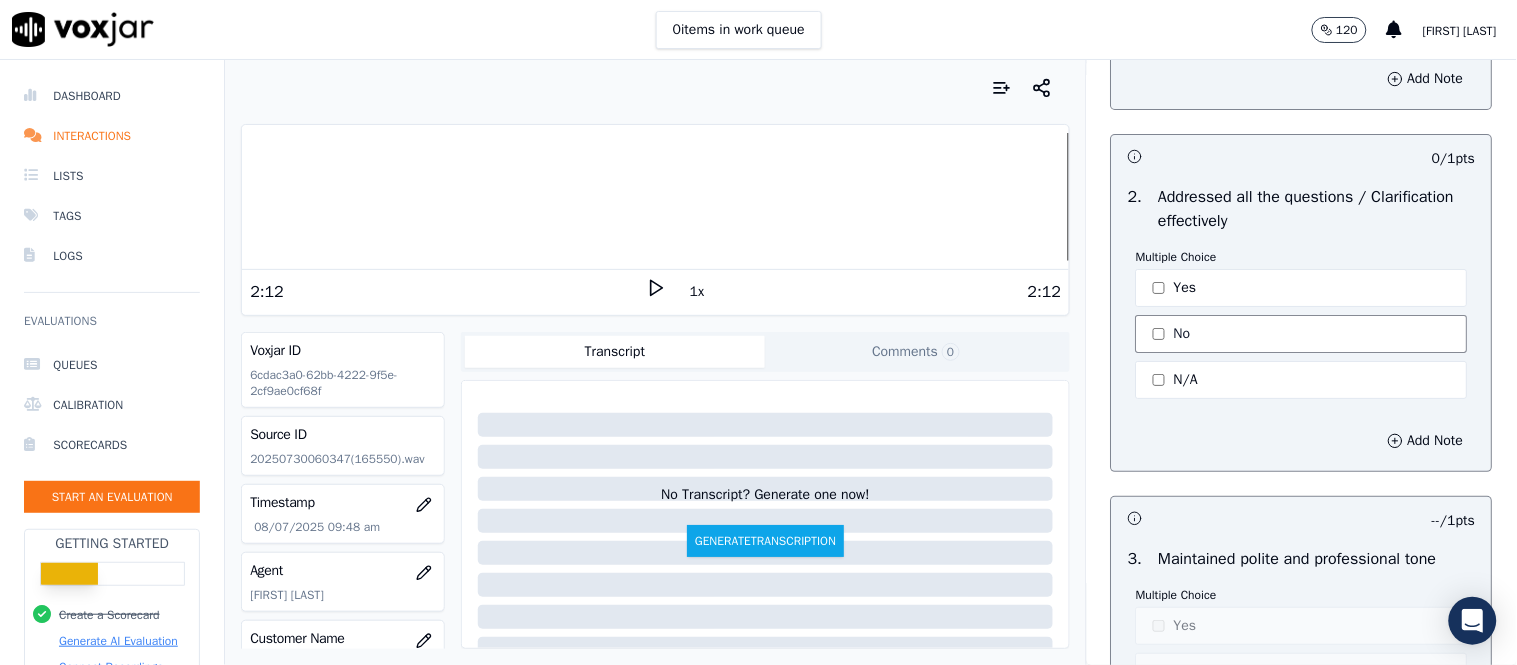 click on "No" 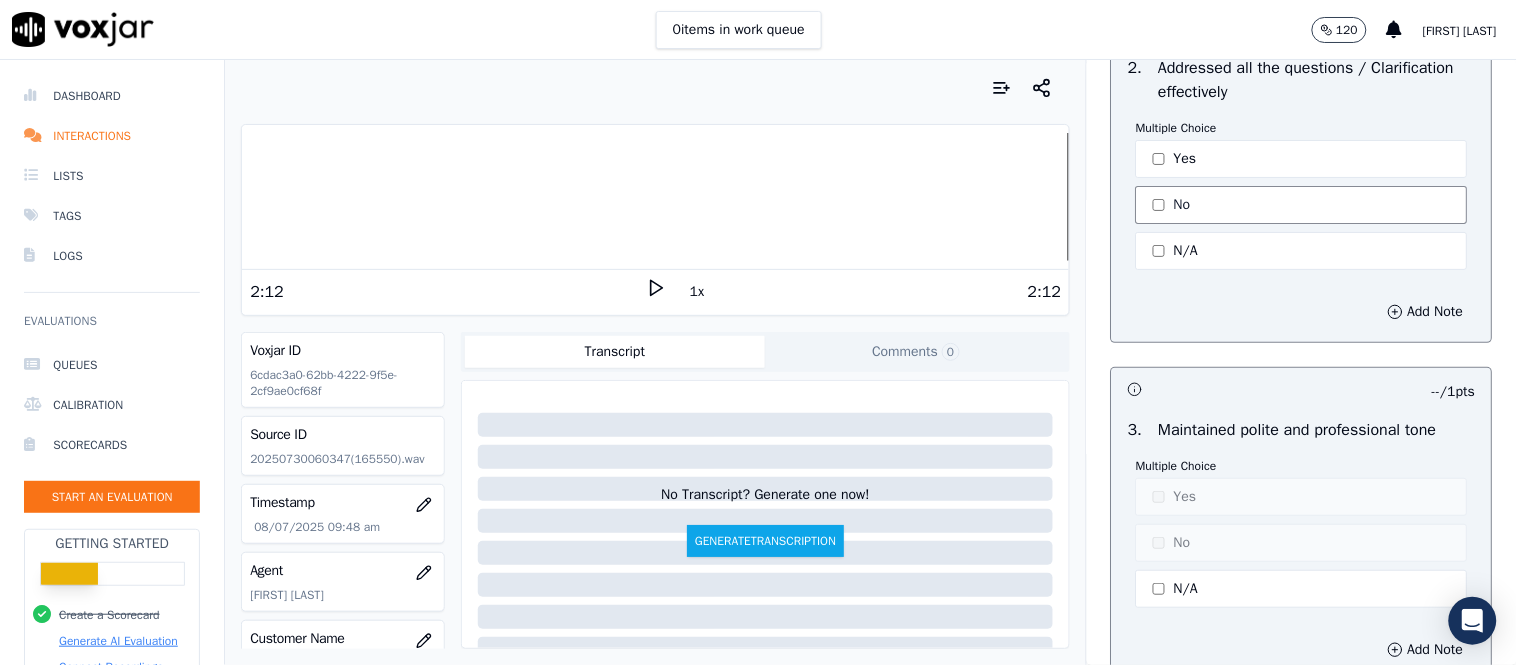 scroll, scrollTop: 4132, scrollLeft: 0, axis: vertical 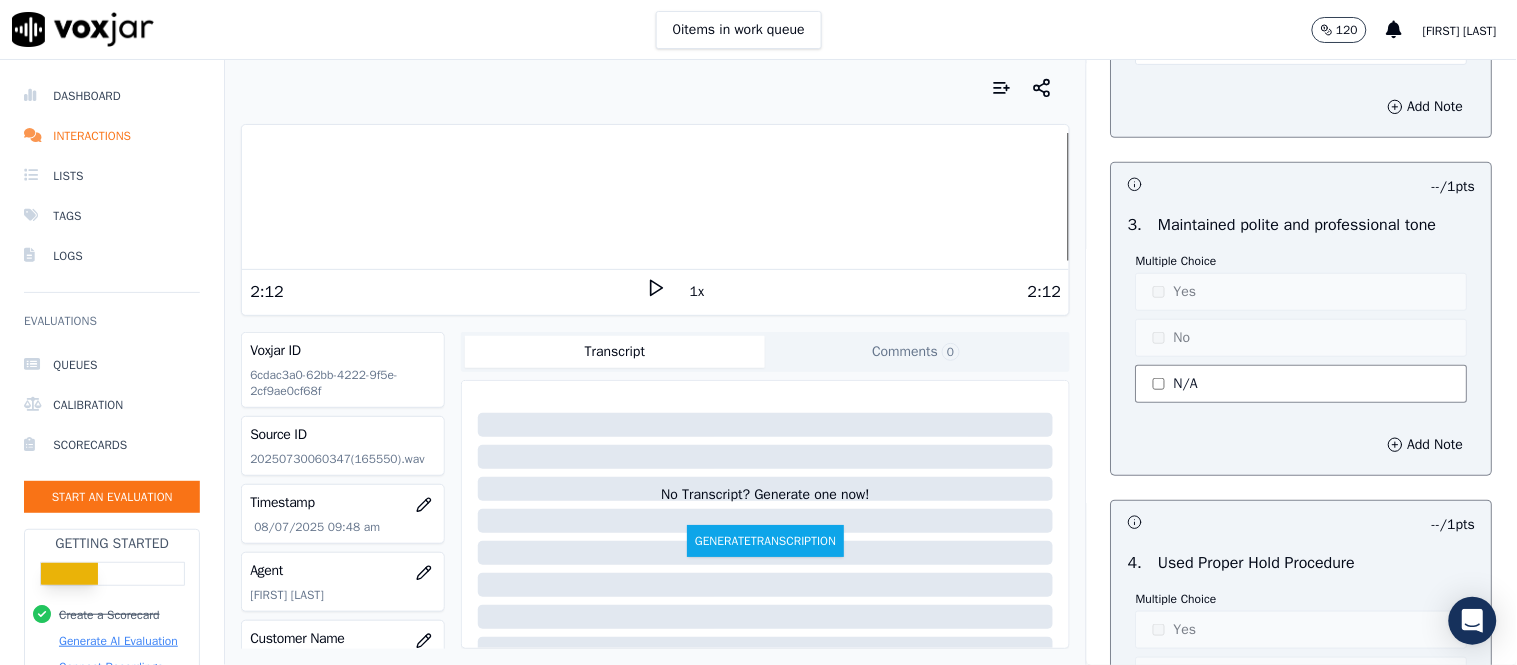 click on "N/A" 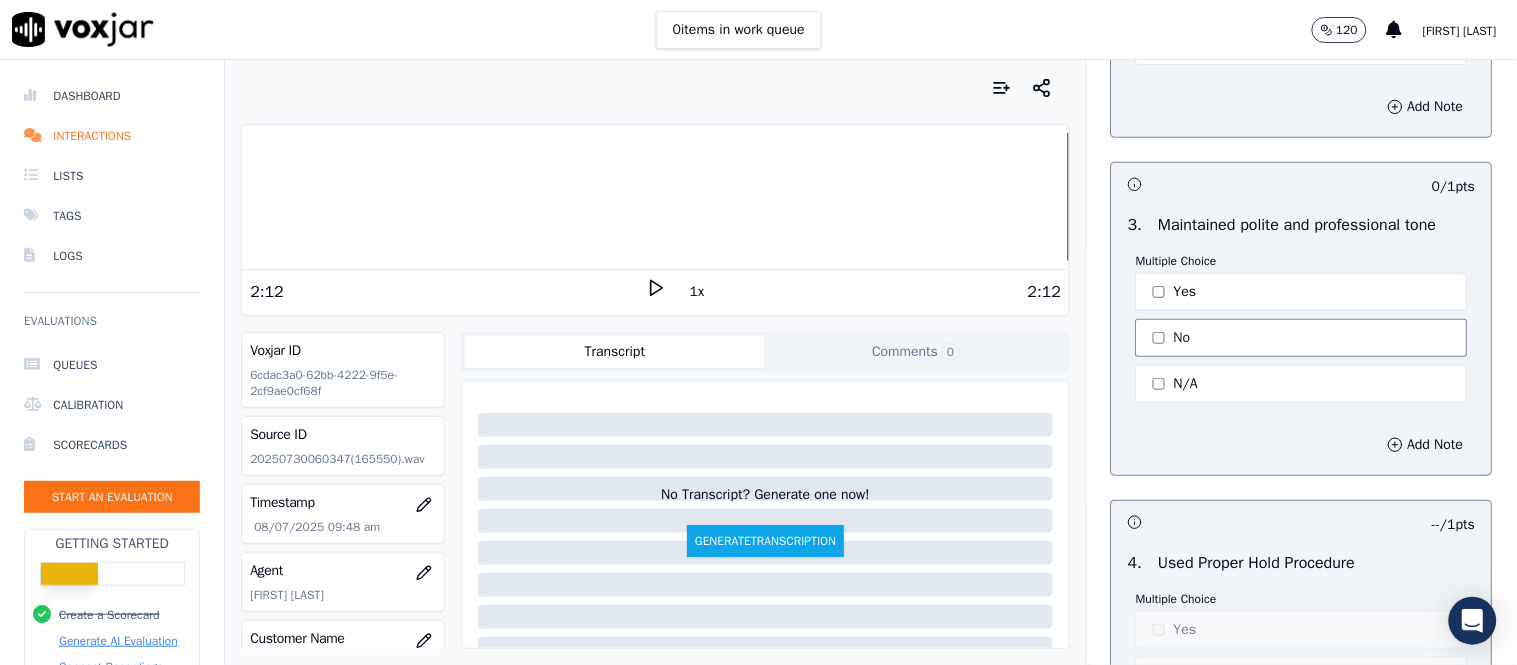 click on "No" 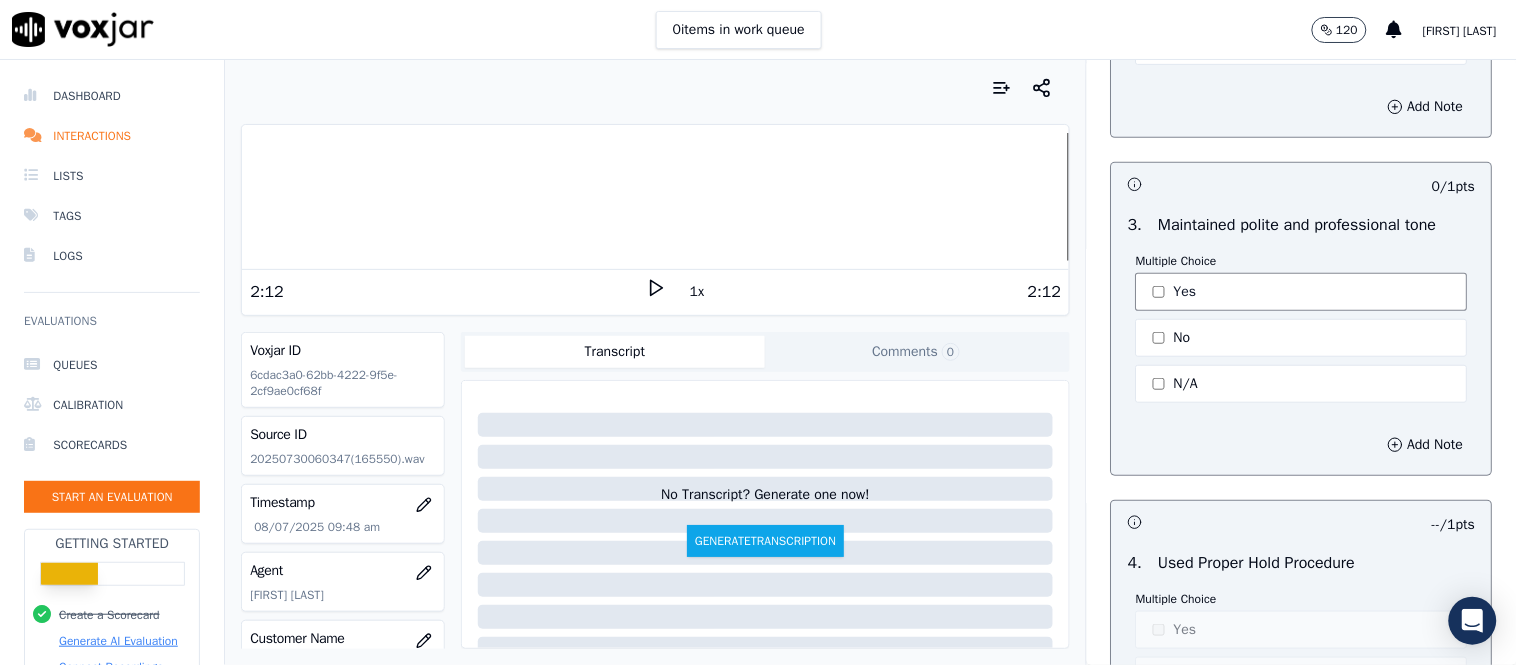 click on "Yes" at bounding box center (1302, 292) 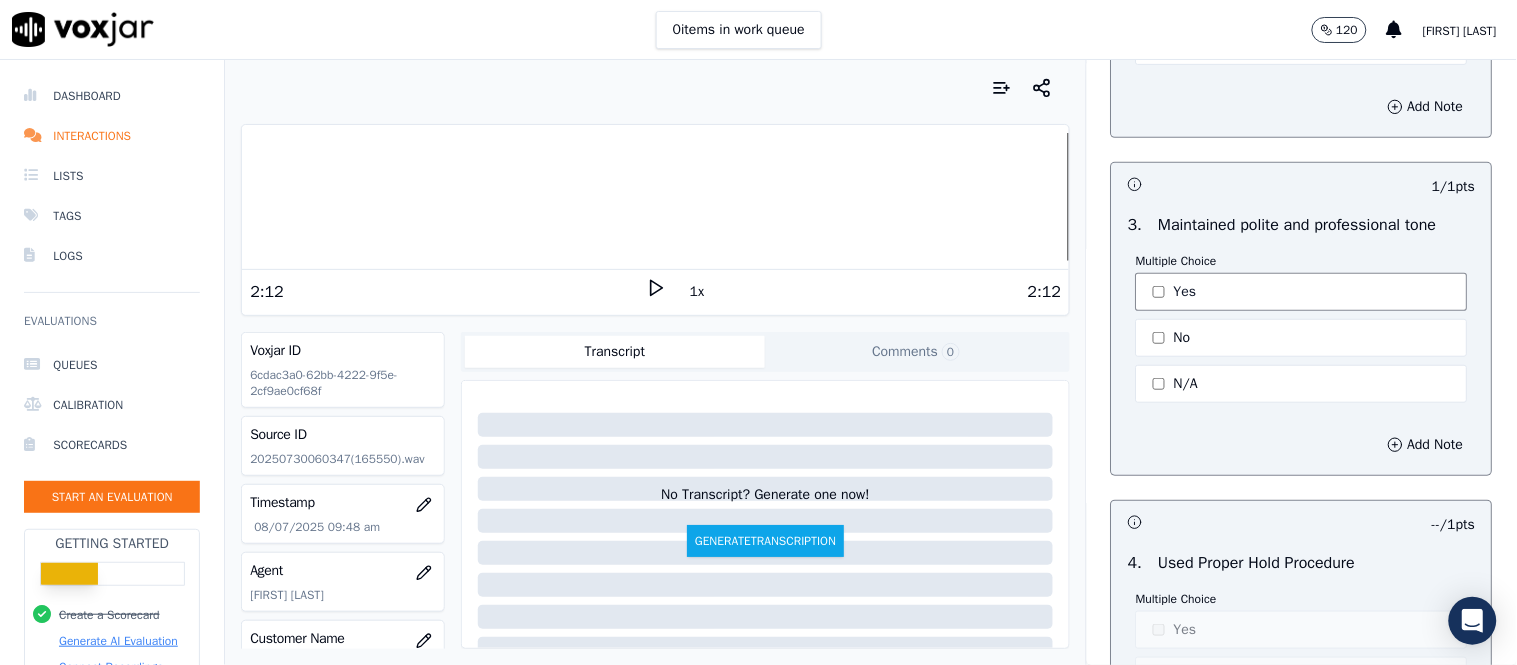 click on "Yes" at bounding box center [1302, 292] 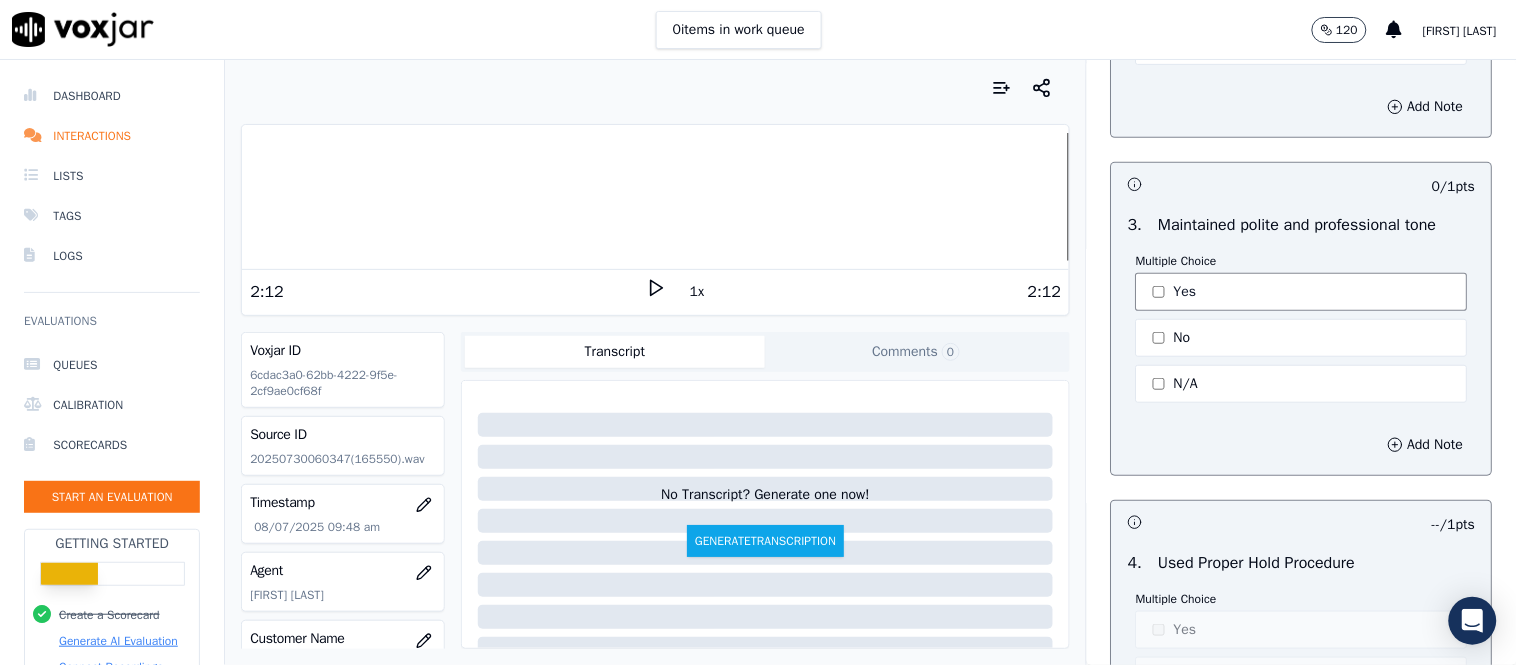 click on "Yes" at bounding box center [1302, 292] 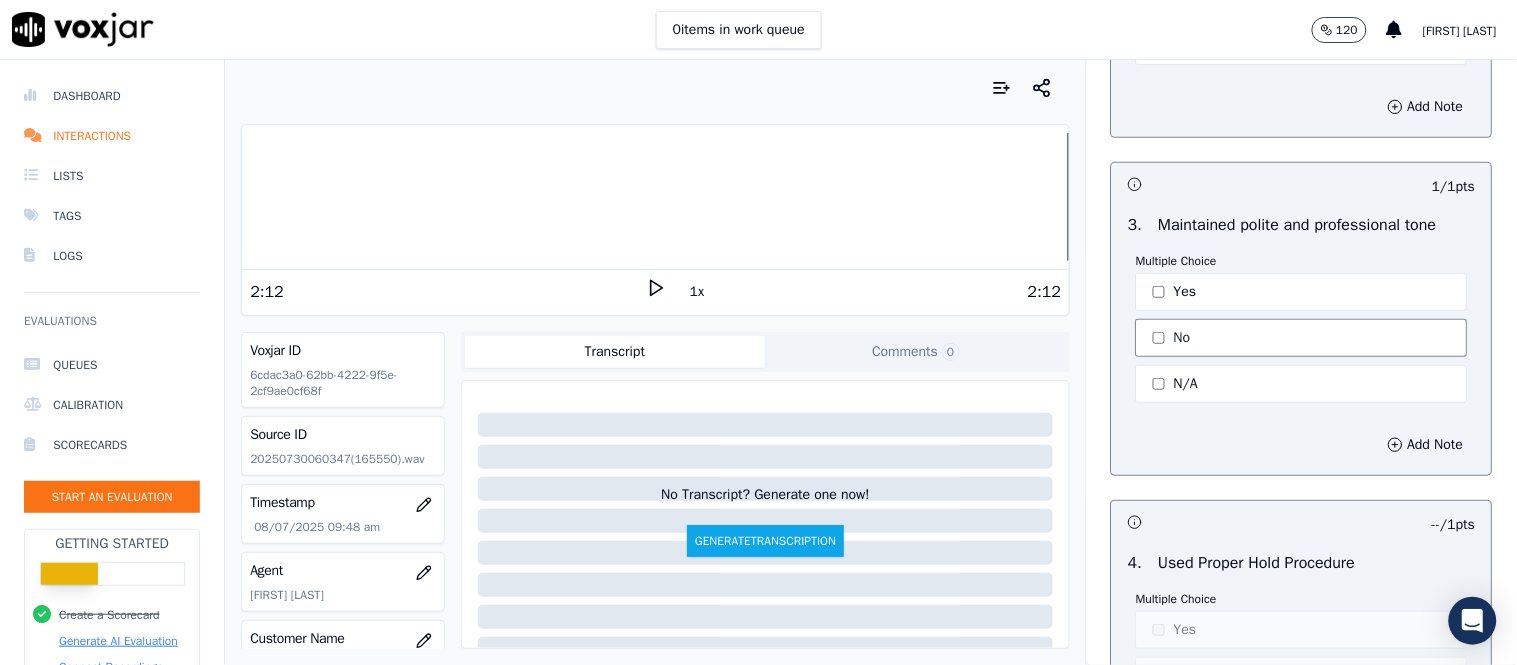 click on "No" 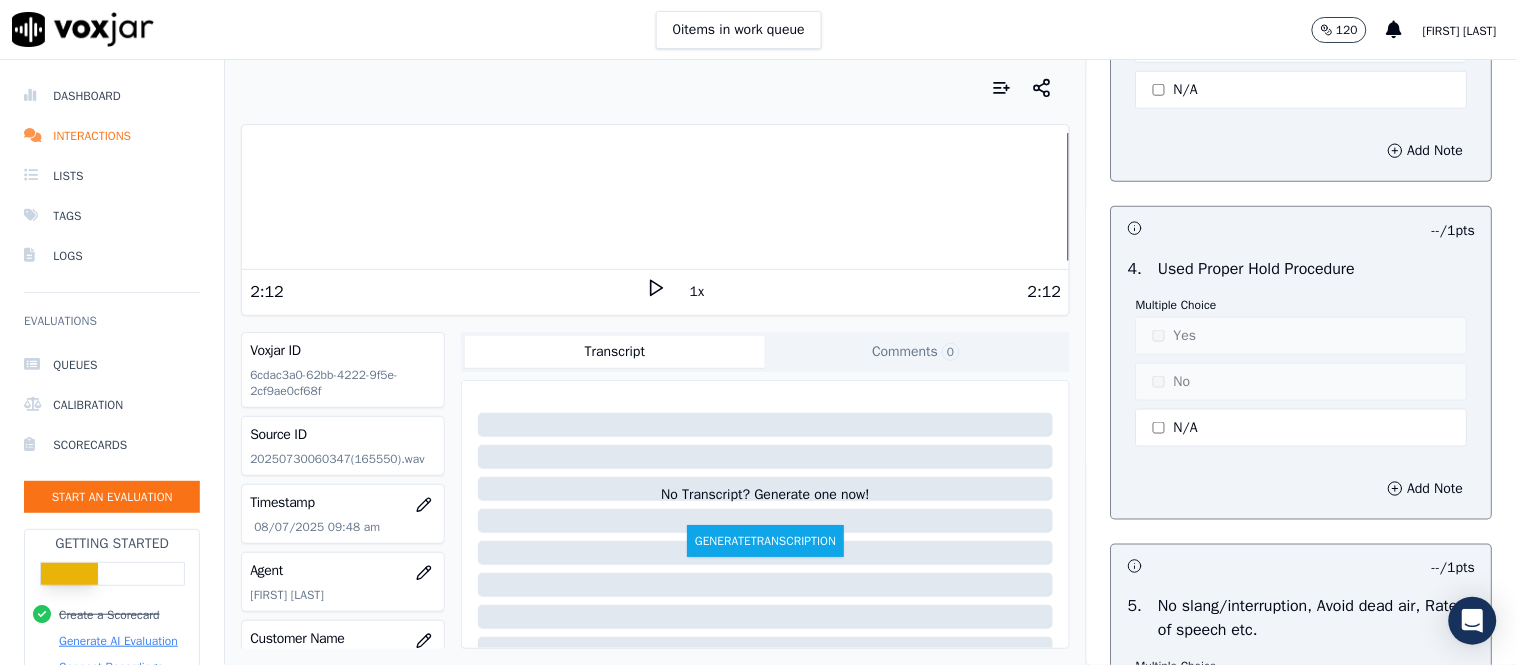 scroll, scrollTop: 4465, scrollLeft: 0, axis: vertical 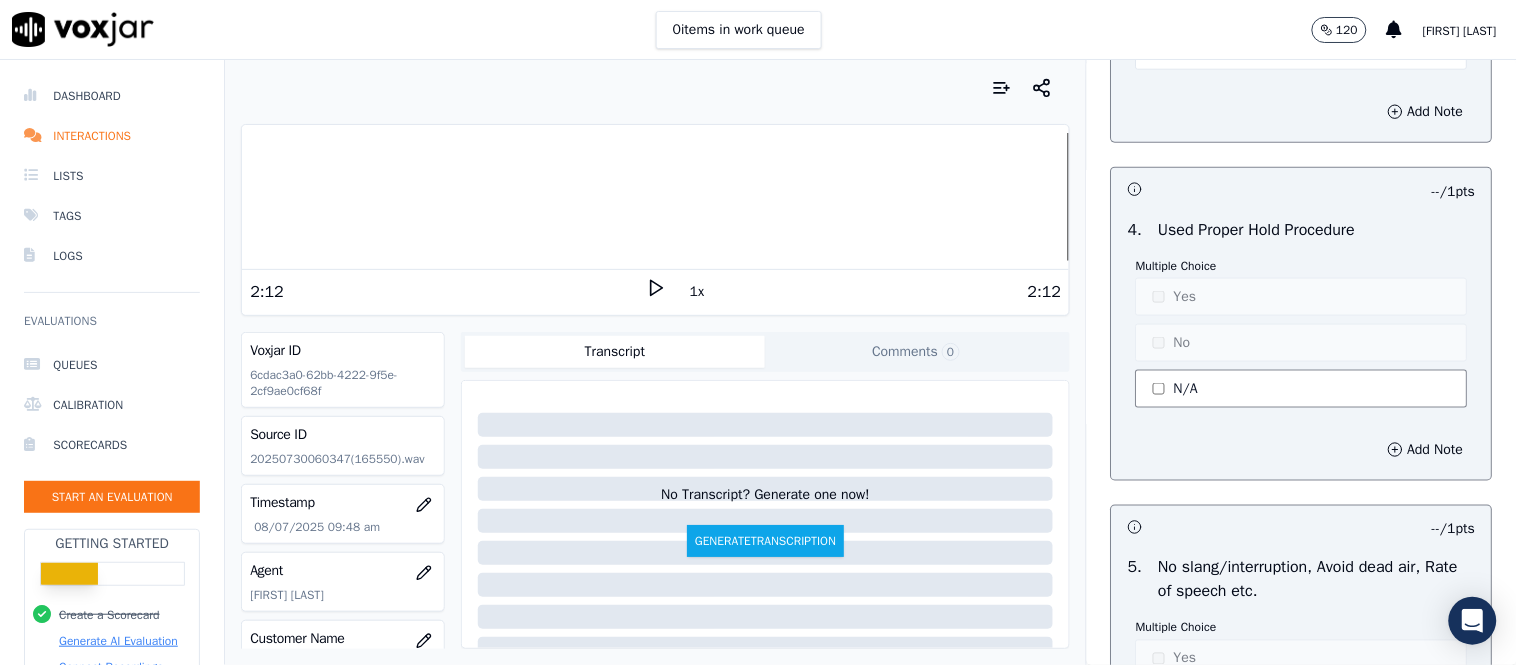 click on "N/A" 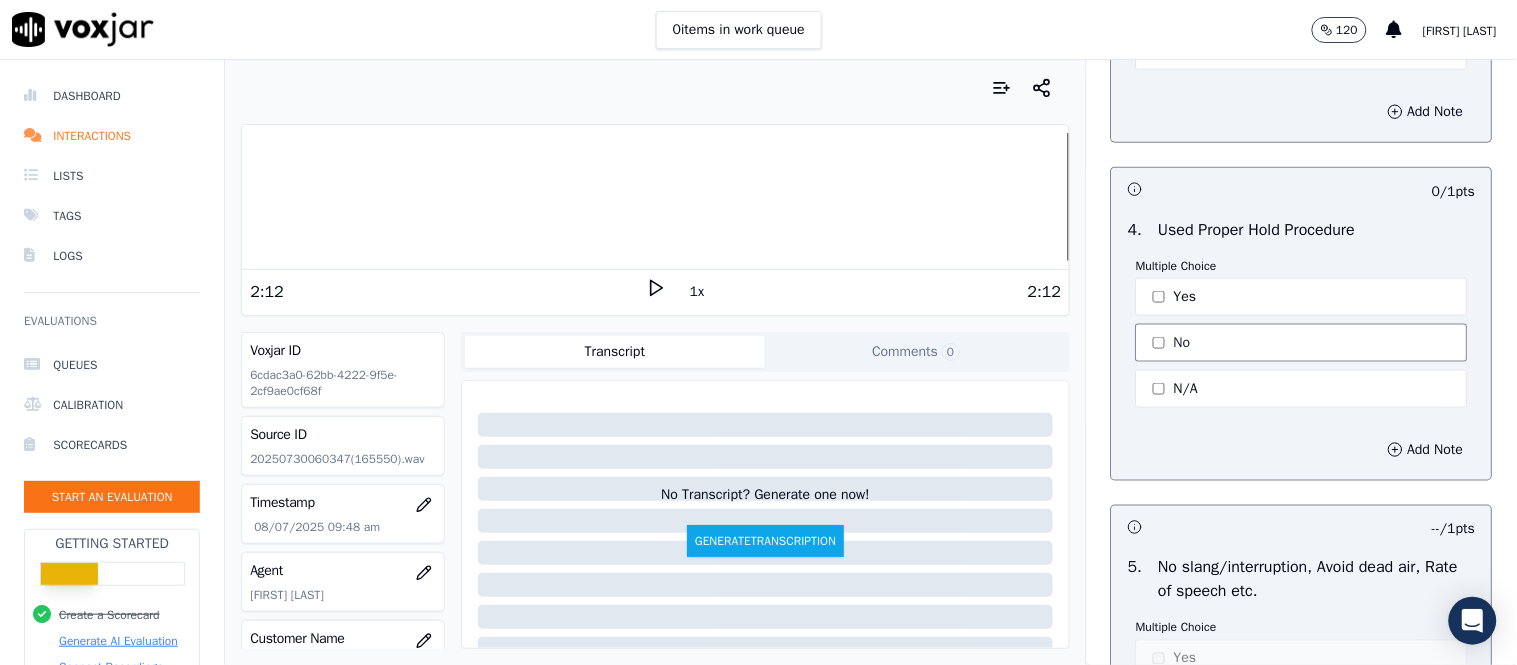 click on "No" 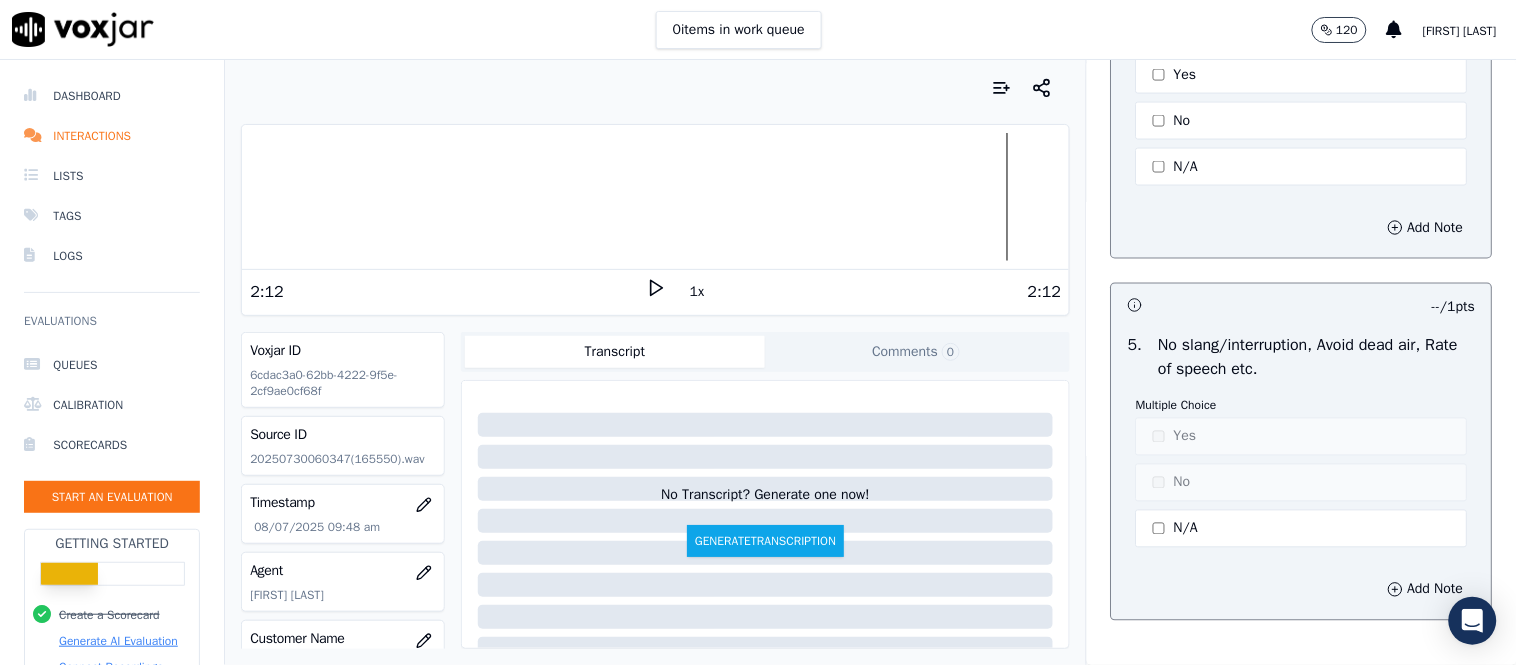 click at bounding box center (655, 197) 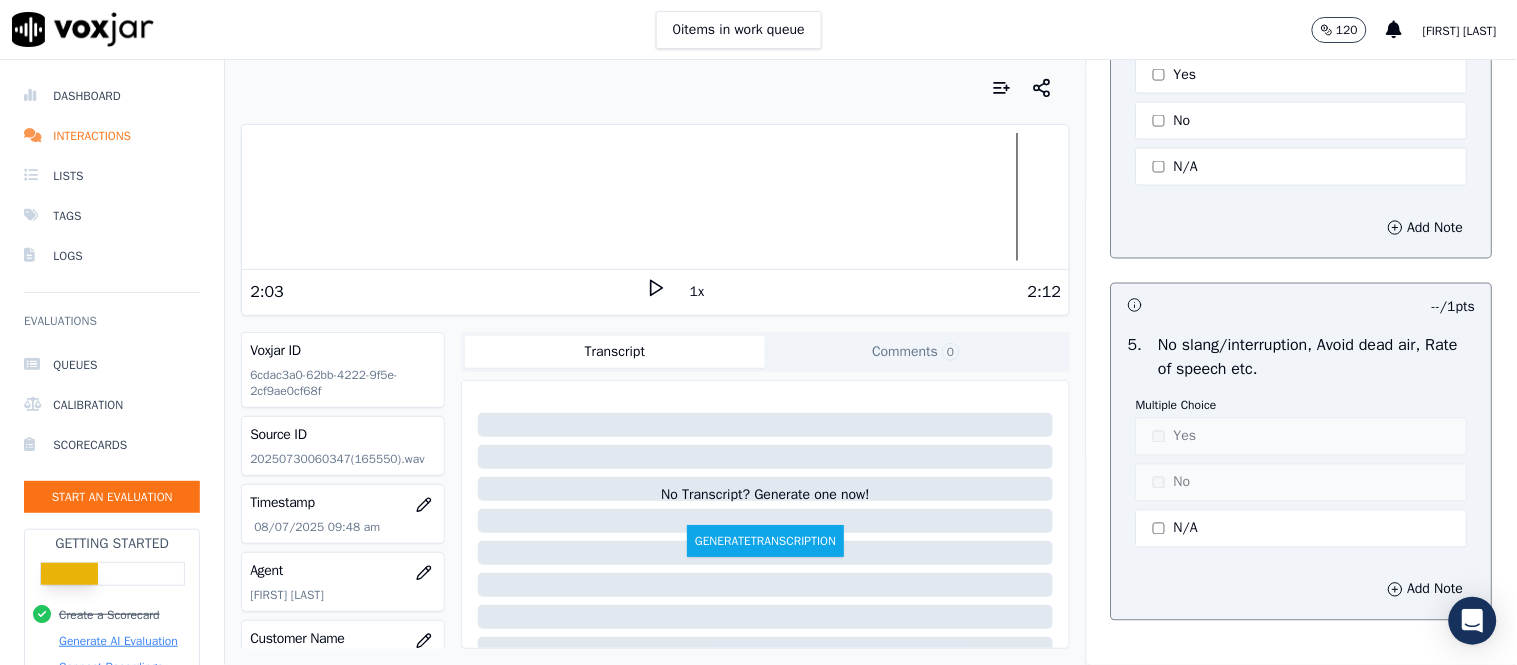 click 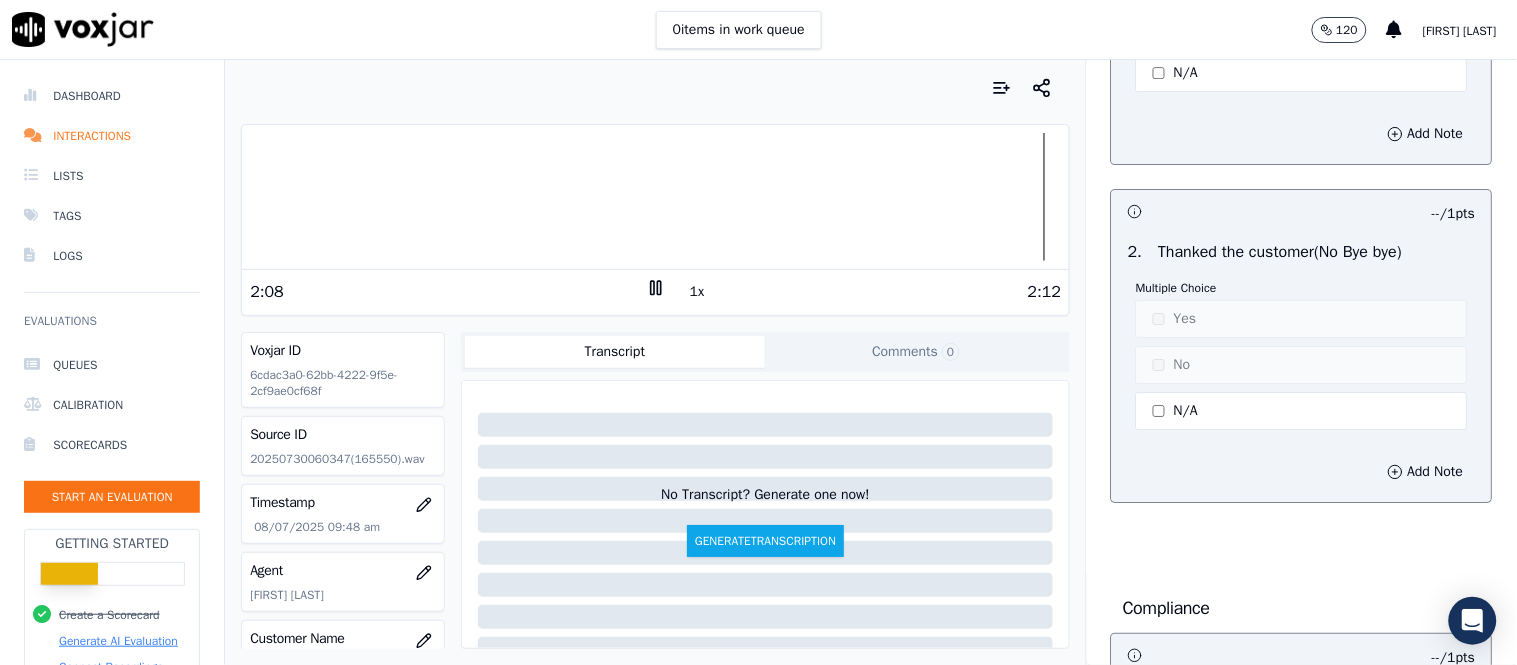 scroll, scrollTop: 5798, scrollLeft: 0, axis: vertical 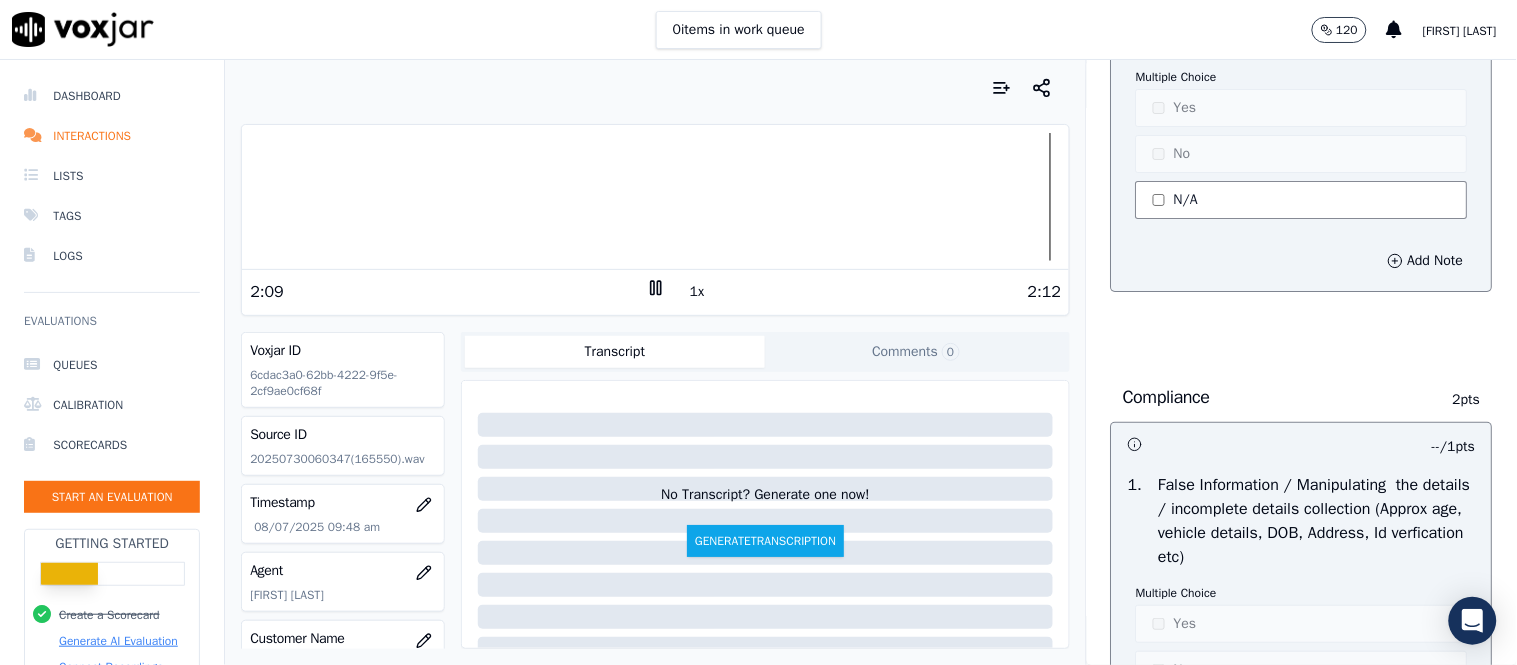 click on "N/A" 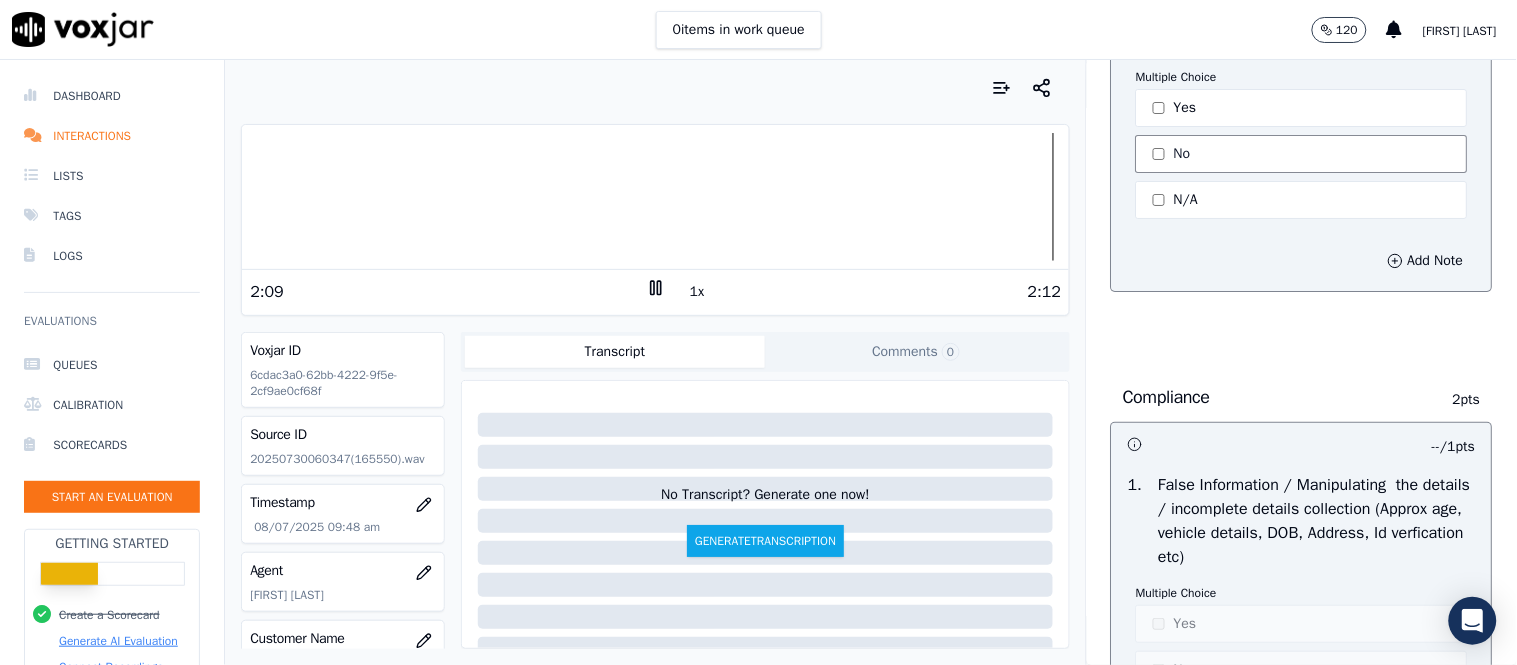 click on "No" 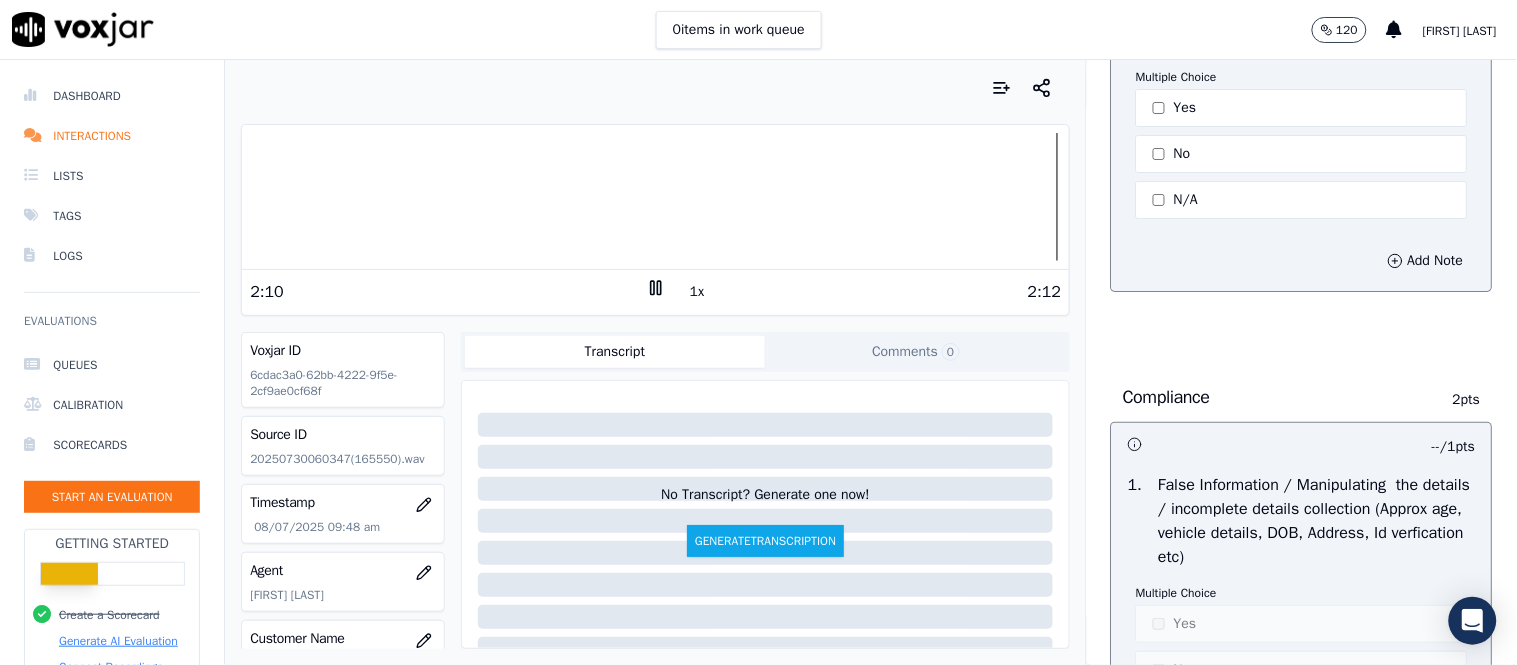 click on "Add Note" at bounding box center [1302, 261] 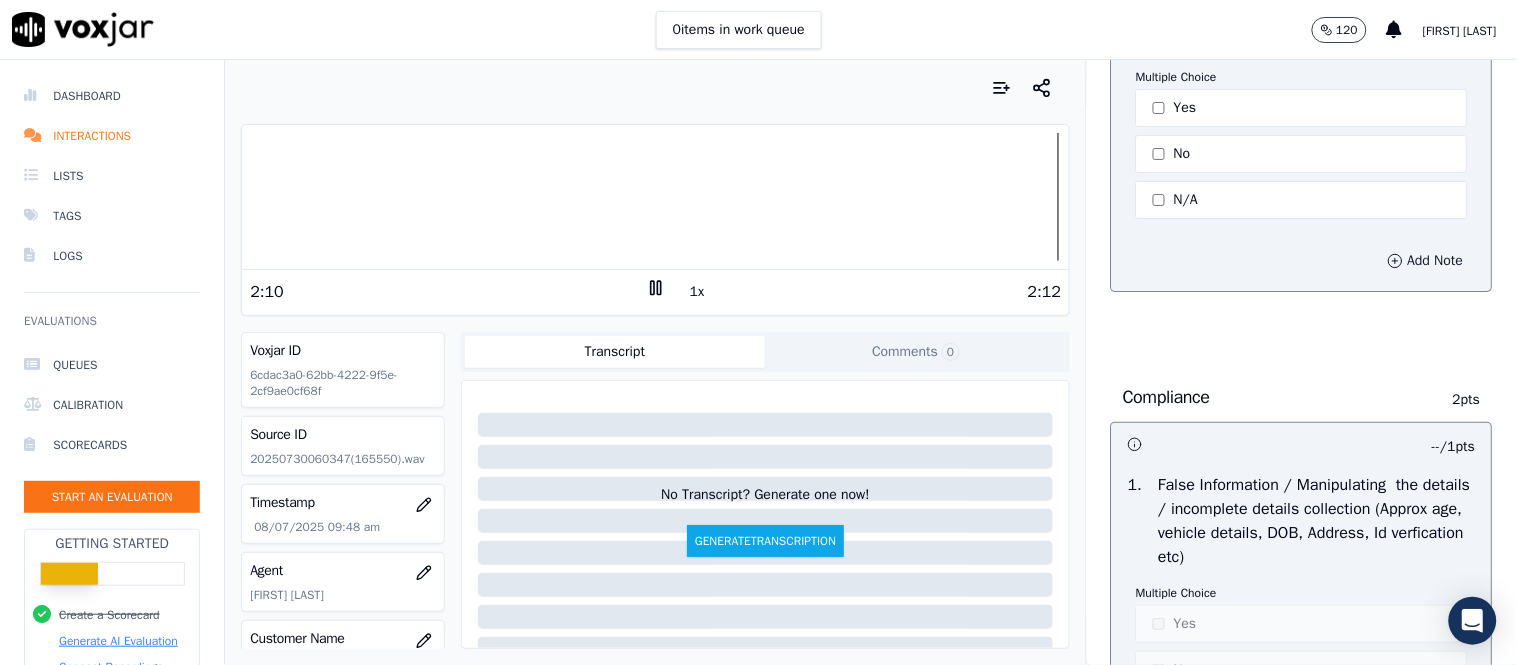 click on "Add Note" at bounding box center (1426, 261) 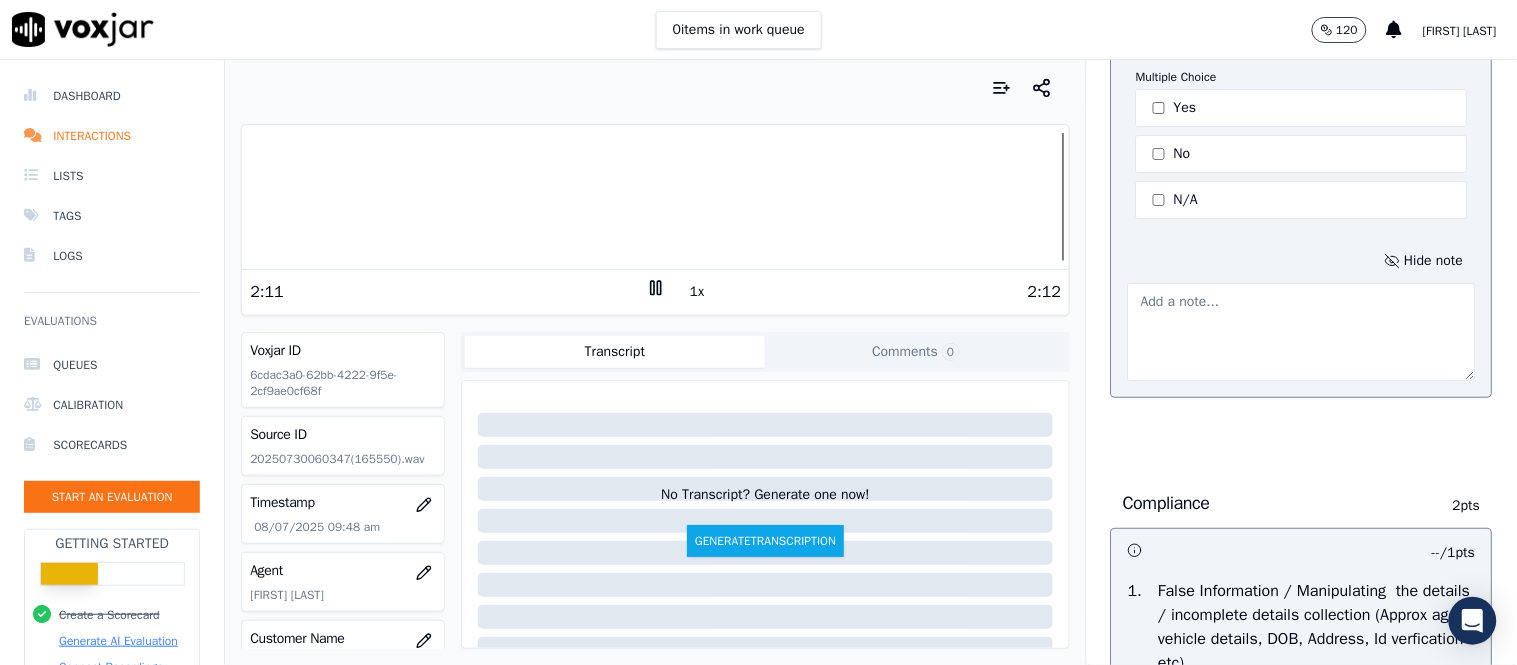 click at bounding box center [1302, 332] 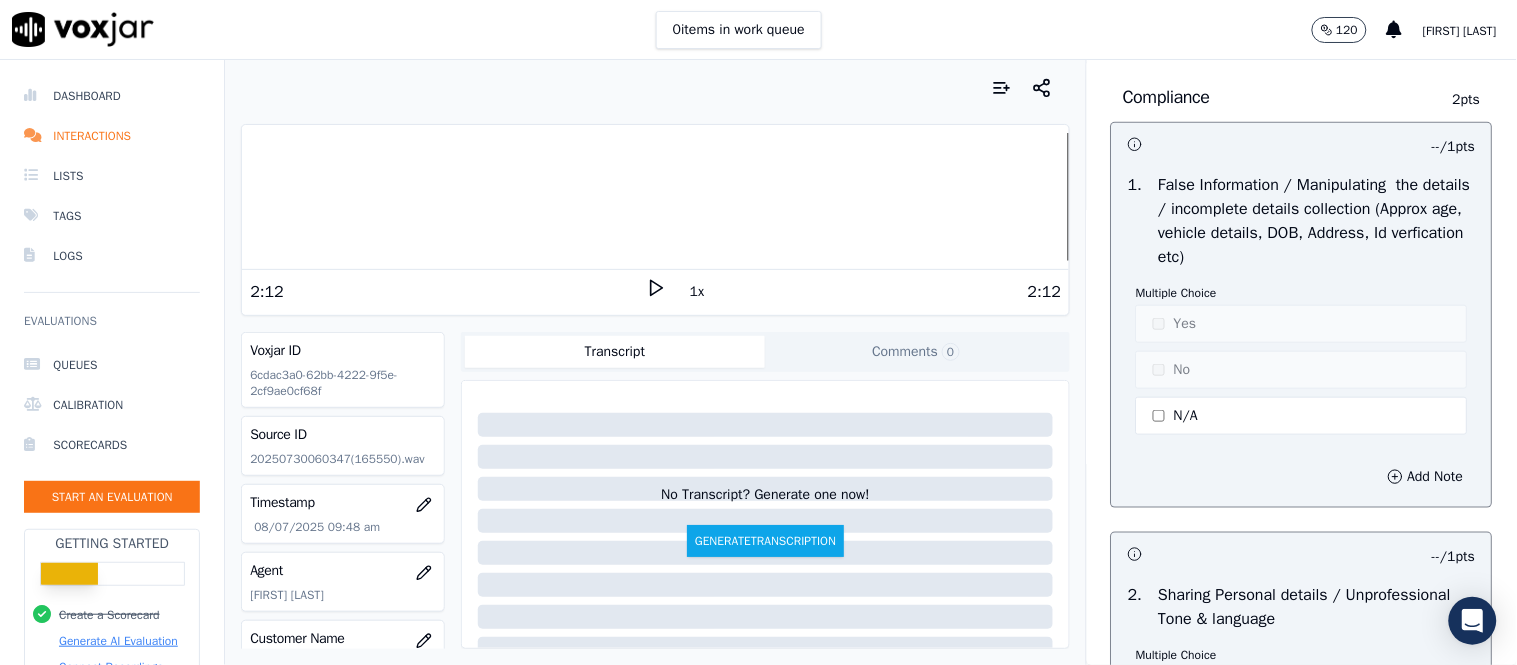 scroll, scrollTop: 6243, scrollLeft: 0, axis: vertical 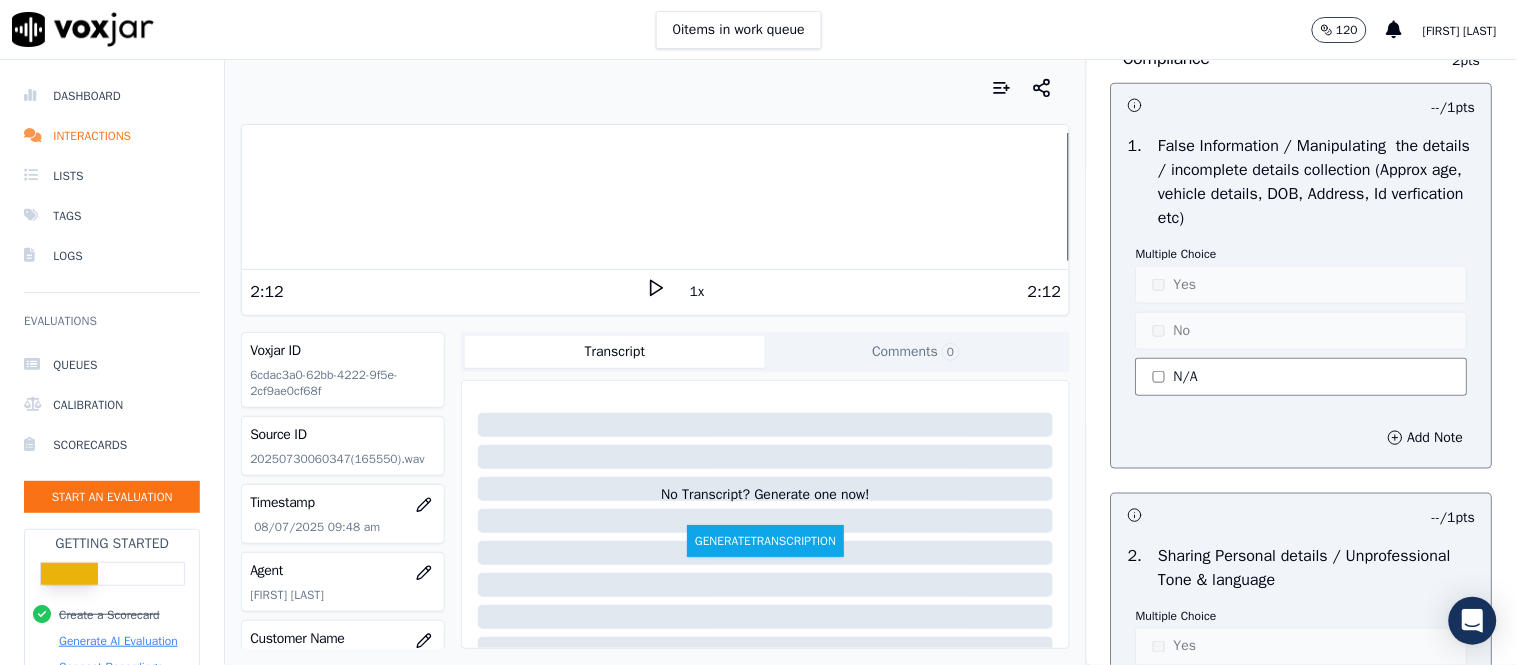 type on "Closing with branding was missed" 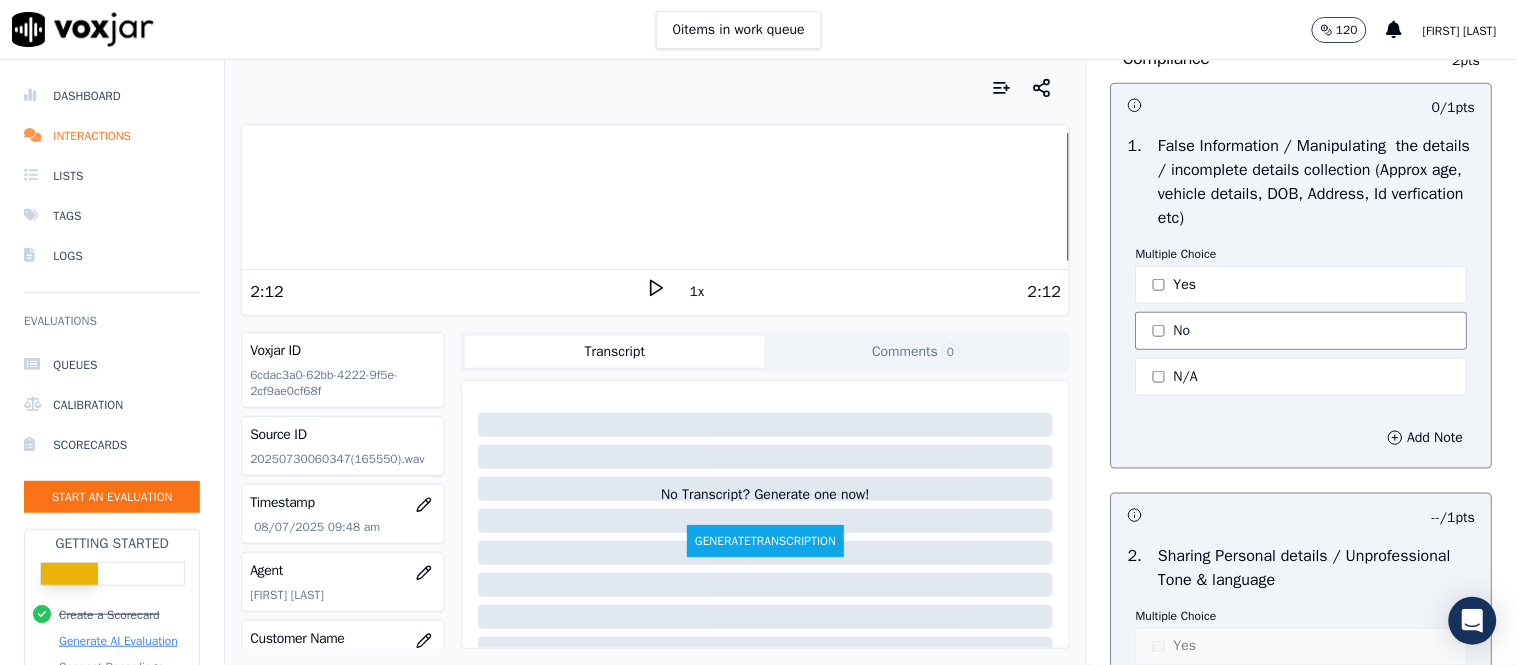click on "No" 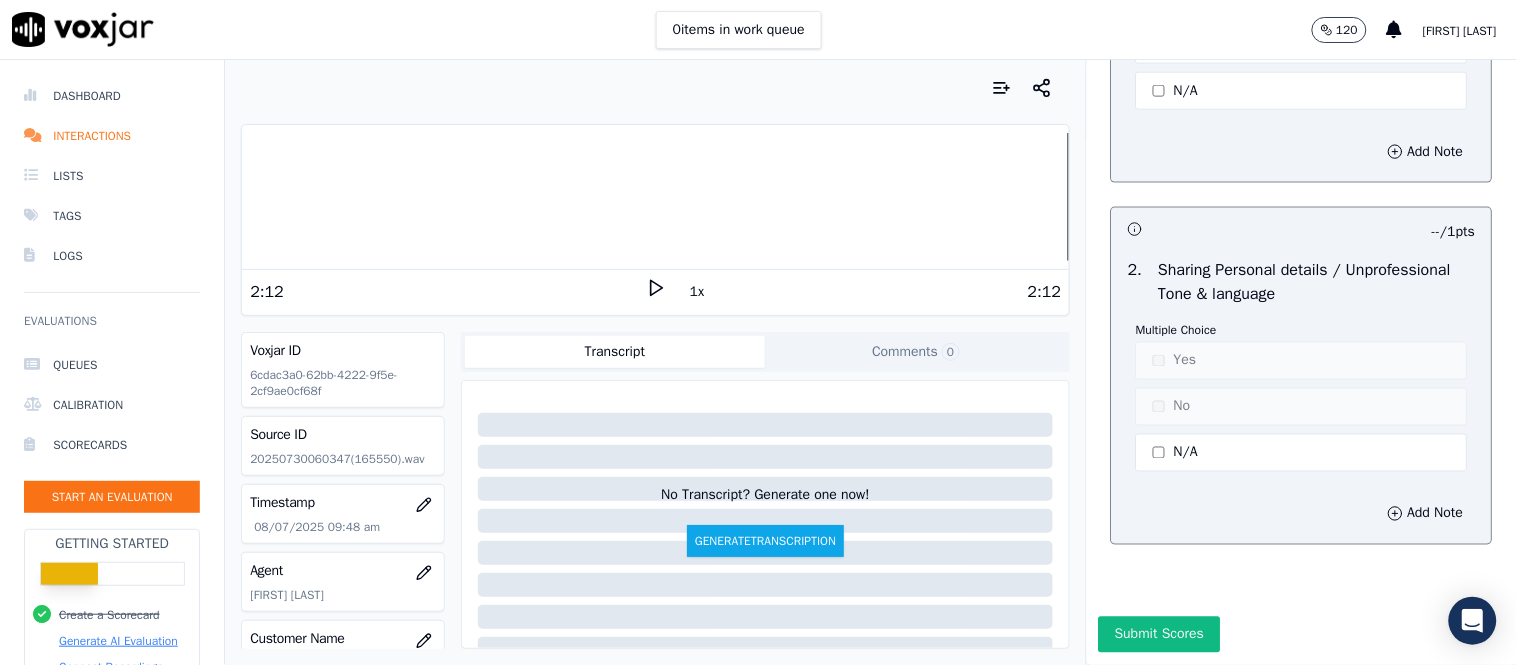 scroll, scrollTop: 6576, scrollLeft: 0, axis: vertical 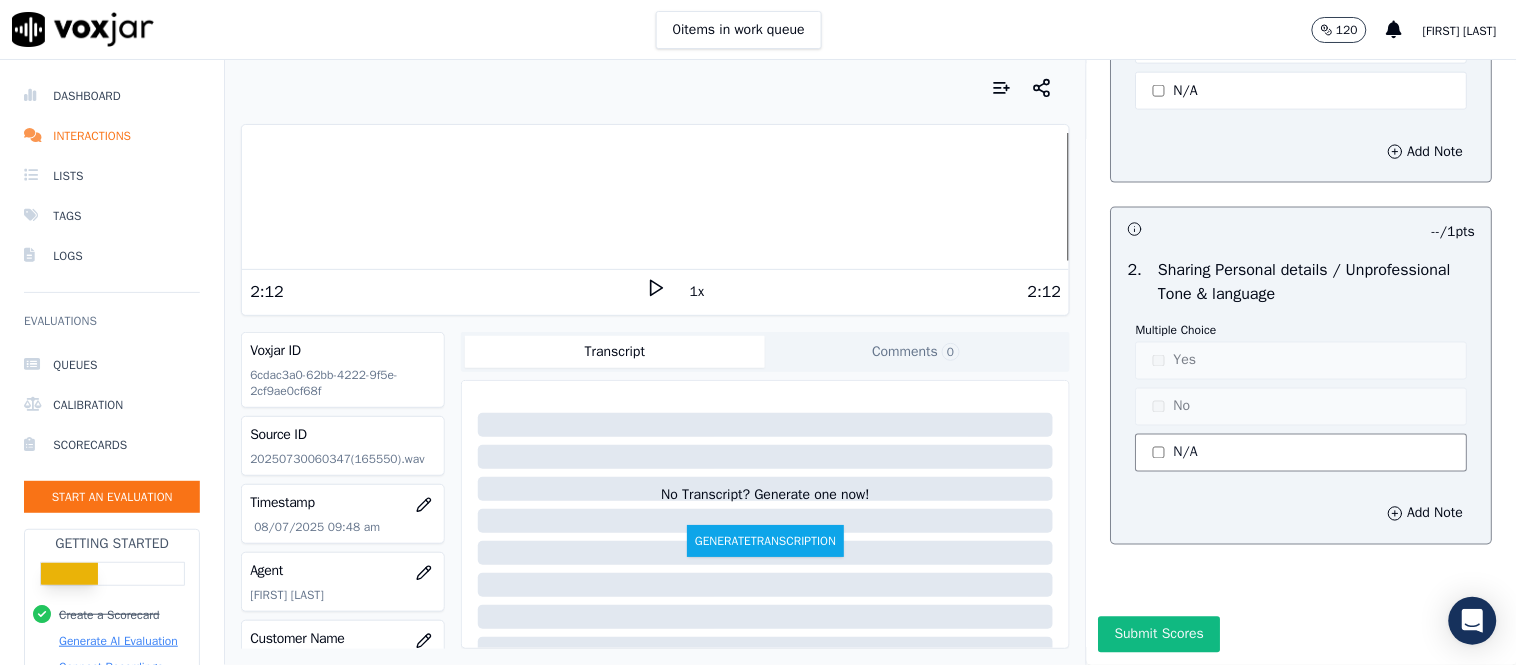 click on "N/A" 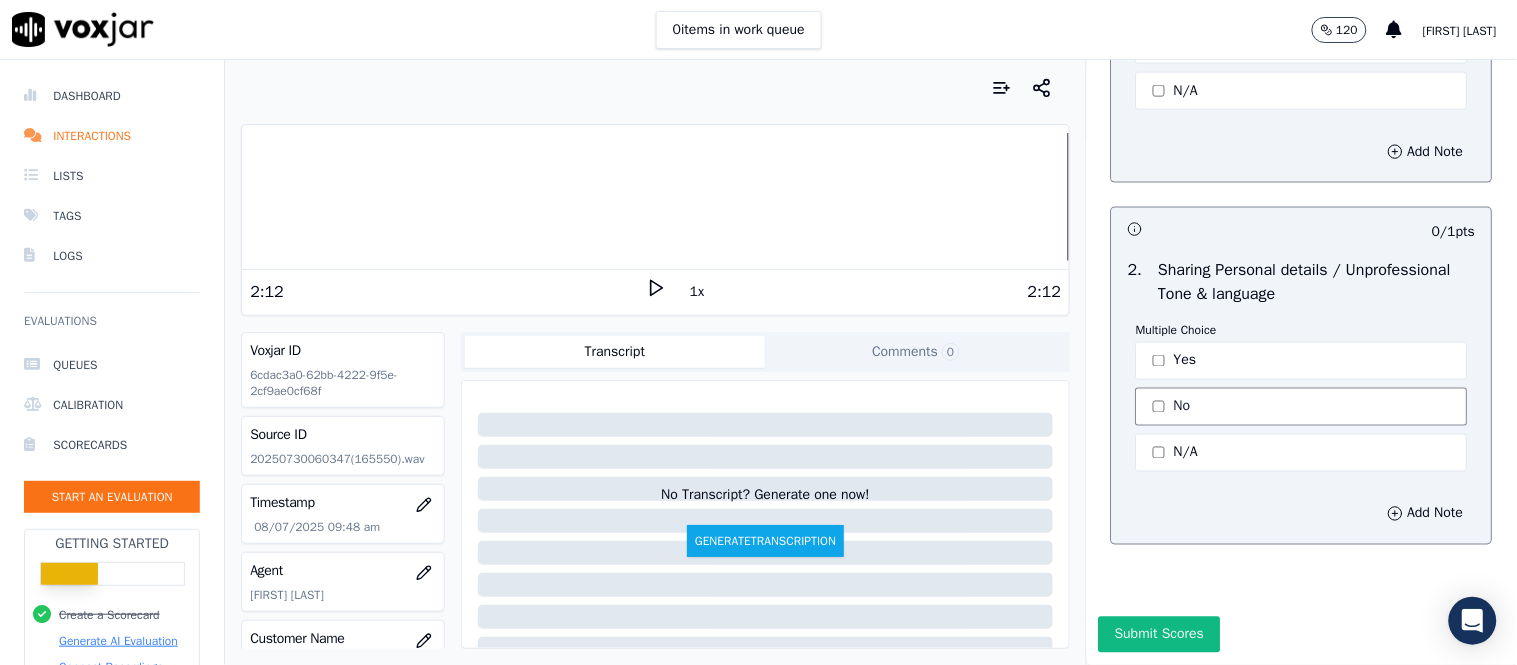 click on "No" 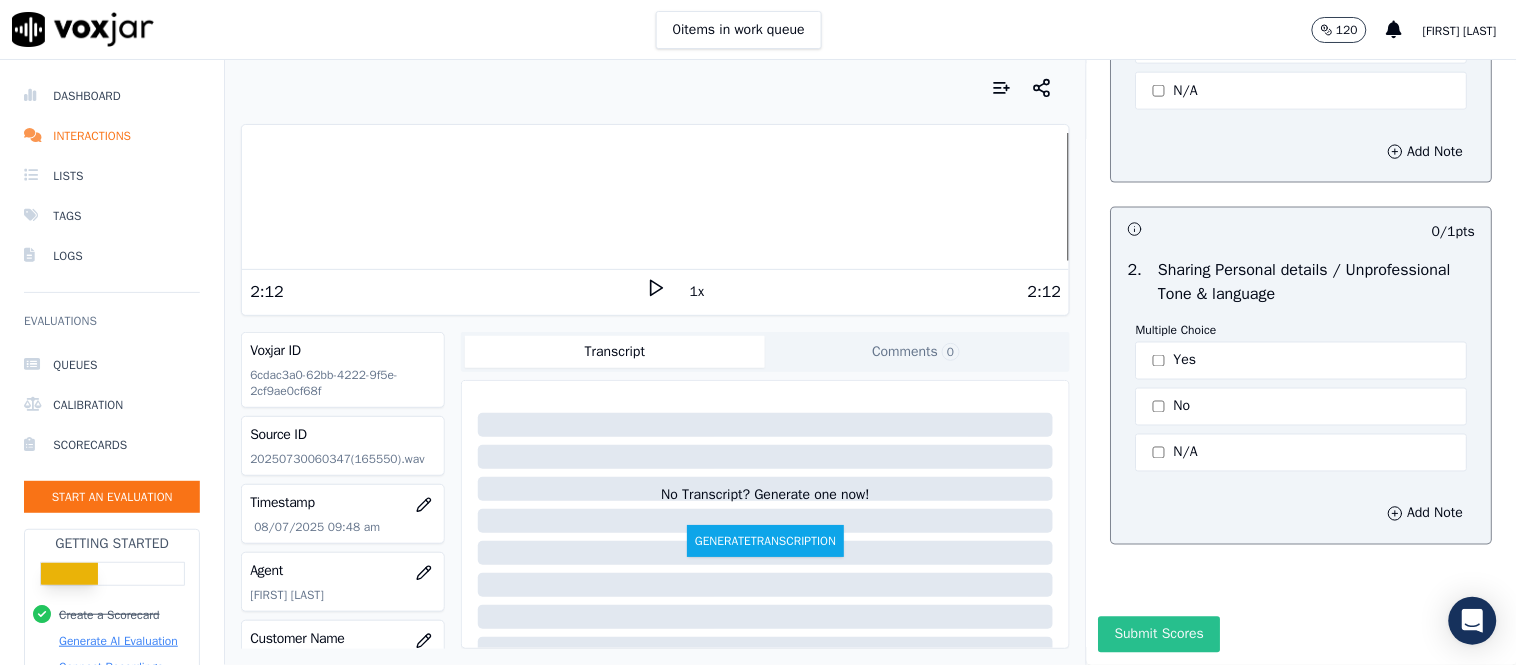 click on "Submit Scores" at bounding box center [1159, 635] 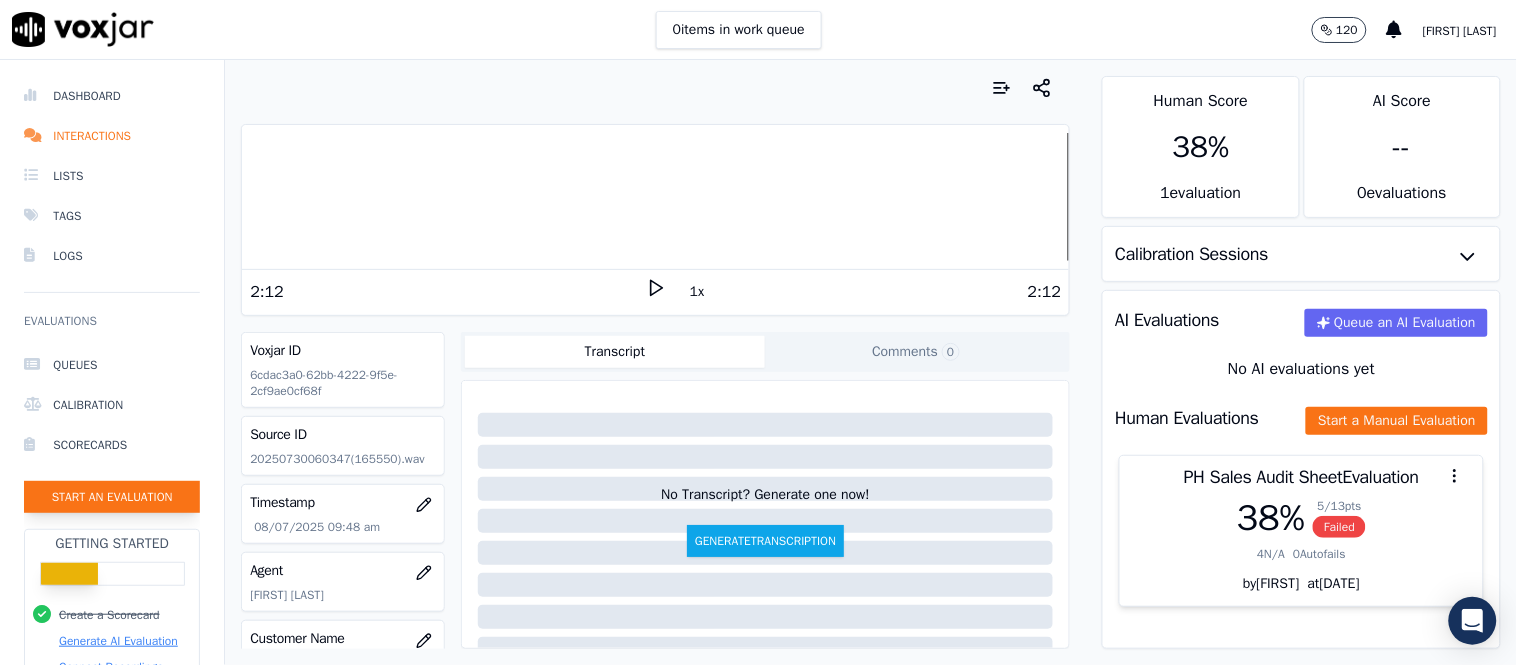click on "Start an Evaluation" 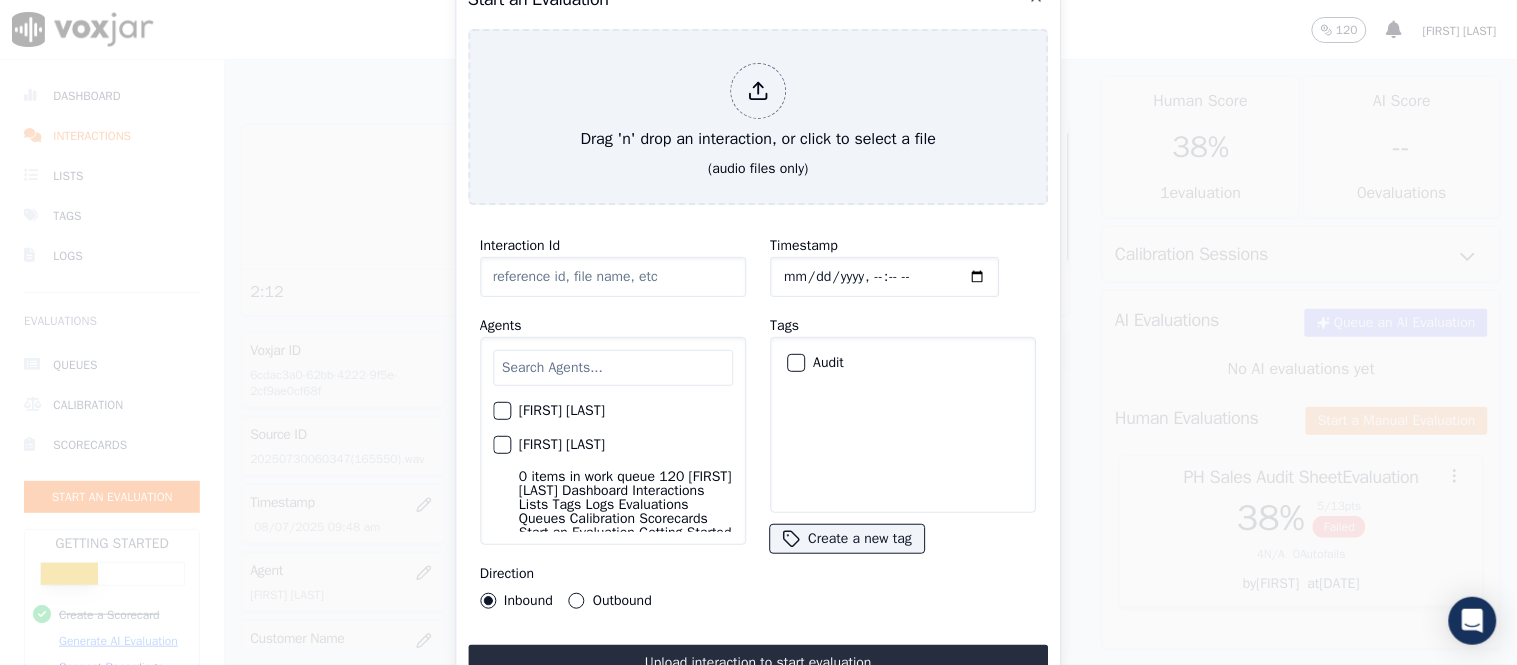 click at bounding box center (613, 368) 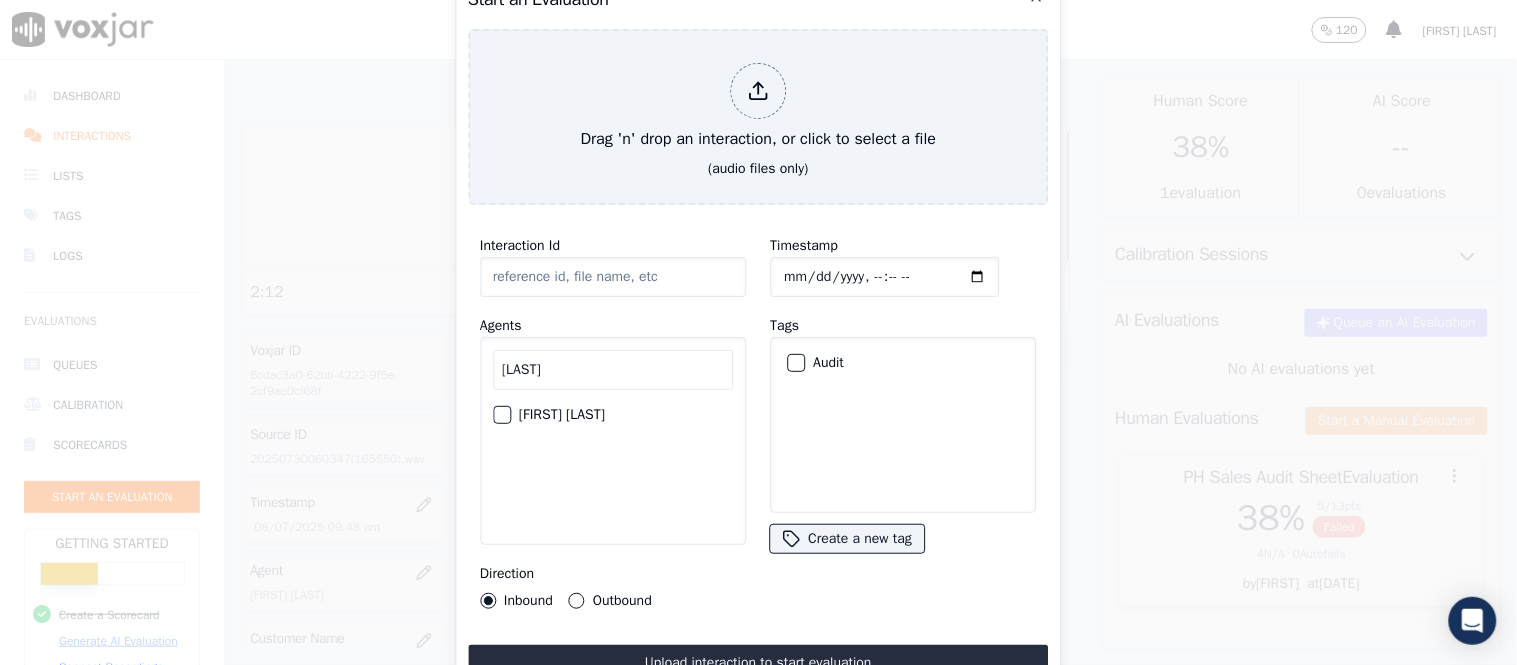 type on "ansaf" 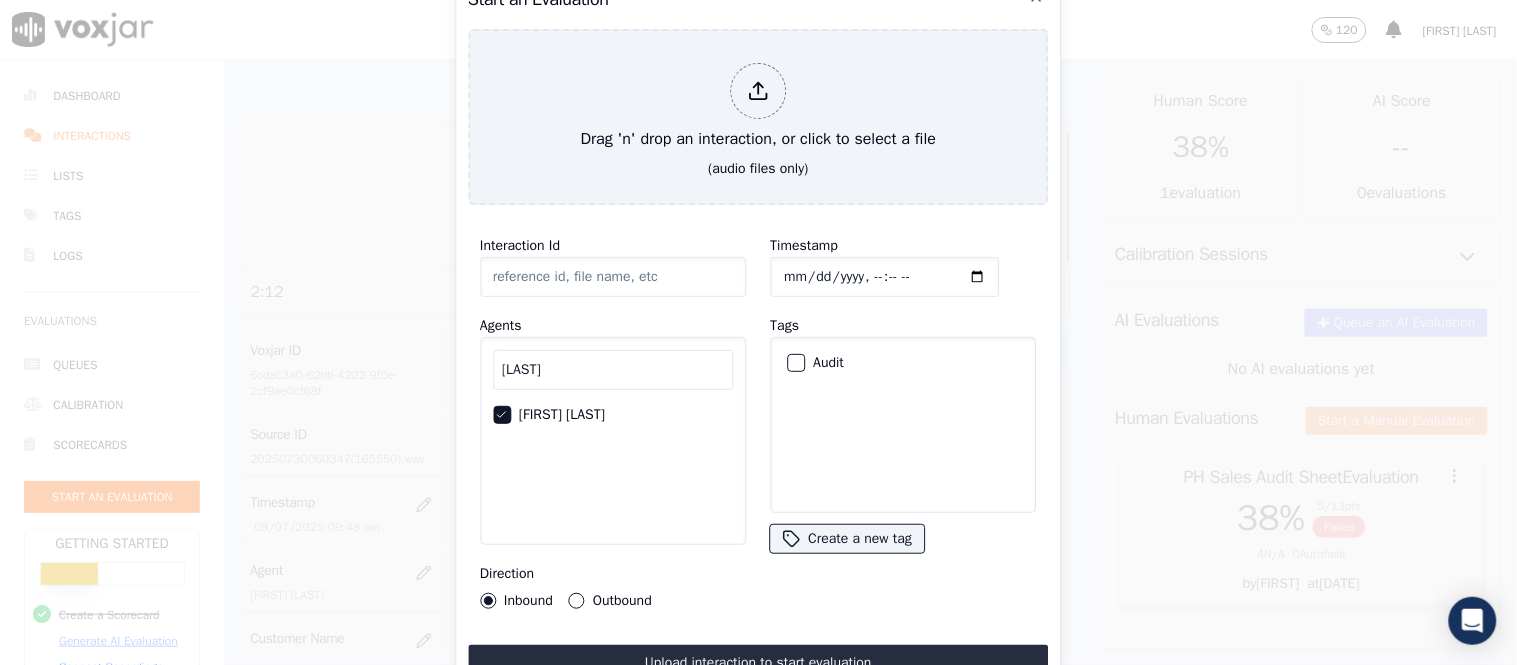click at bounding box center (795, 363) 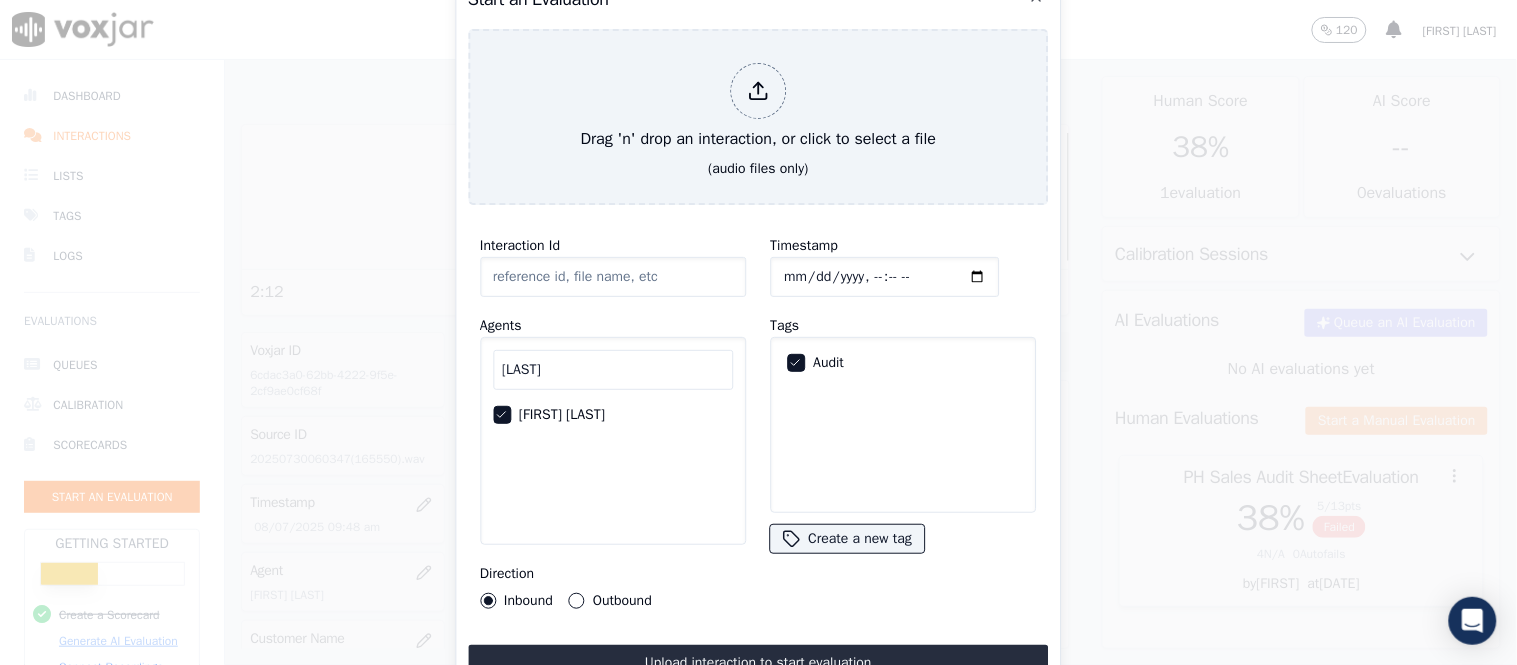 click on "Outbound" at bounding box center (577, 601) 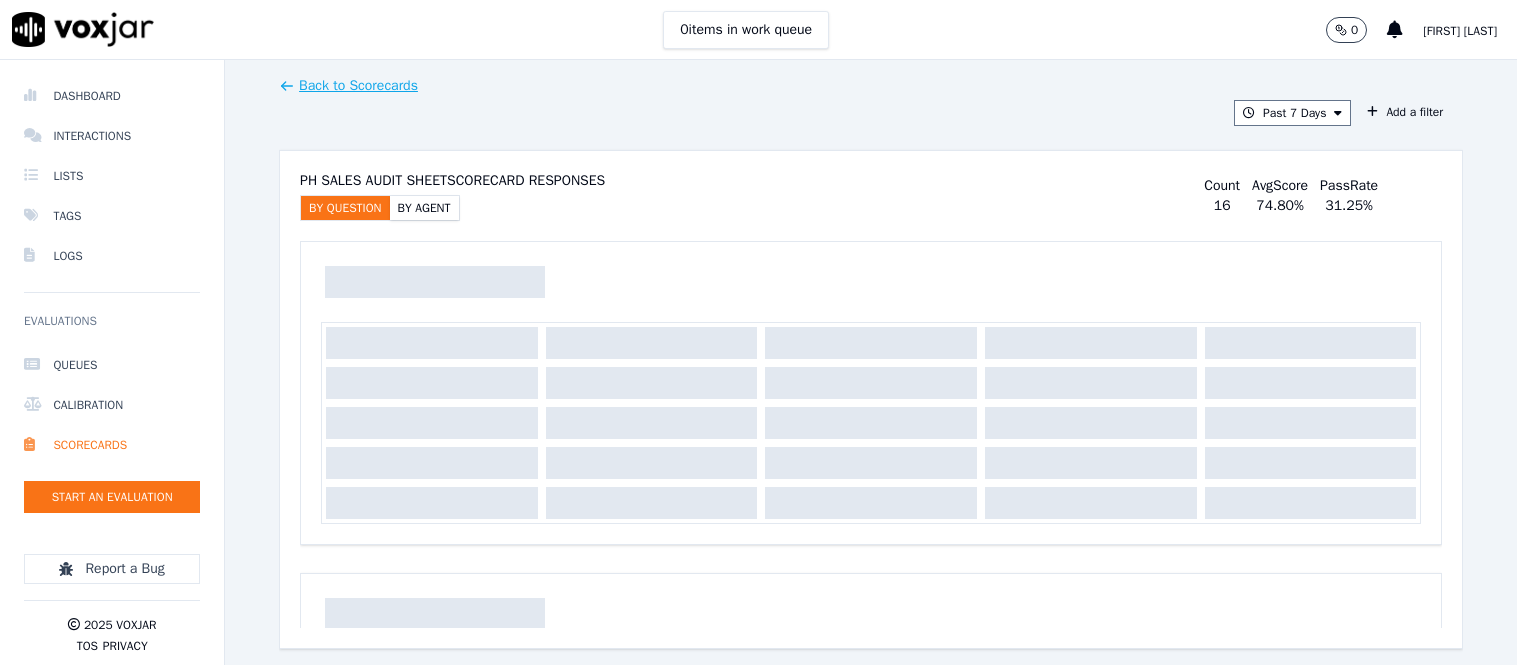 scroll, scrollTop: 0, scrollLeft: 0, axis: both 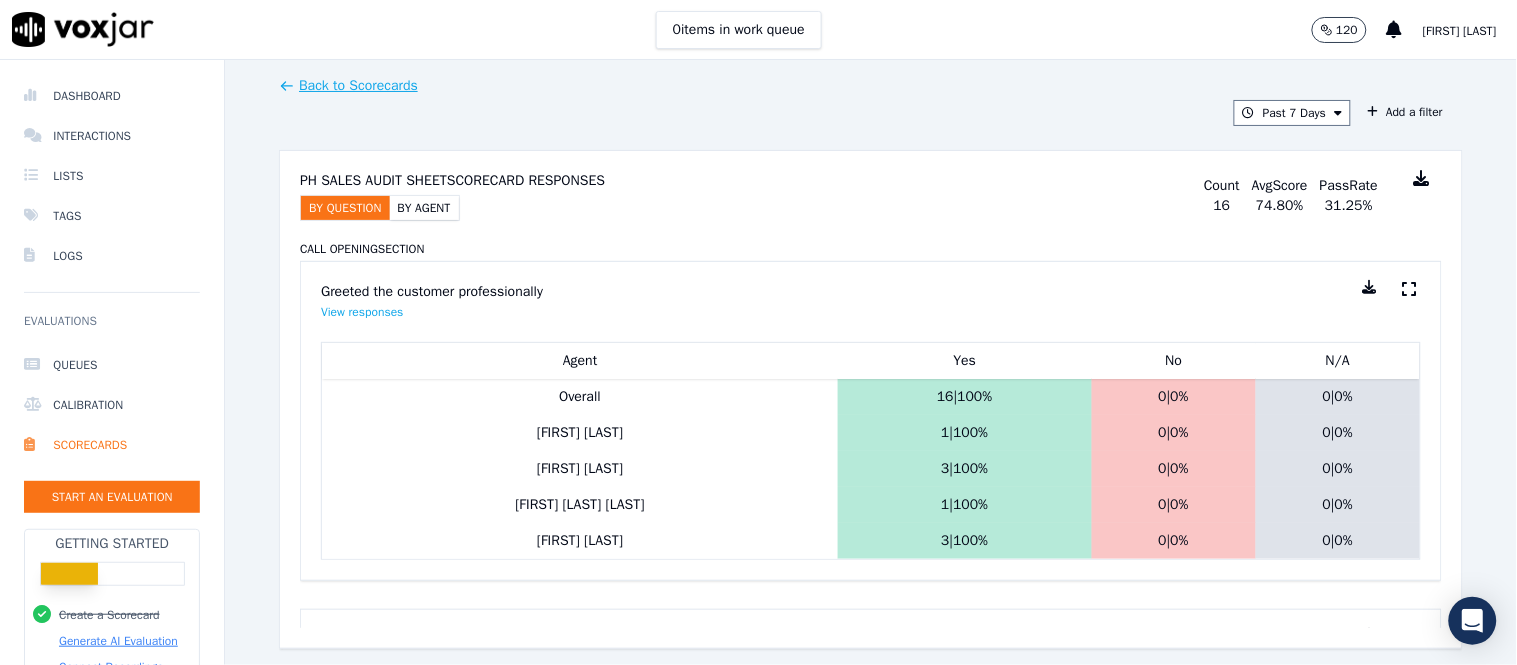 click on "By Agent" at bounding box center (424, 208) 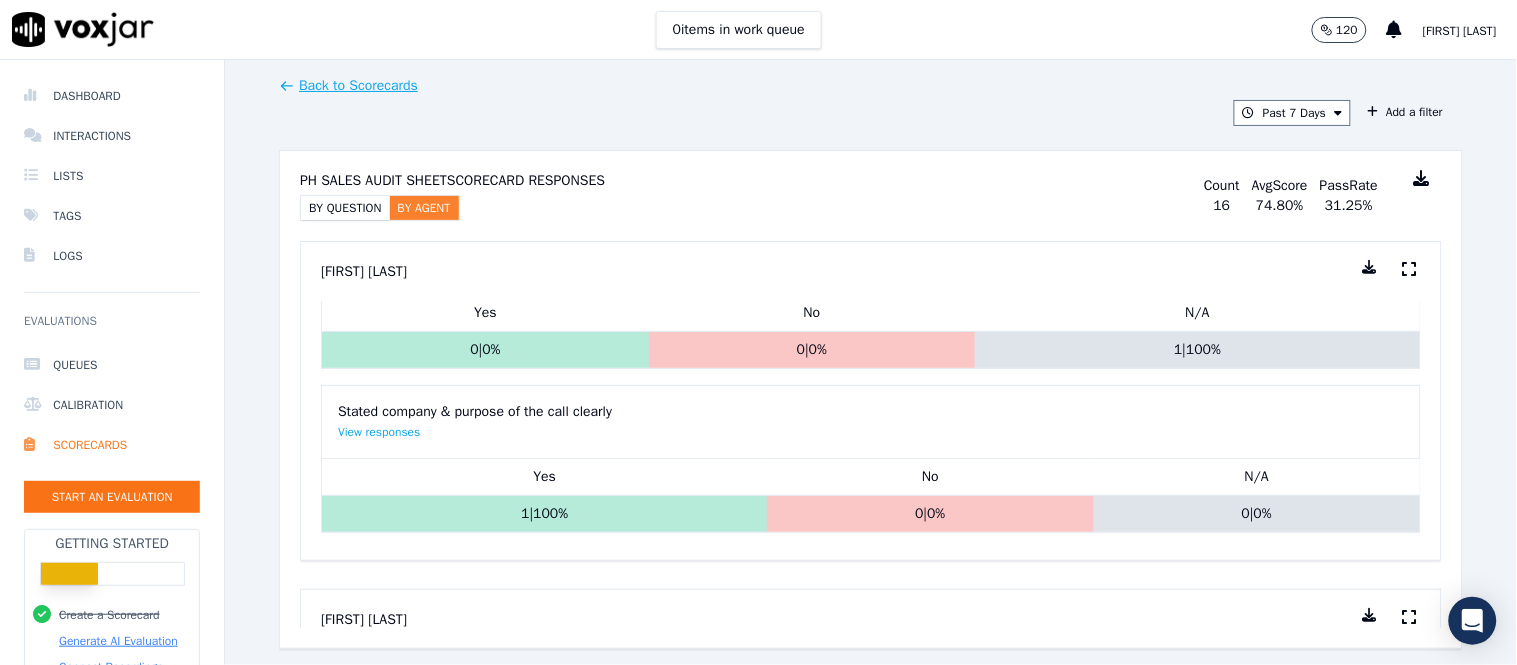 scroll, scrollTop: 0, scrollLeft: 0, axis: both 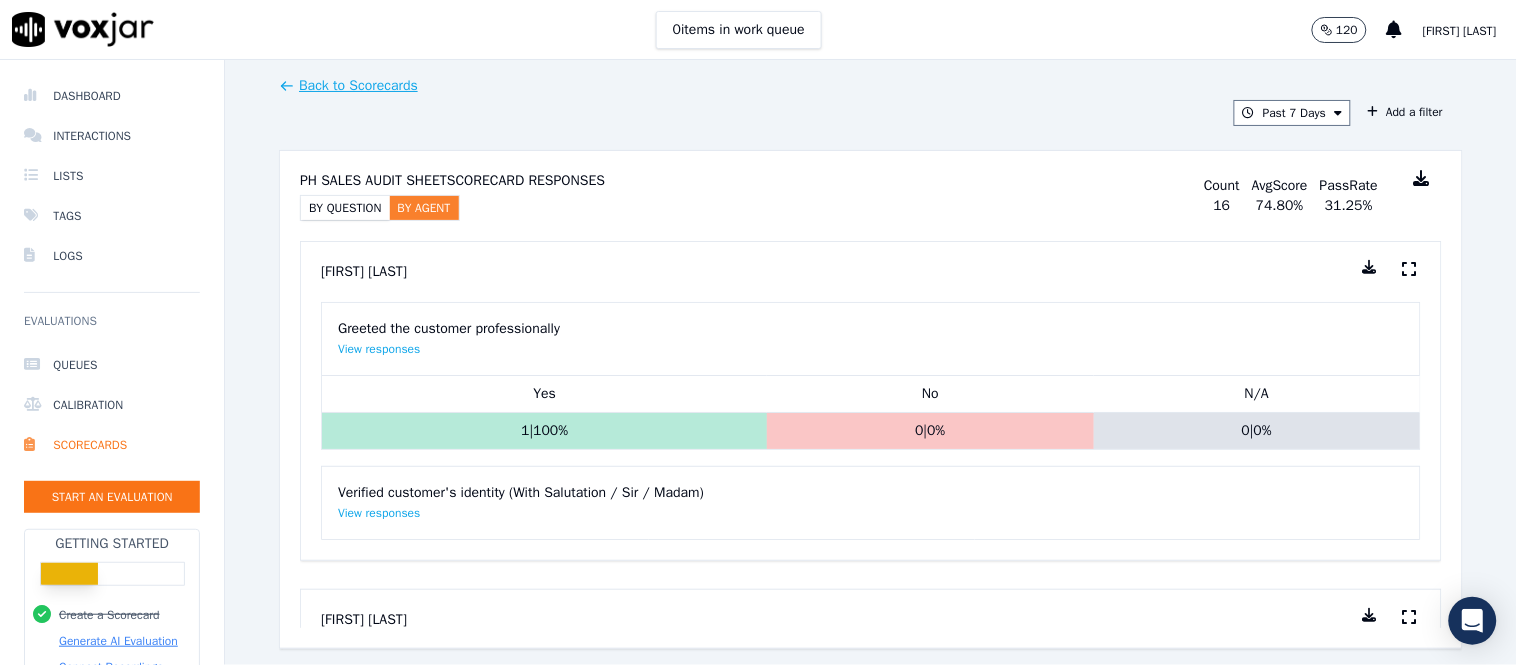 click on "By Question" at bounding box center (345, 208) 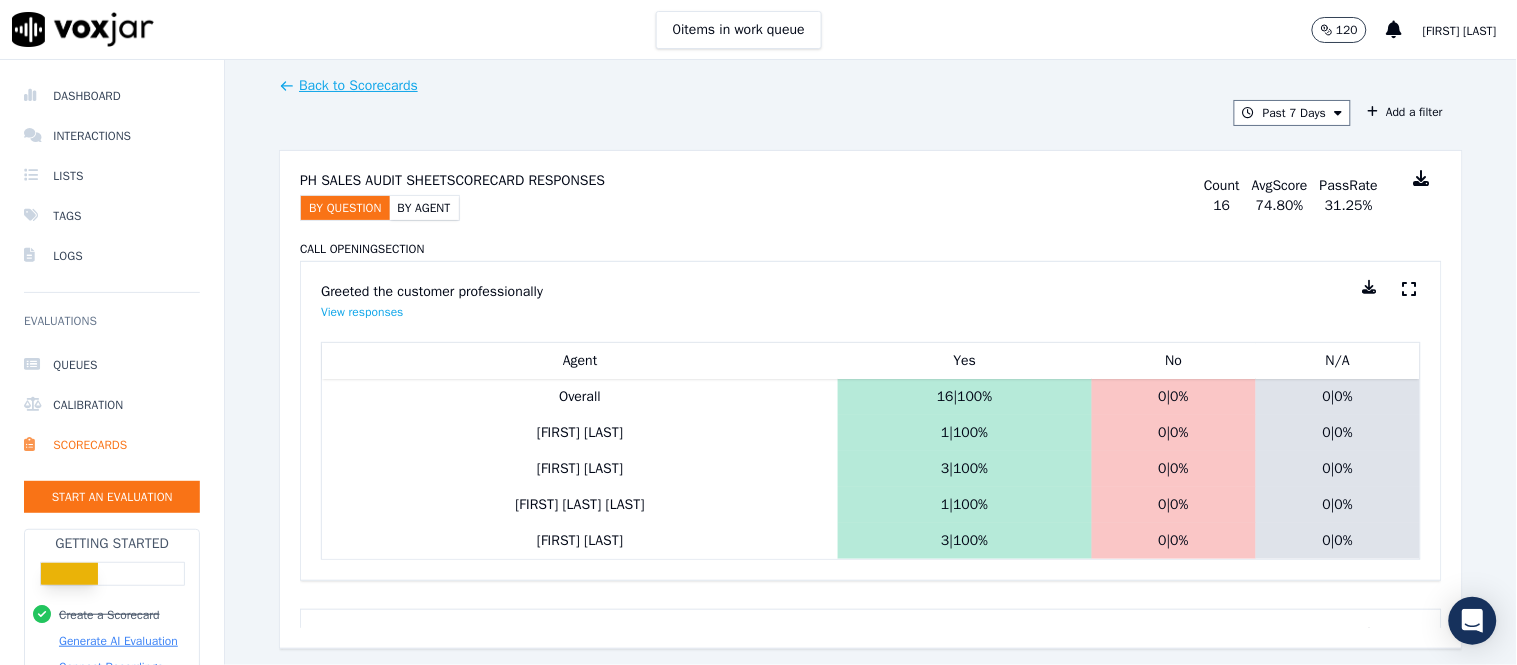 click 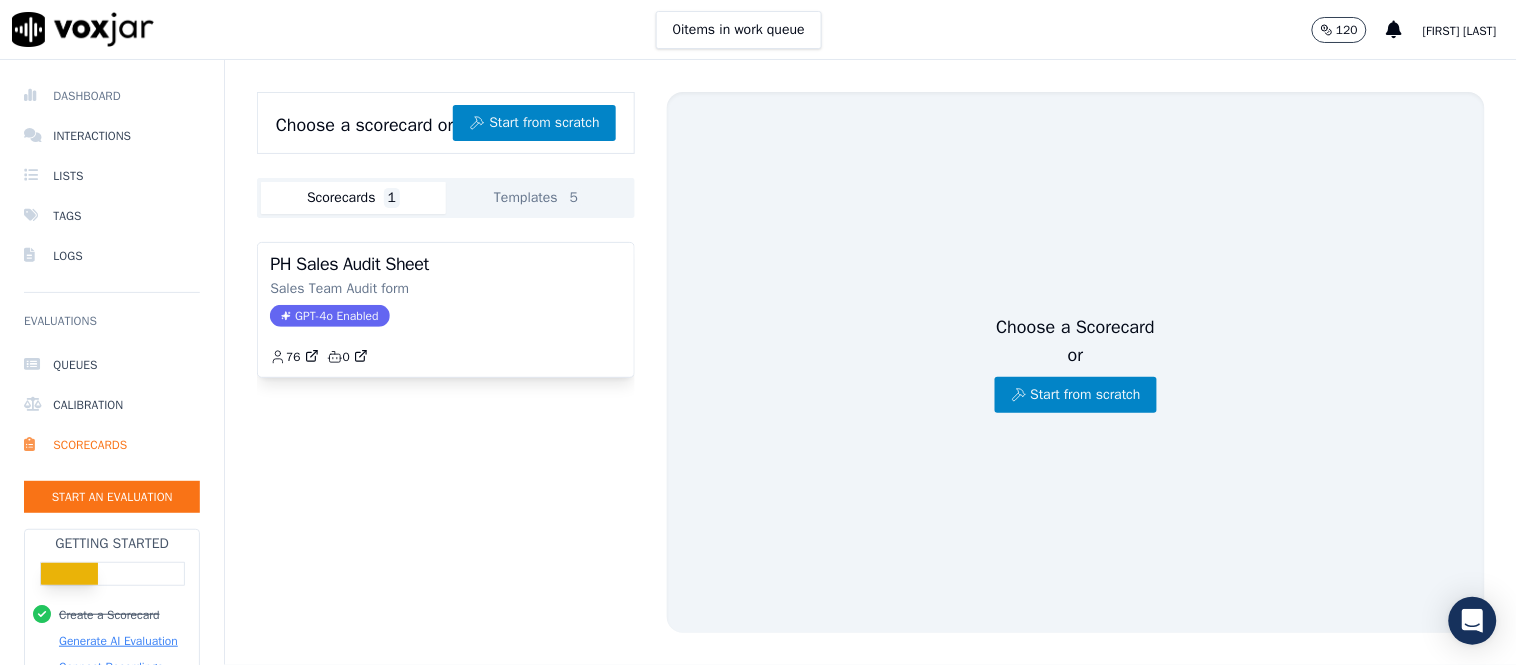 click on "Dashboard" at bounding box center [112, 96] 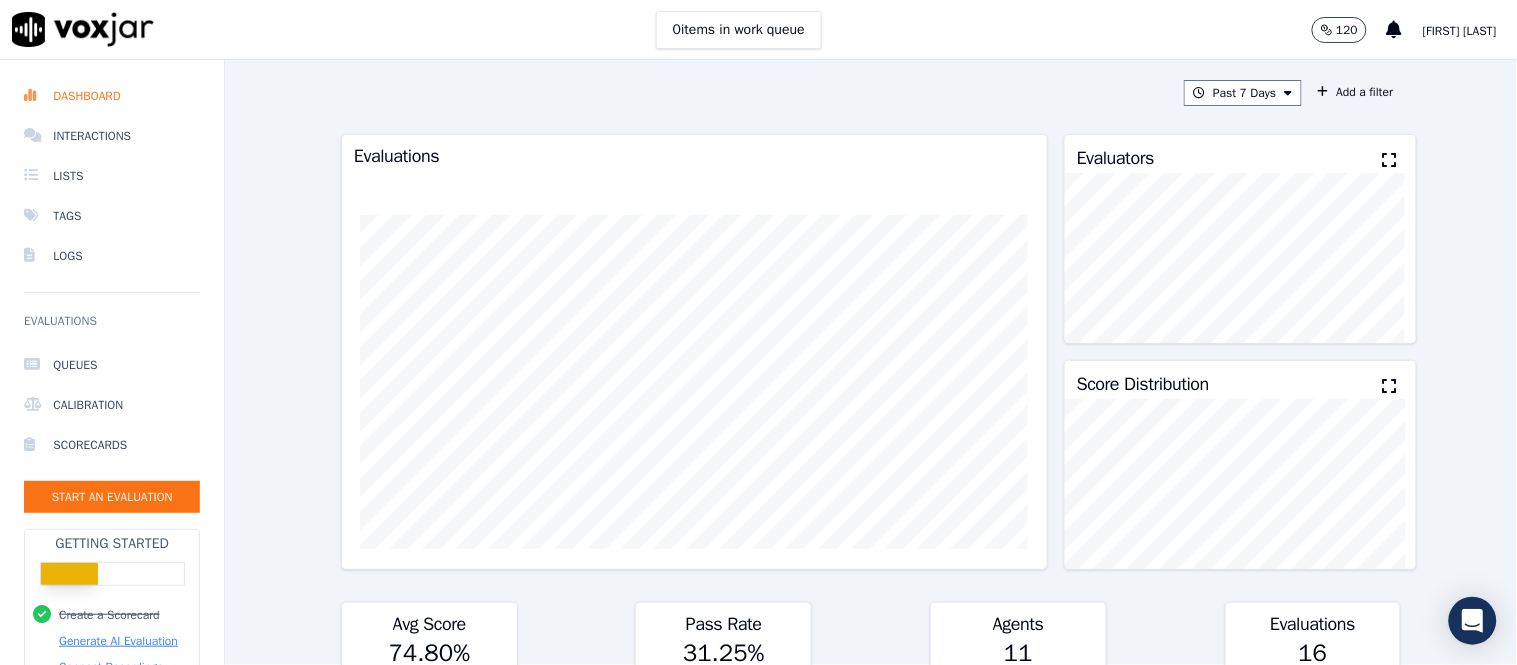 click at bounding box center (1389, 160) 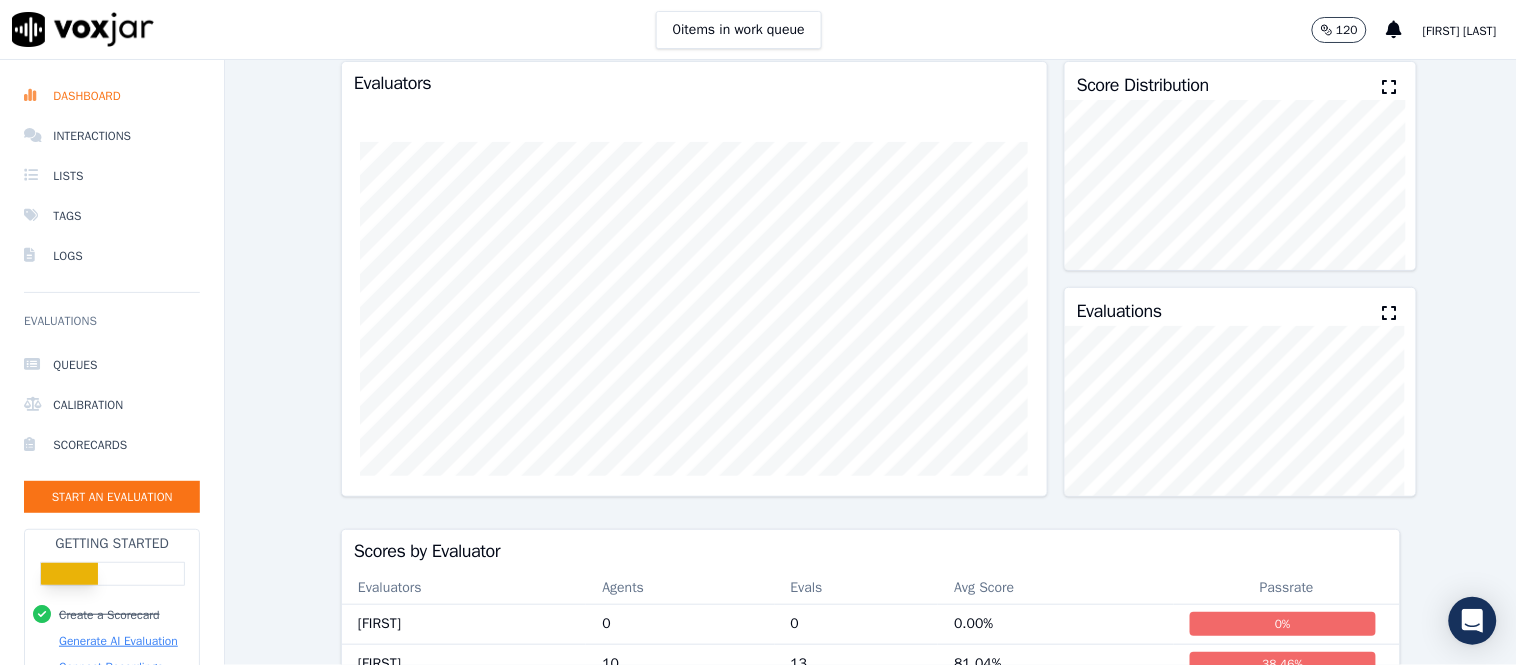 scroll, scrollTop: 215, scrollLeft: 0, axis: vertical 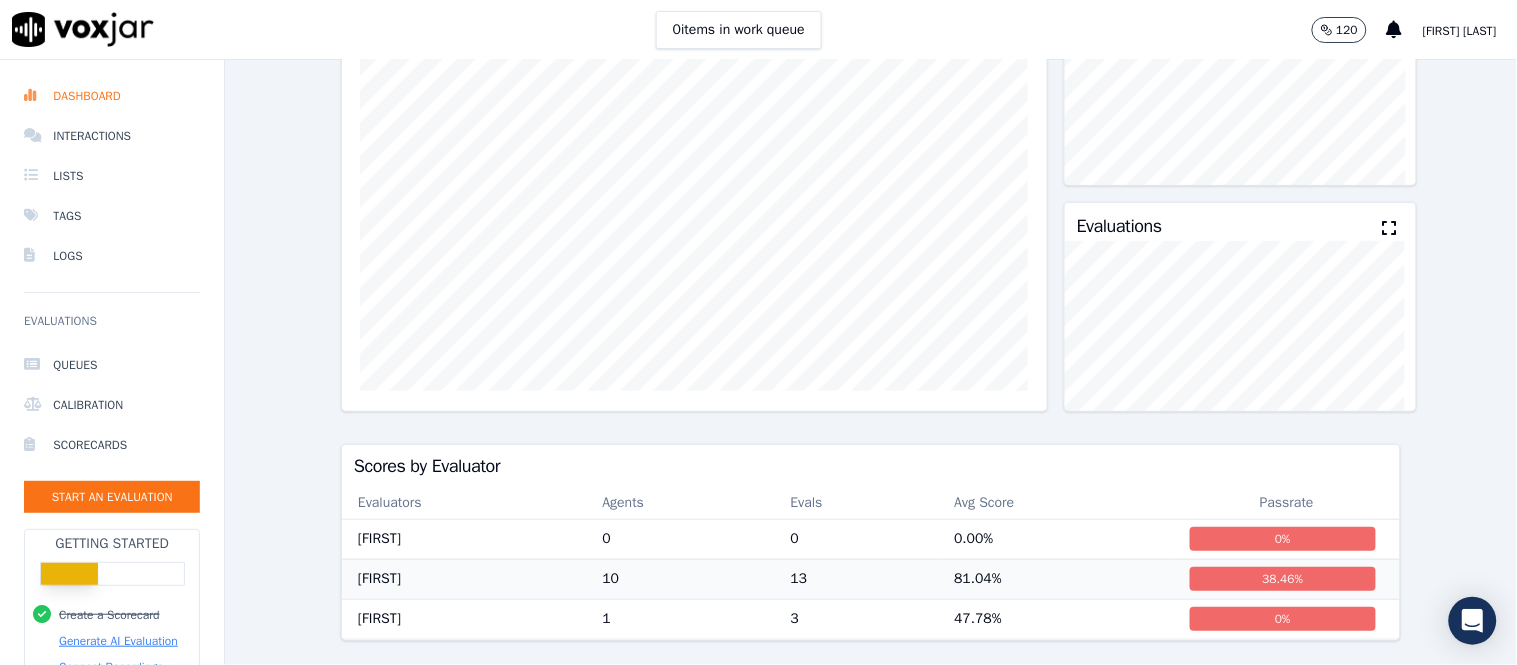 click on "13" at bounding box center (857, 579) 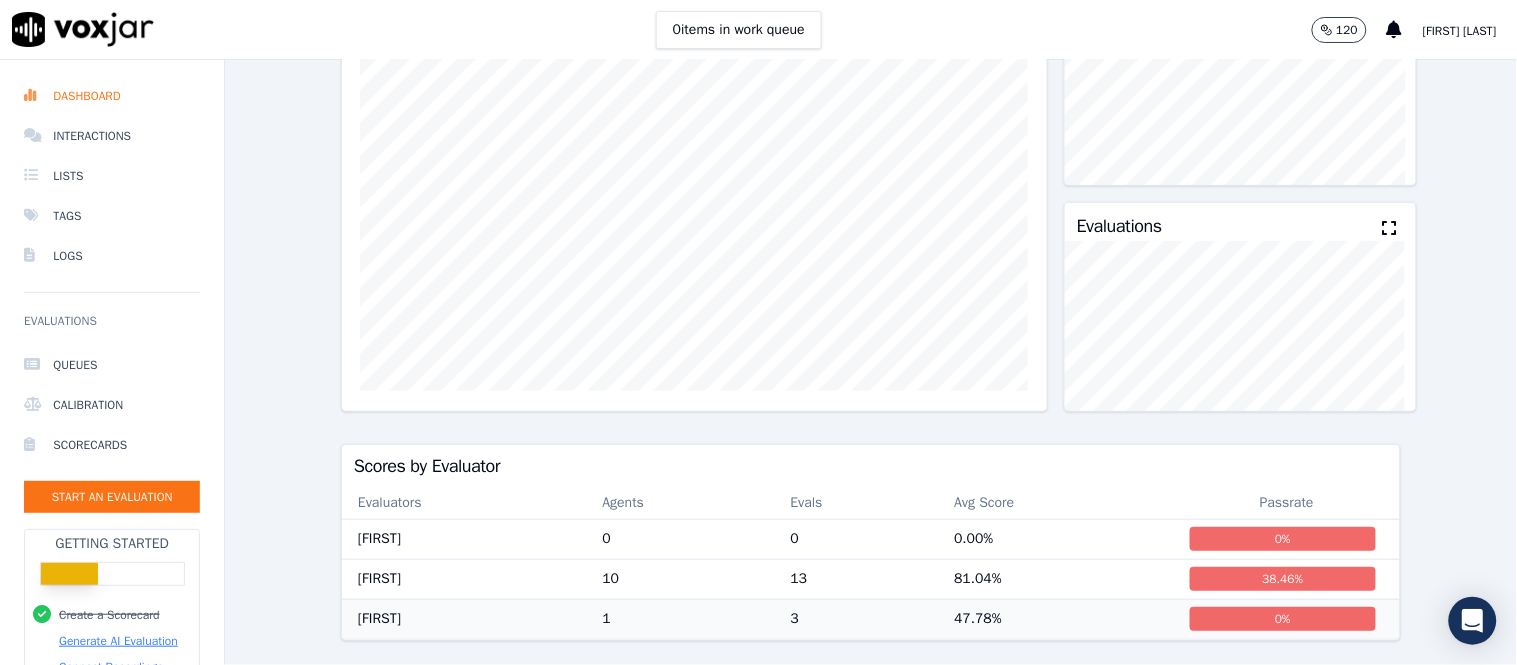 click on "[FIRST]" at bounding box center [464, 619] 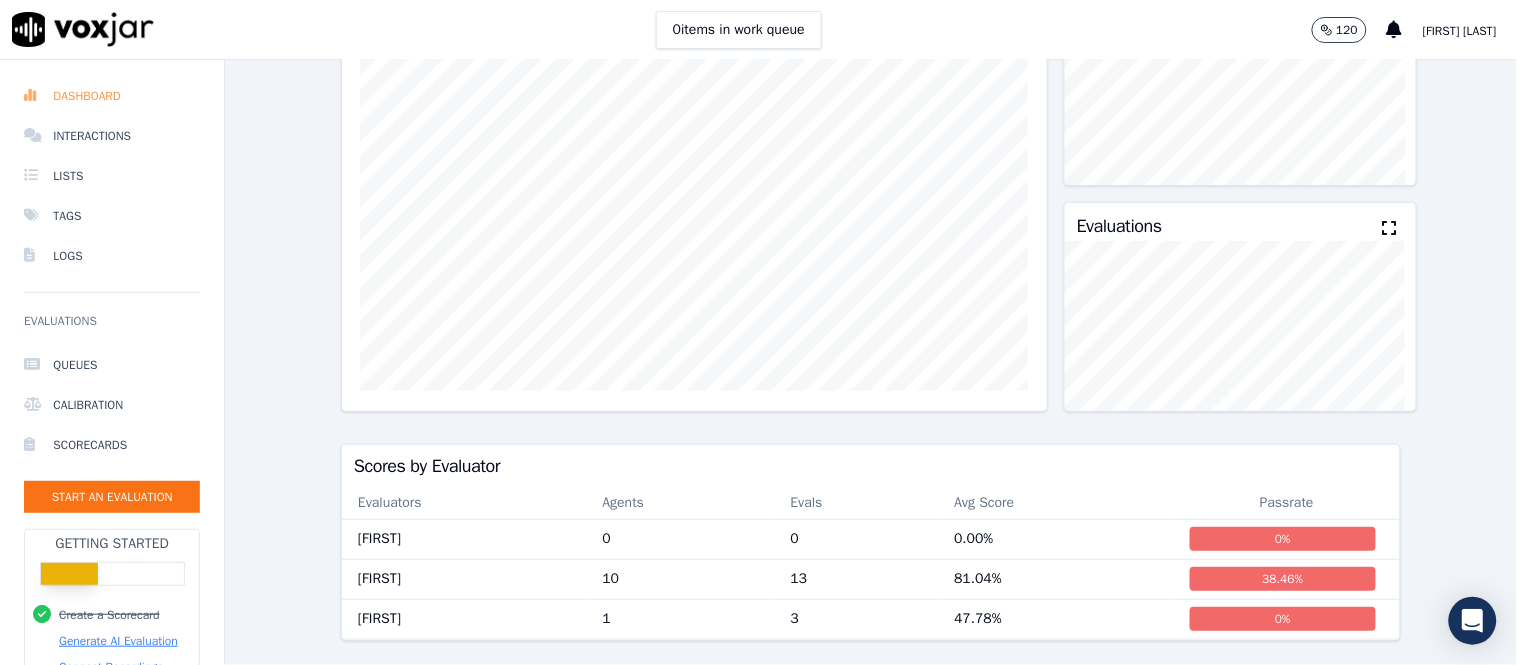 click on "Dashboard" at bounding box center (112, 96) 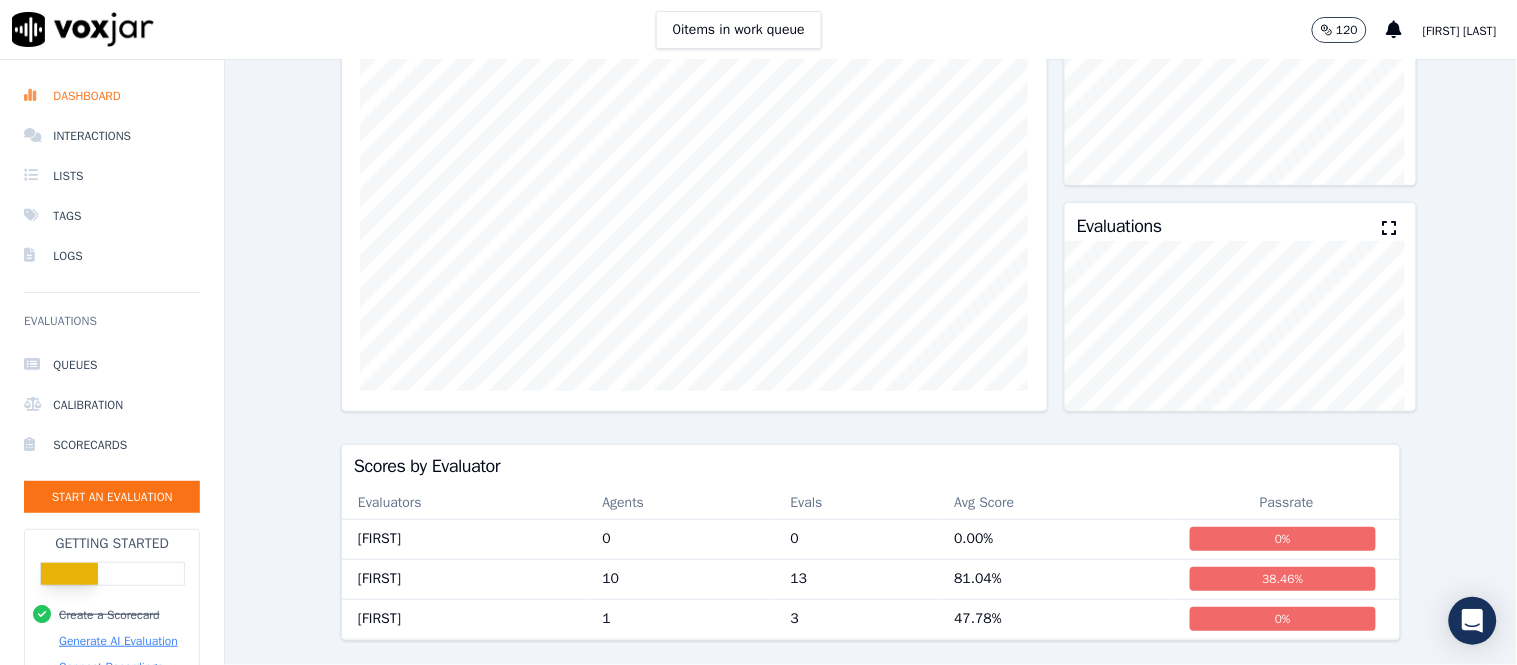 scroll, scrollTop: 0, scrollLeft: 0, axis: both 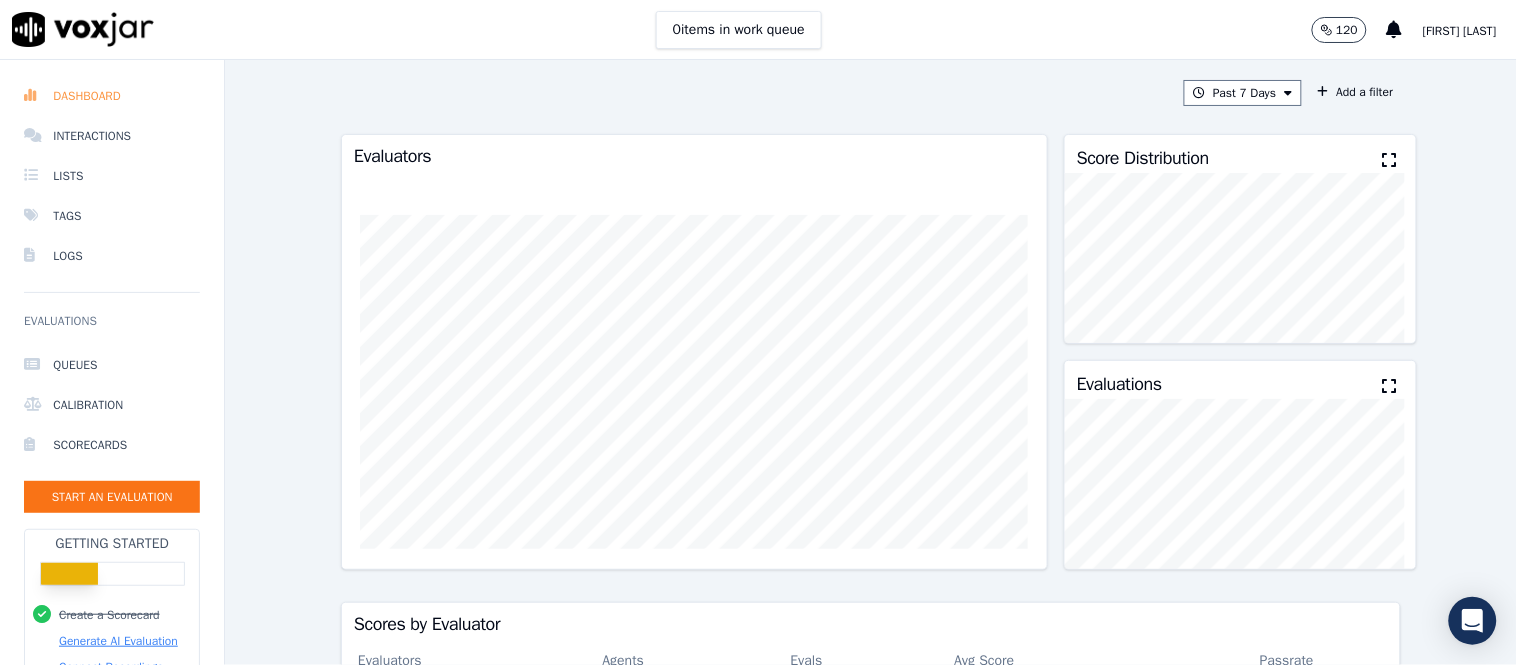 click on "Dashboard" at bounding box center [112, 96] 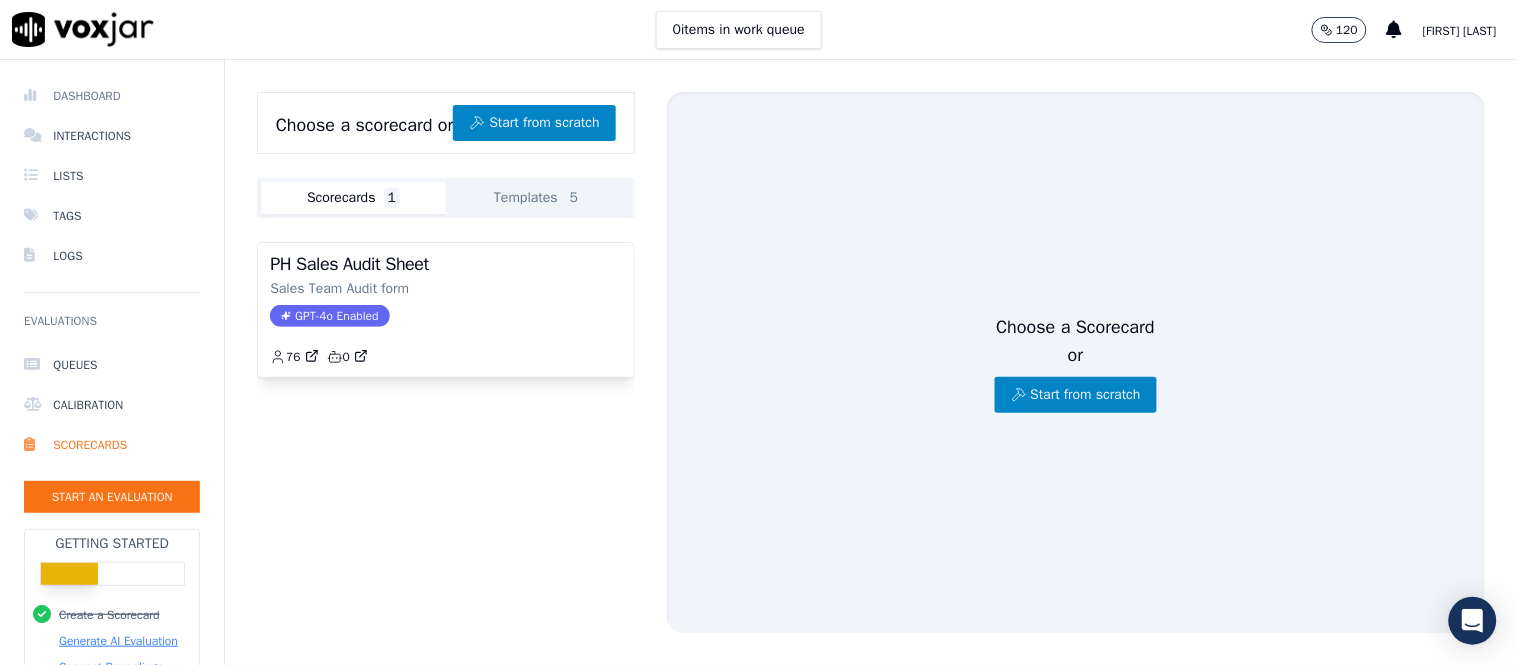 click on "Dashboard" at bounding box center (112, 96) 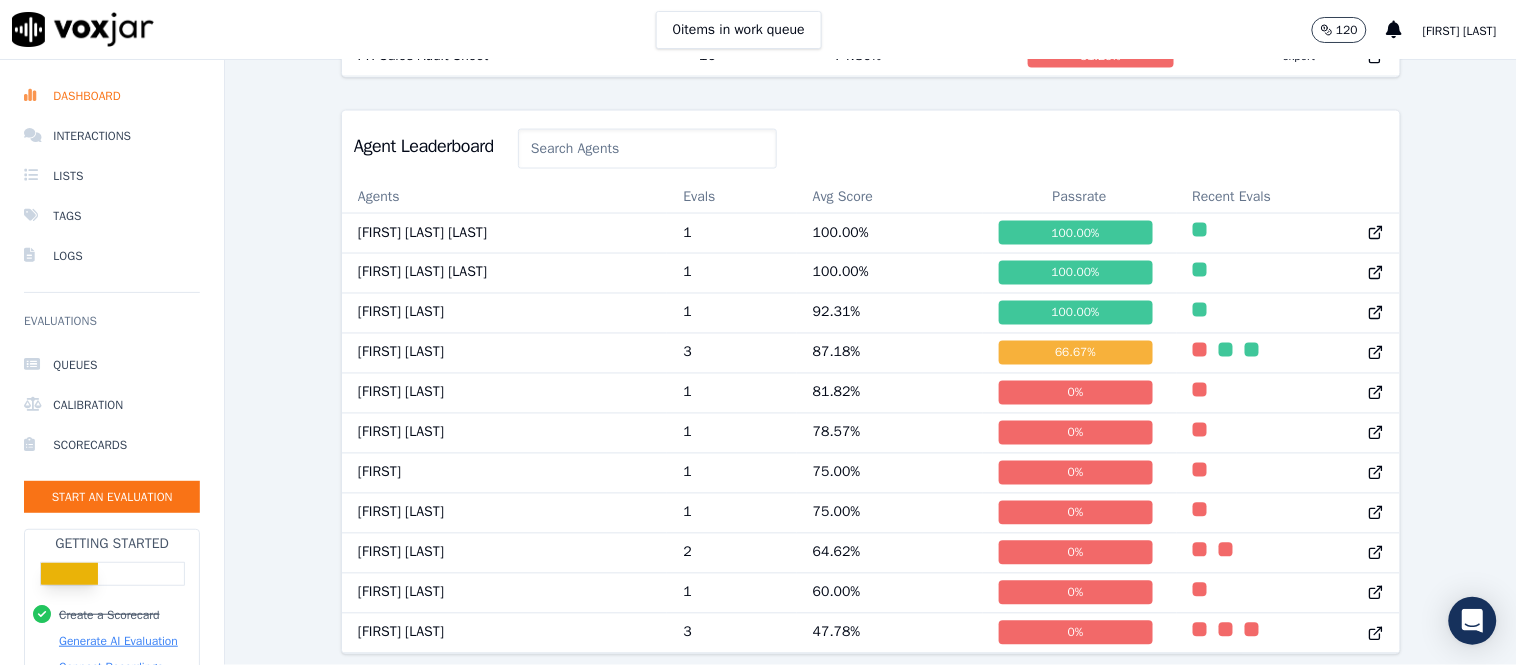 scroll, scrollTop: 867, scrollLeft: 0, axis: vertical 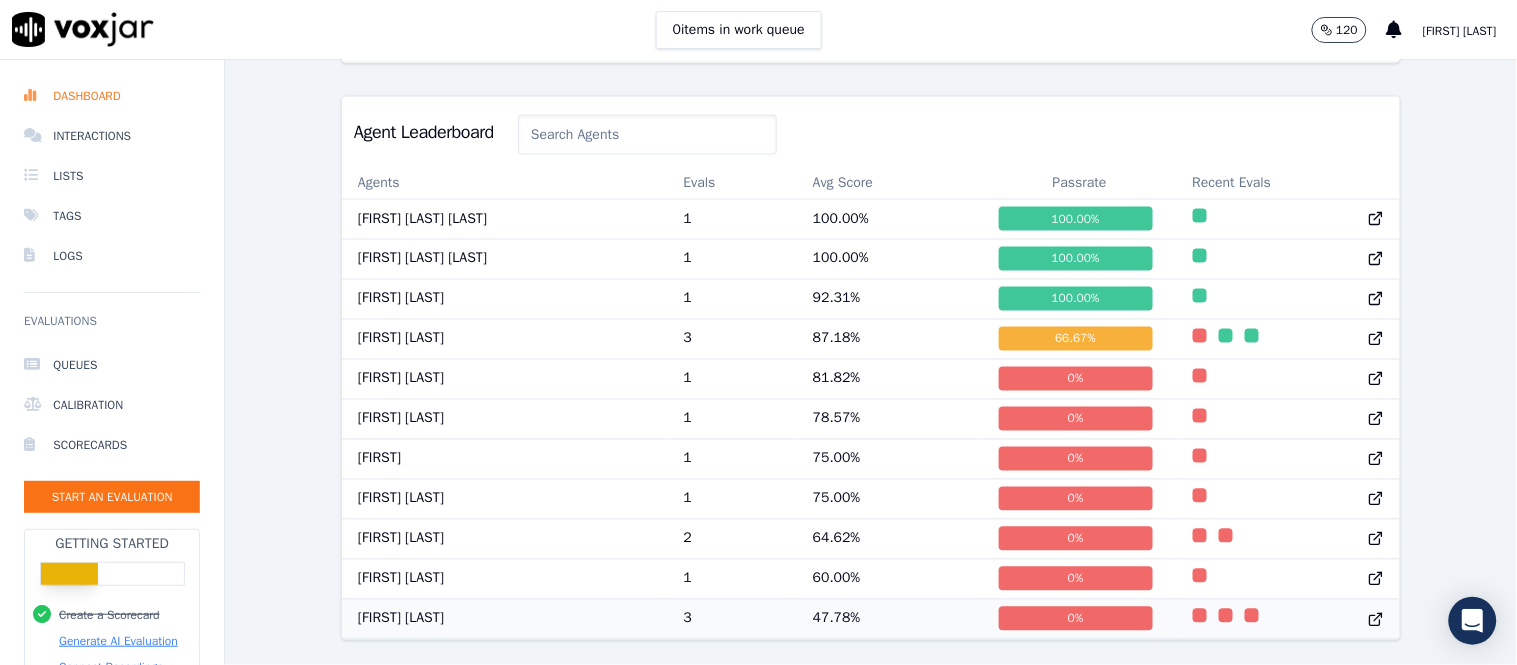 click 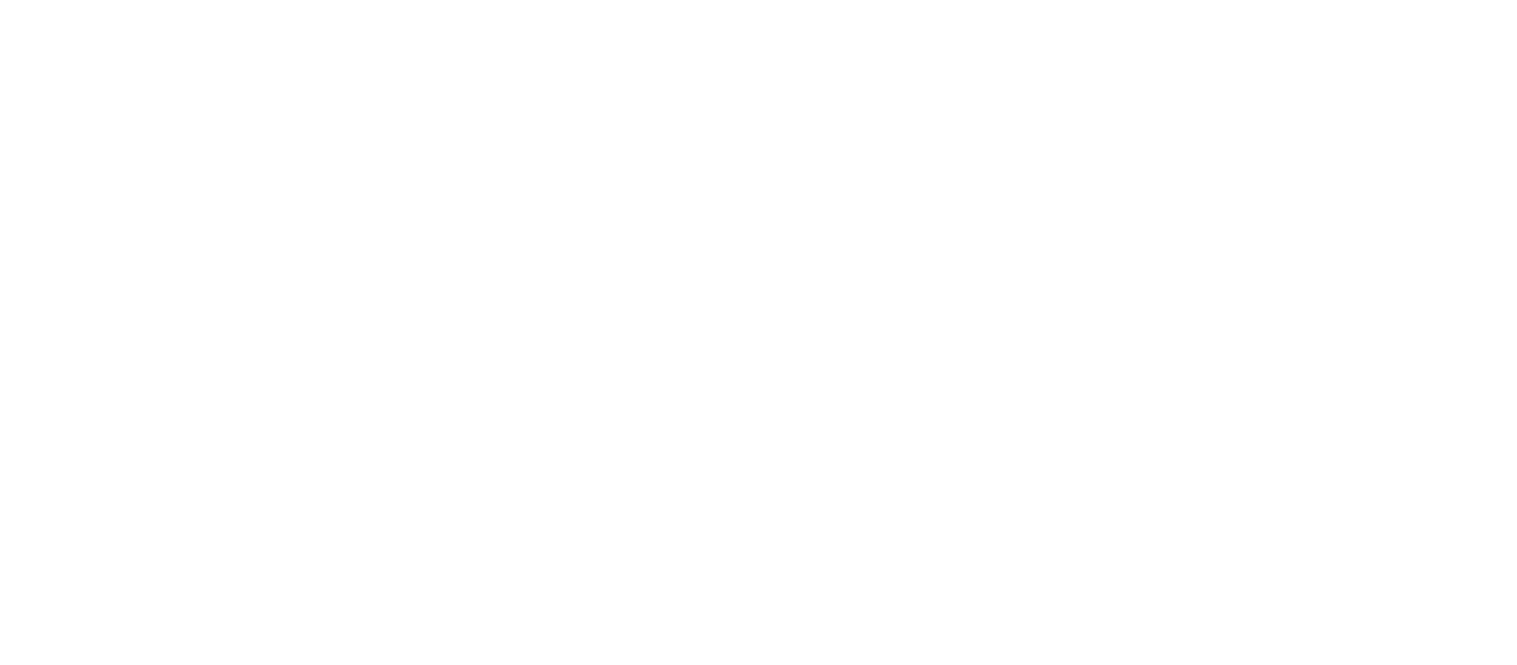 scroll, scrollTop: 0, scrollLeft: 0, axis: both 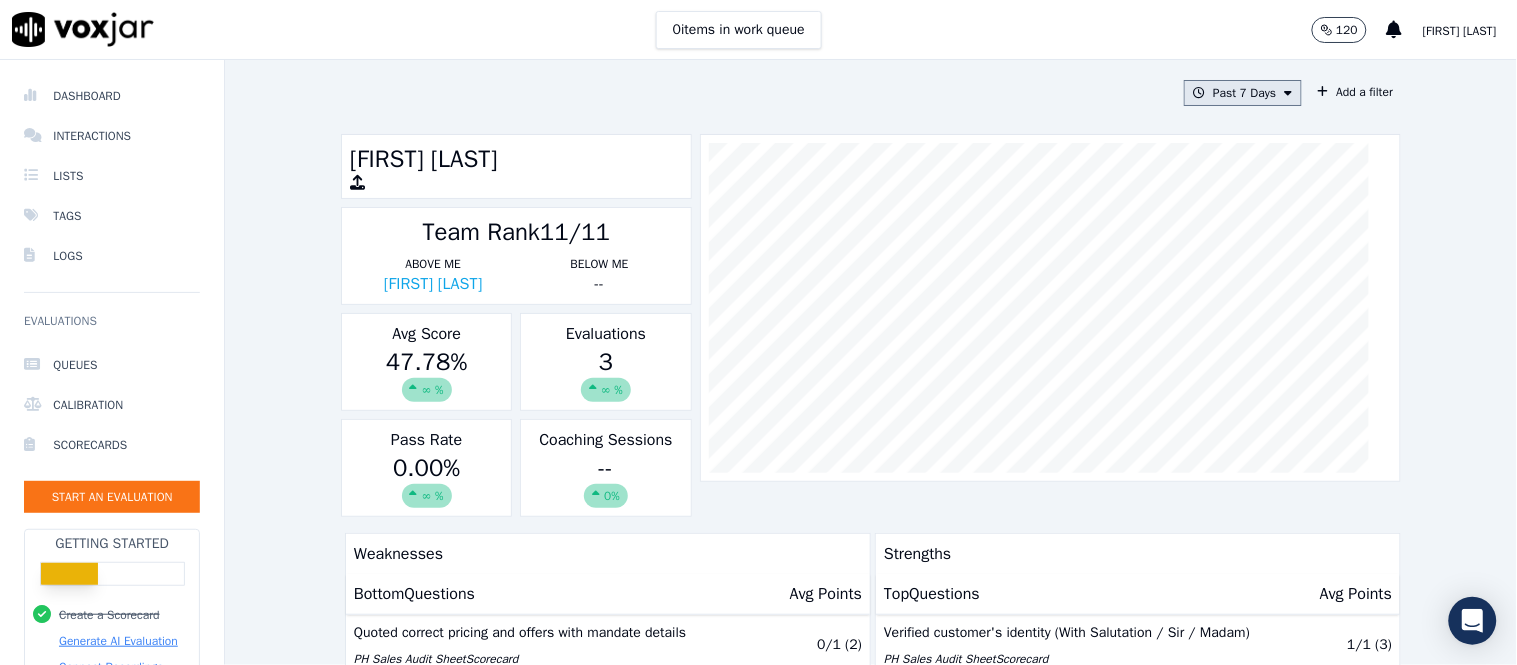 click on "Past 7 Days" at bounding box center (1242, 93) 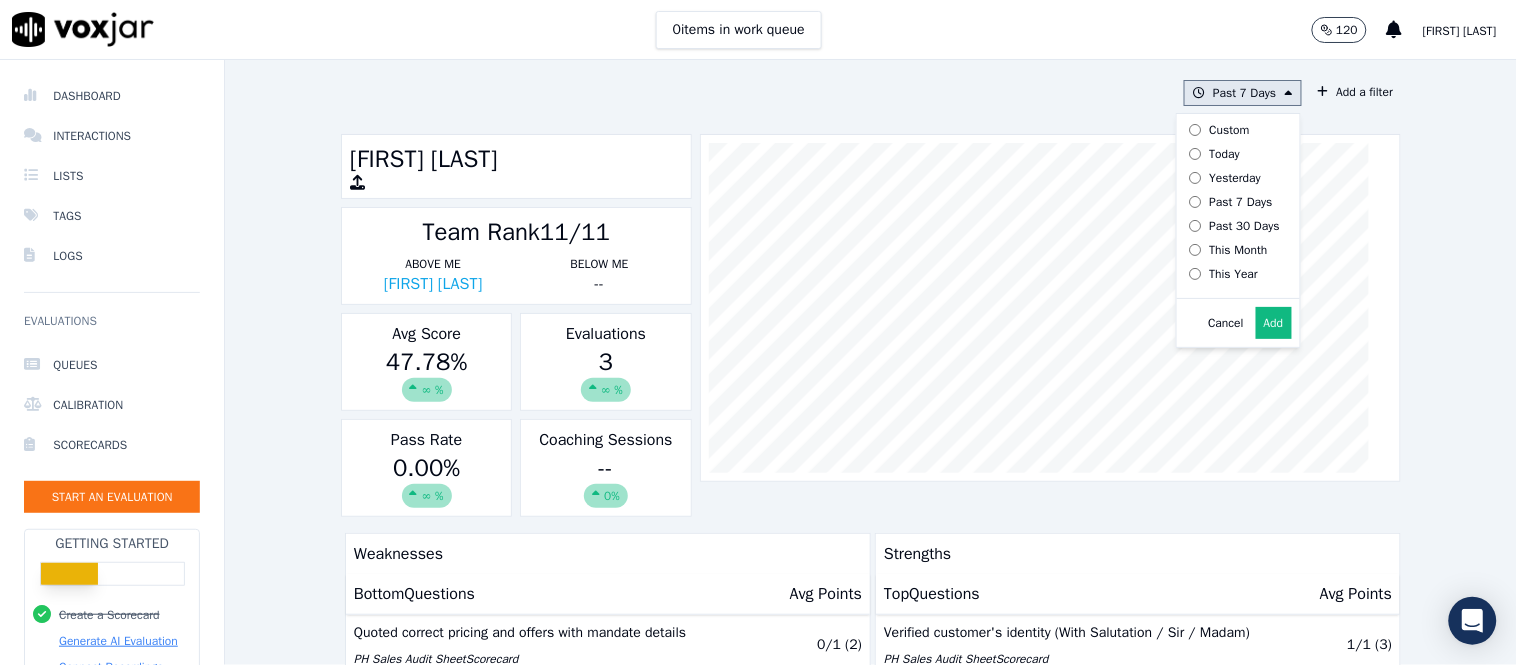 click on "Custom" at bounding box center (1230, 130) 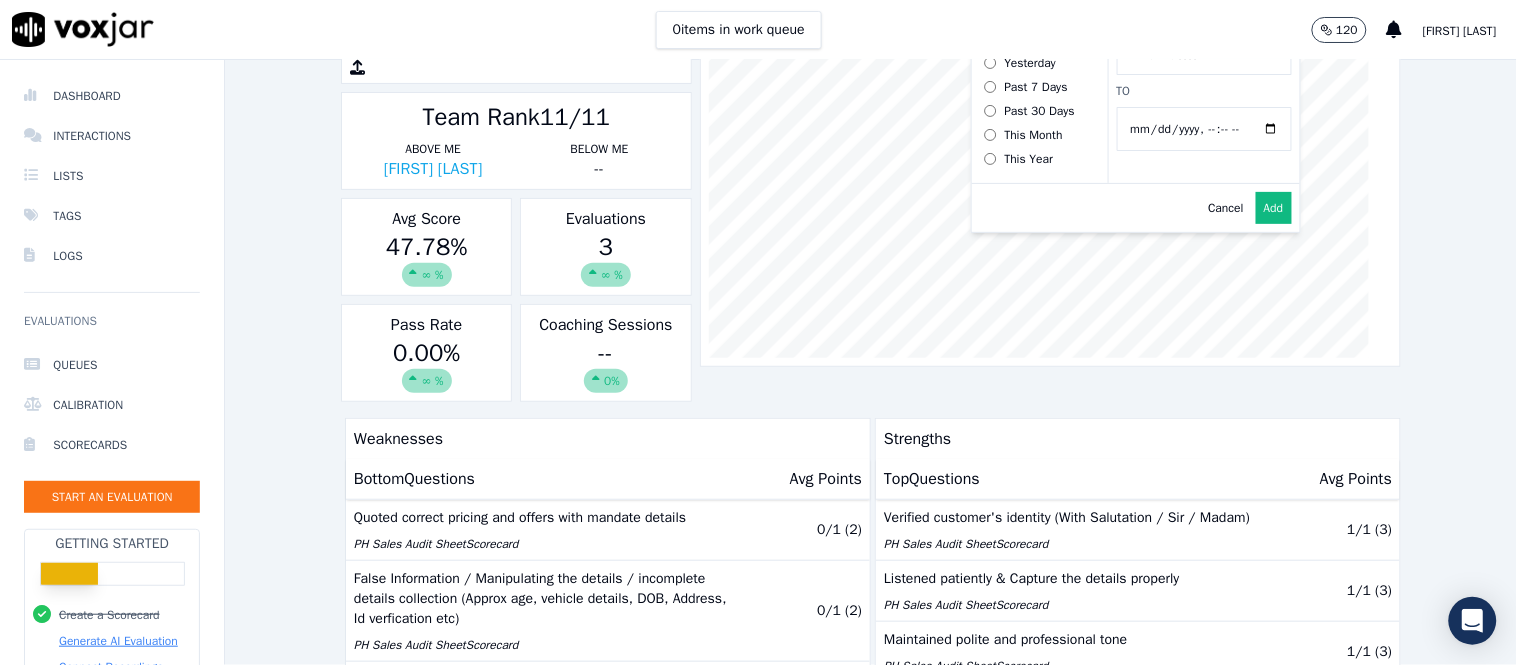 scroll, scrollTop: 111, scrollLeft: 0, axis: vertical 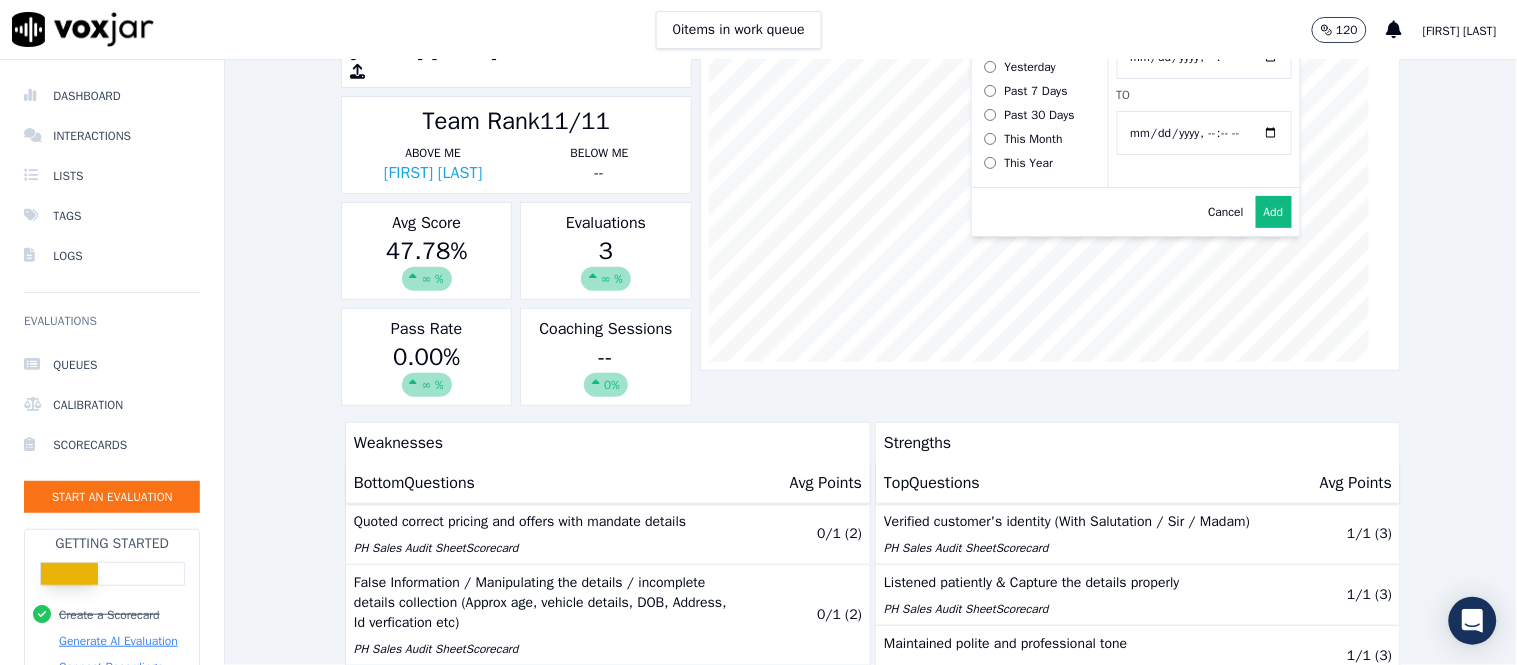 click on "This Year" at bounding box center (1029, 163) 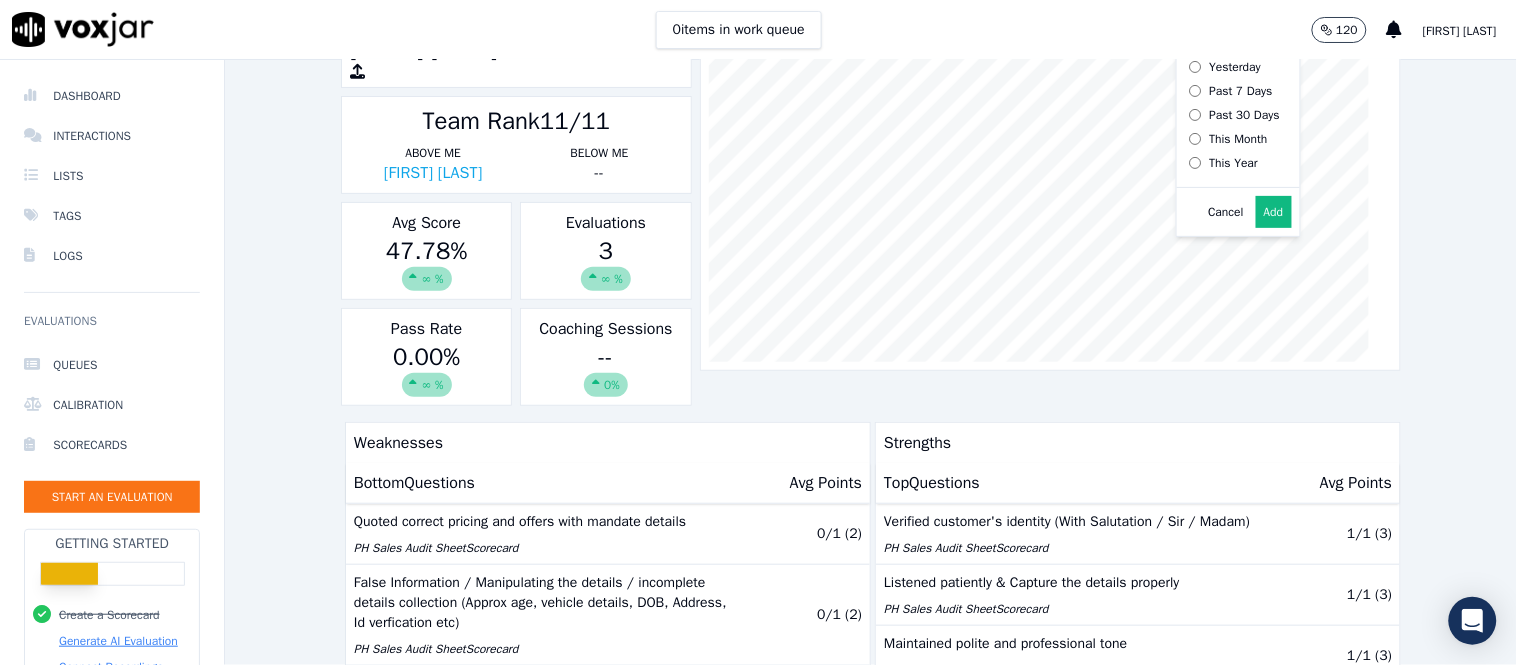 click on "Add" at bounding box center (1274, 212) 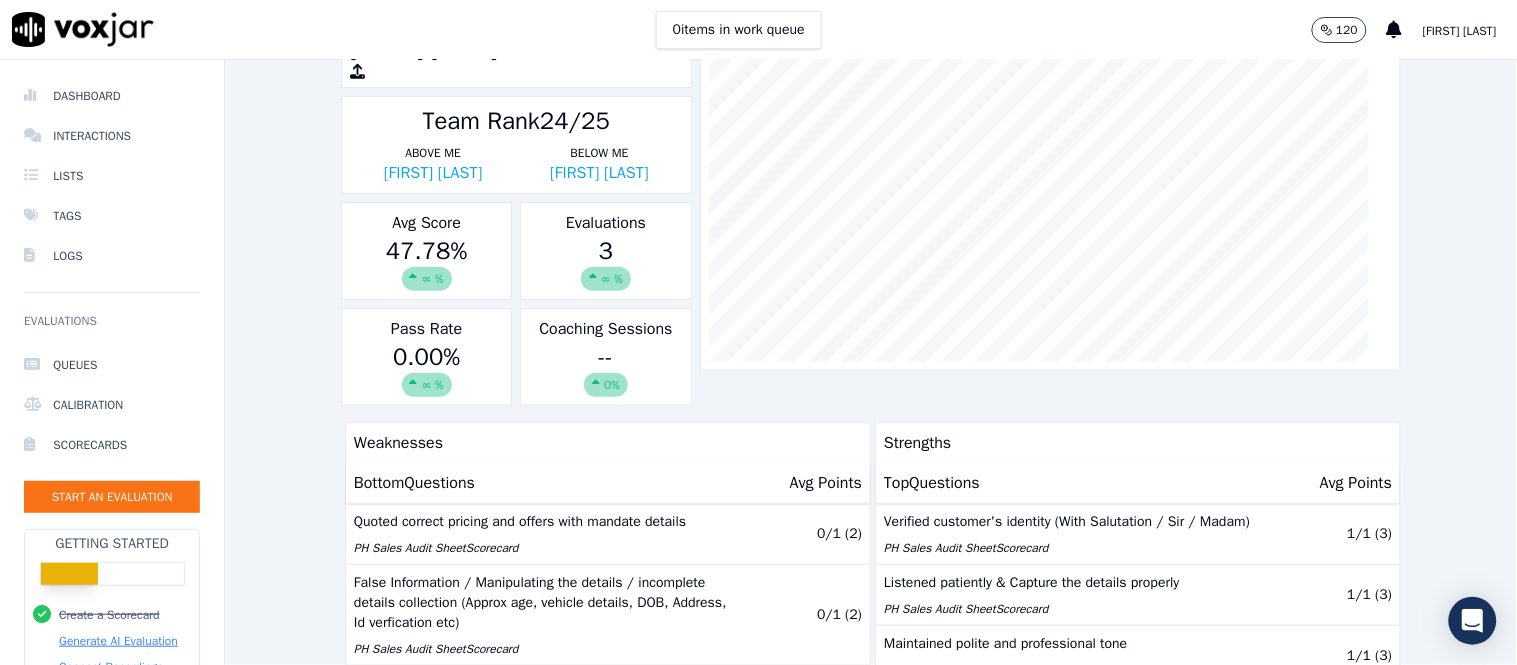 scroll, scrollTop: 0, scrollLeft: 0, axis: both 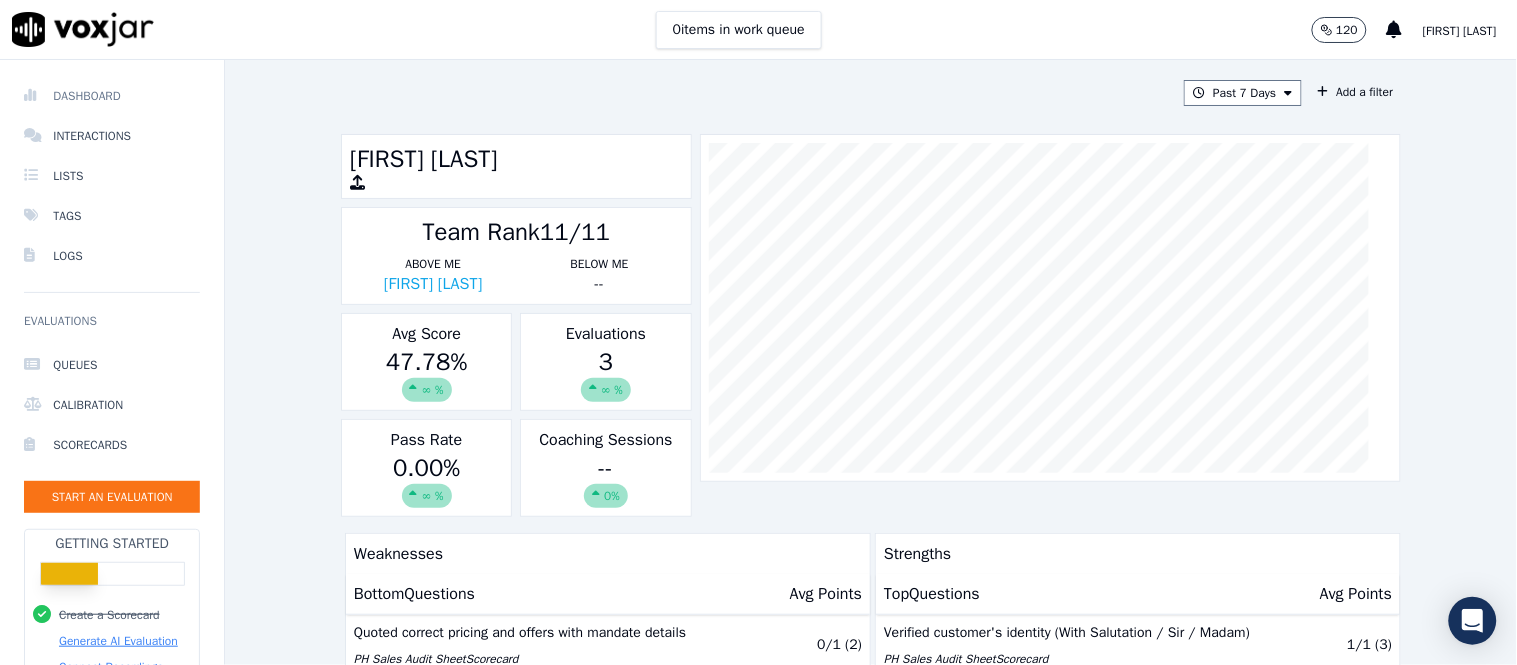 click on "Dashboard" at bounding box center [112, 96] 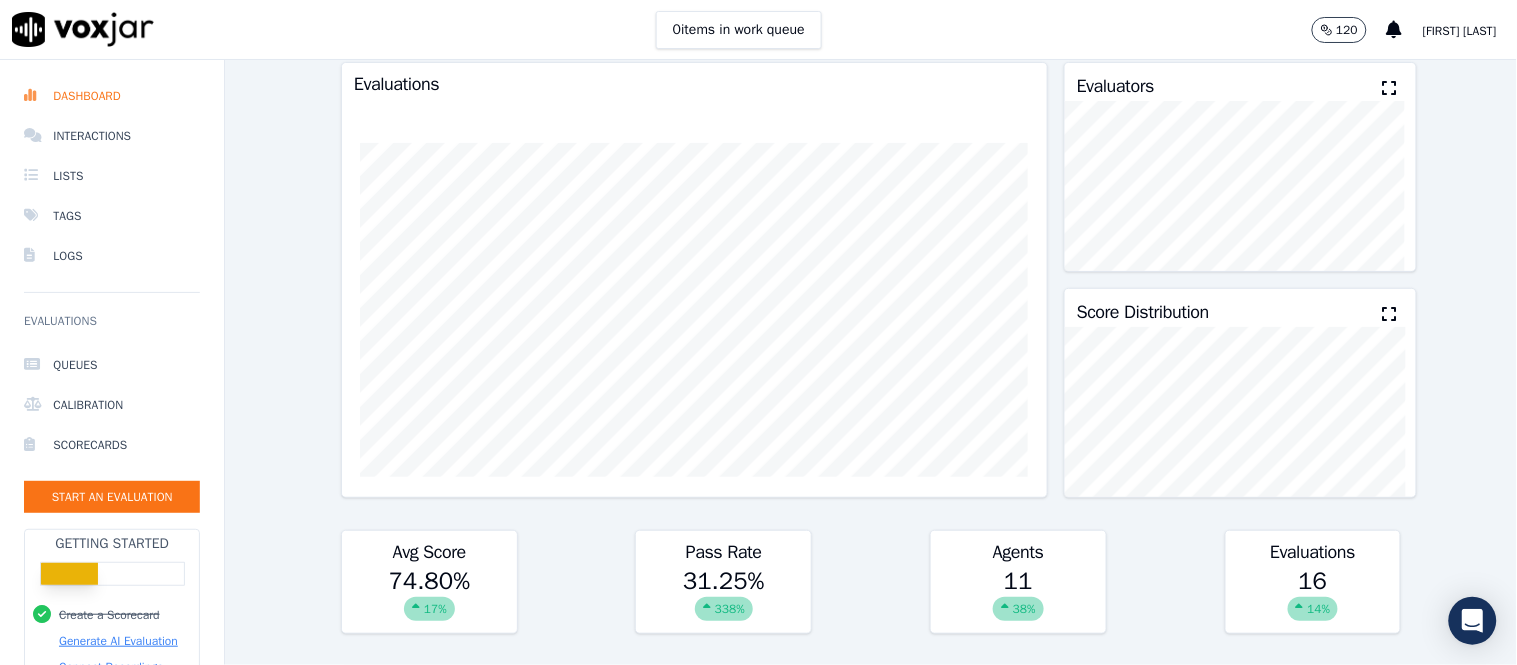 scroll, scrollTop: 111, scrollLeft: 0, axis: vertical 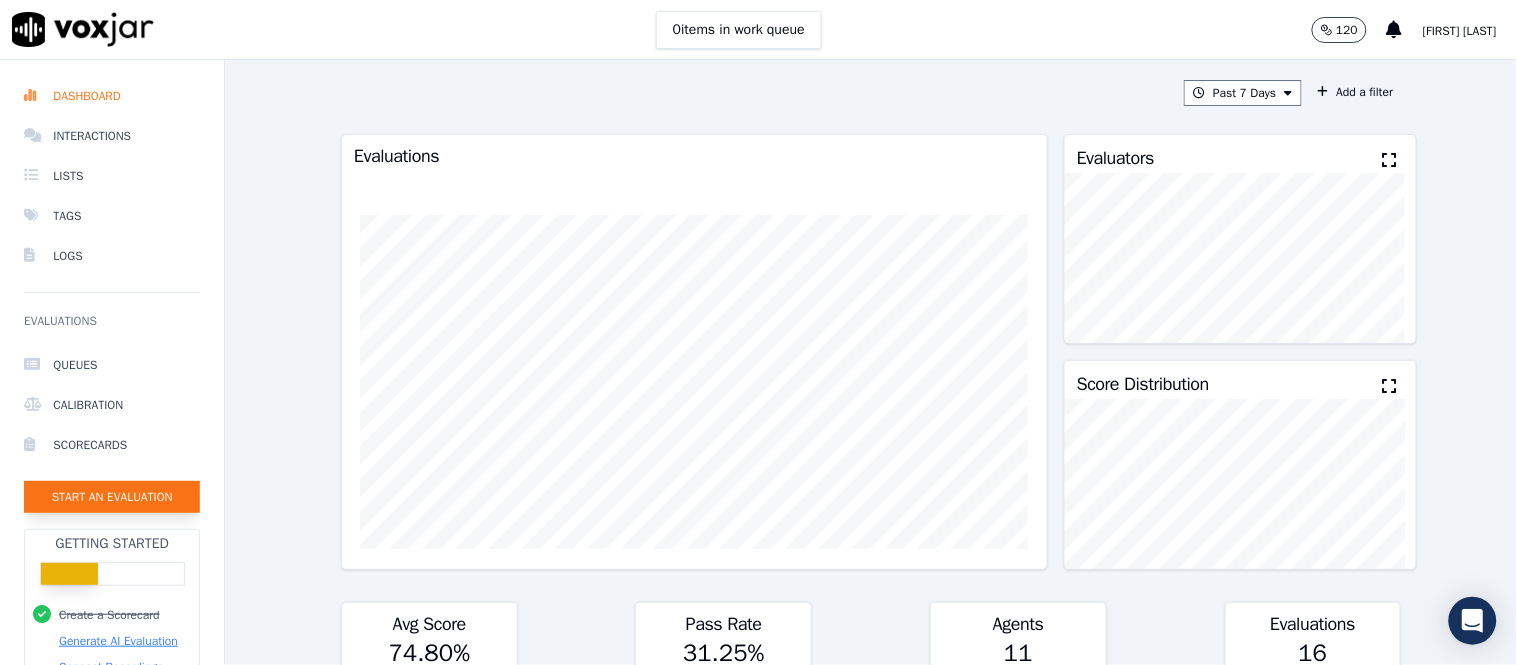 click on "Start an Evaluation" 